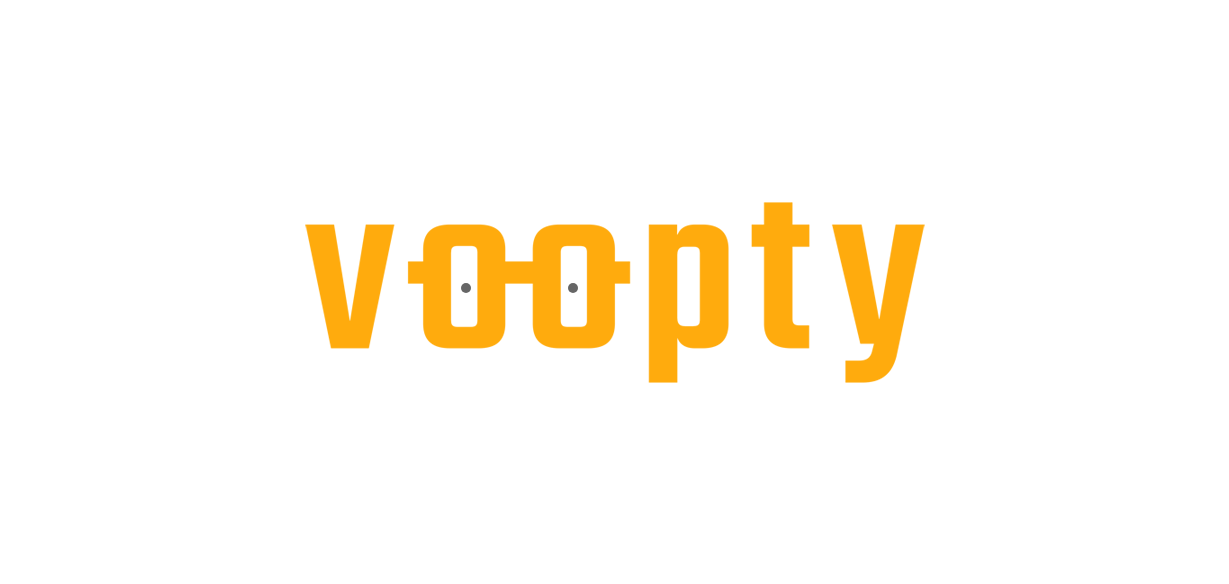 scroll, scrollTop: 0, scrollLeft: 0, axis: both 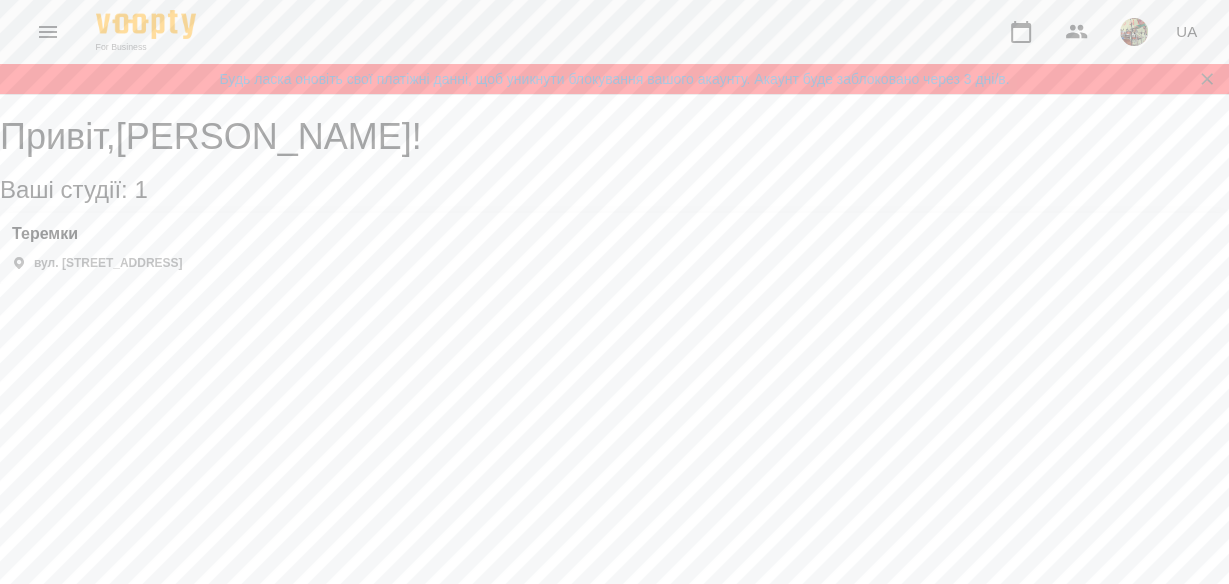 click 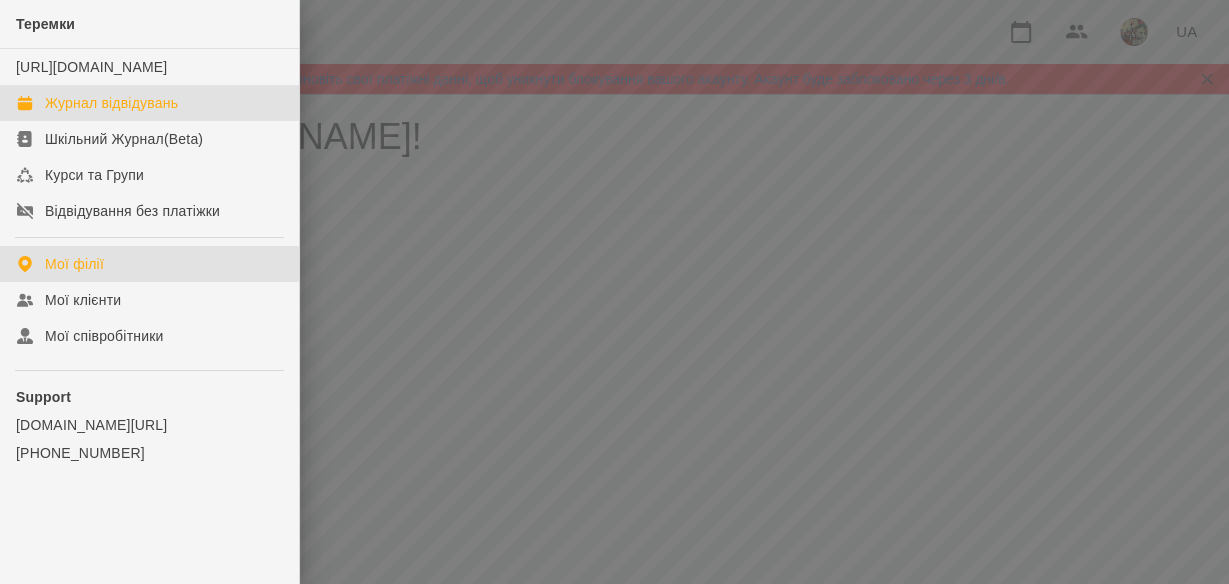 click on "Журнал відвідувань" at bounding box center (111, 103) 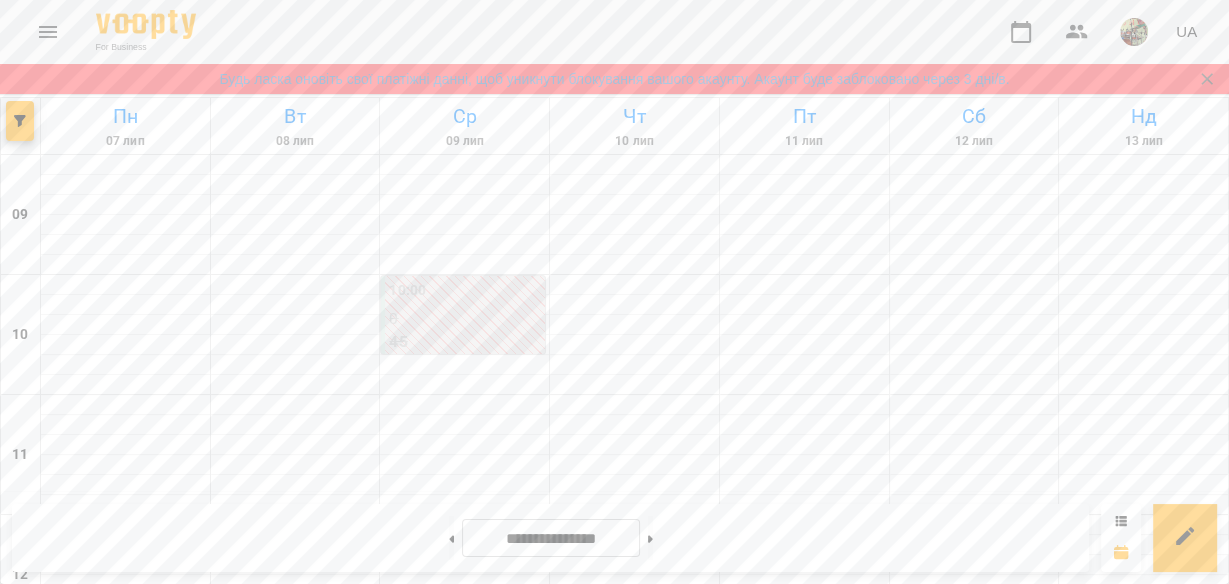 scroll, scrollTop: 320, scrollLeft: 0, axis: vertical 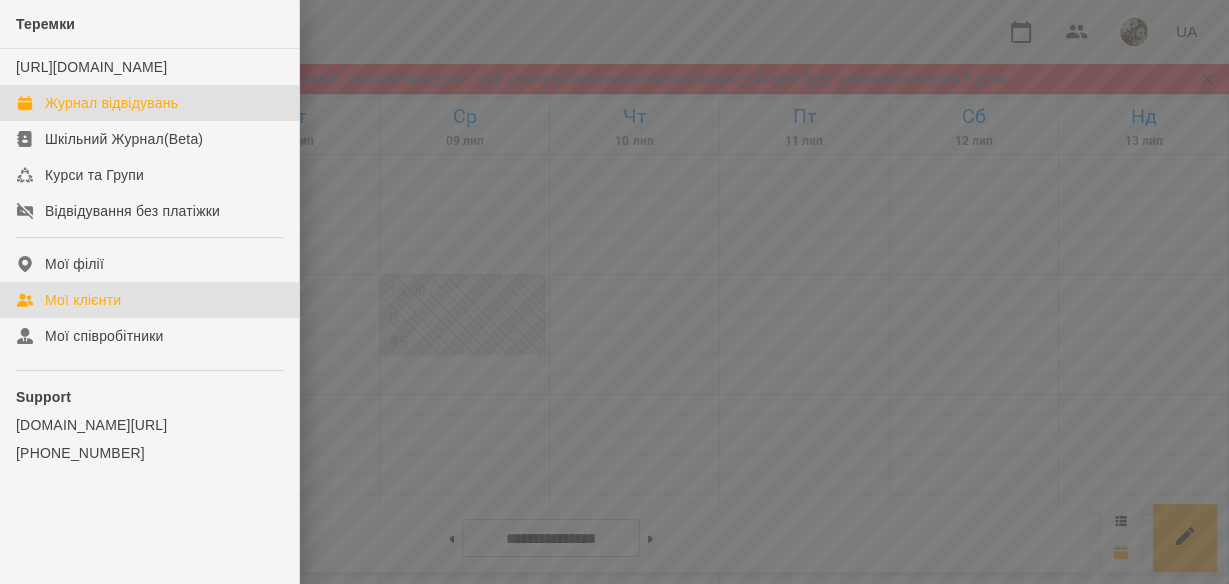 click on "Мої клієнти" at bounding box center [83, 300] 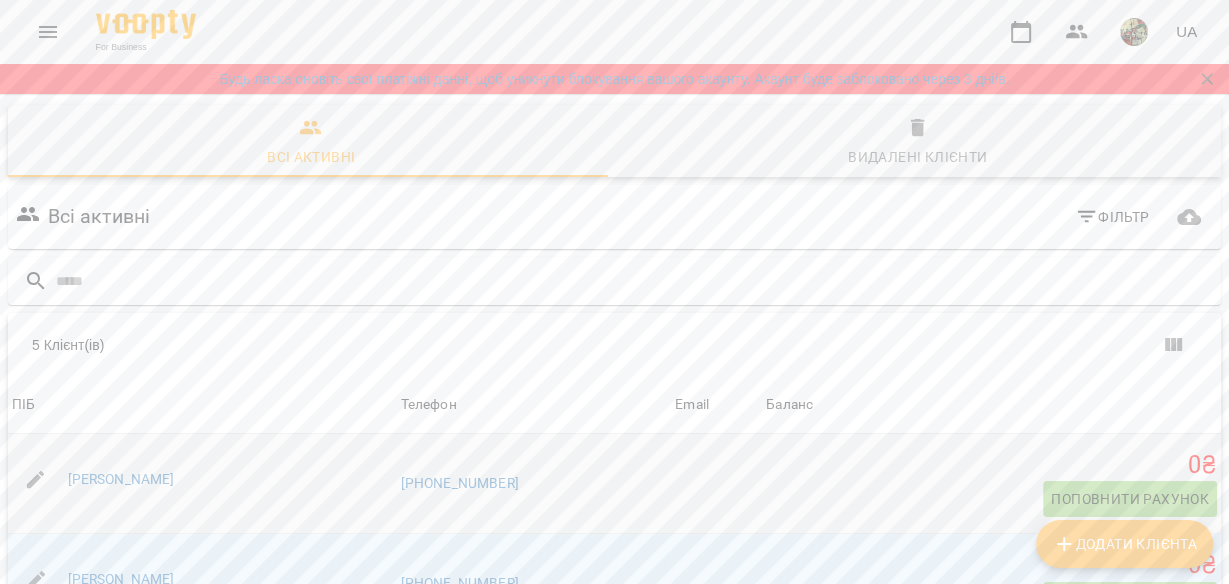 scroll, scrollTop: 160, scrollLeft: 0, axis: vertical 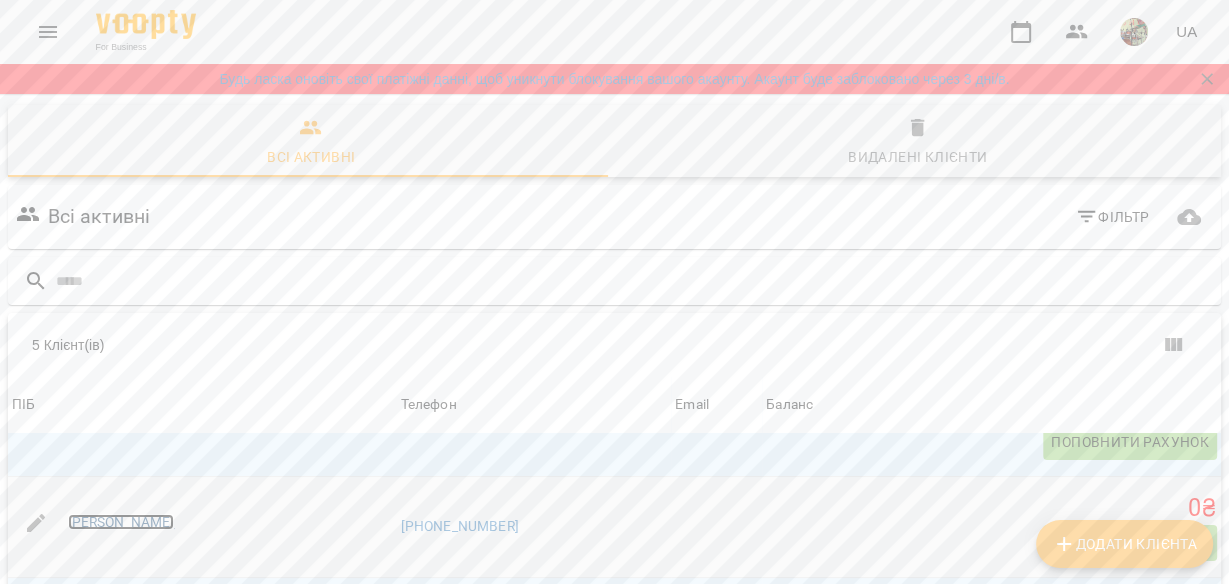 click on "[PERSON_NAME]" at bounding box center (121, 522) 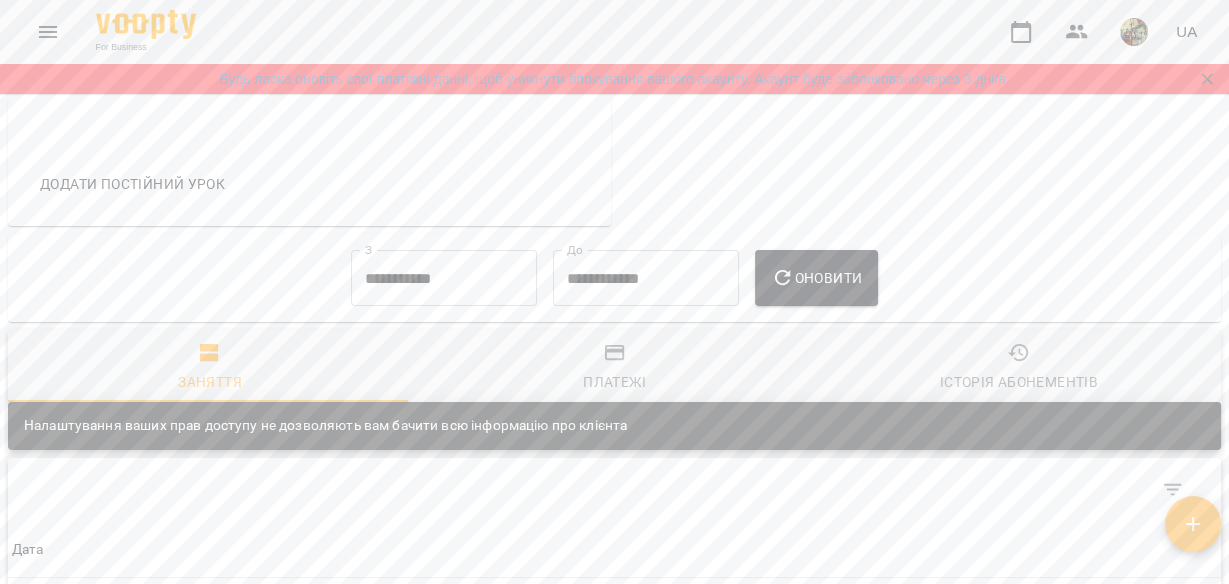 scroll, scrollTop: 960, scrollLeft: 0, axis: vertical 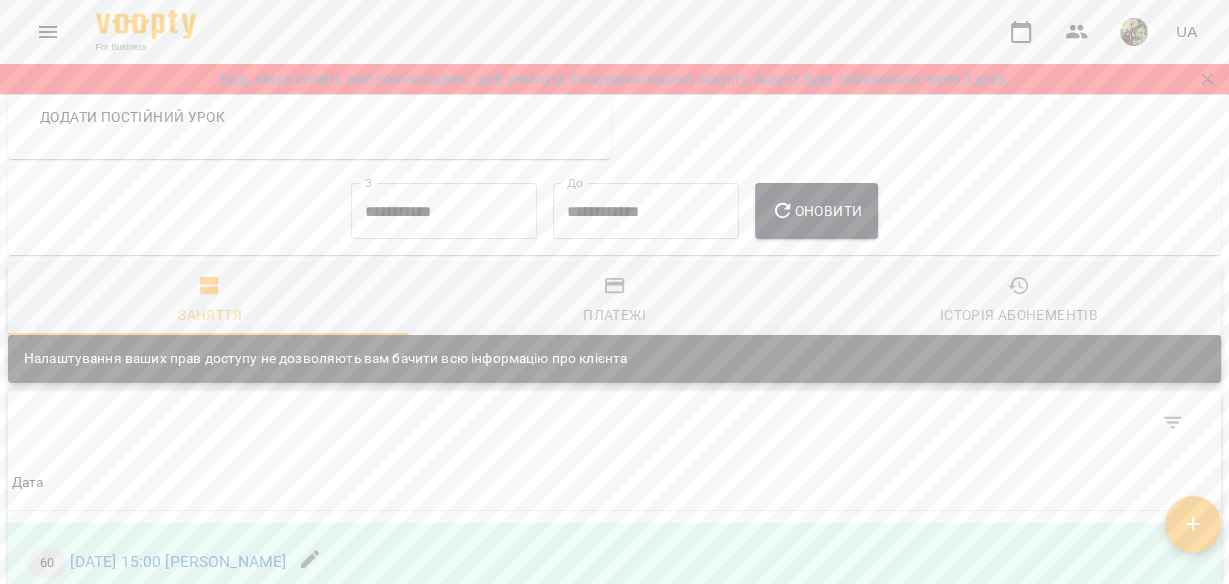 click 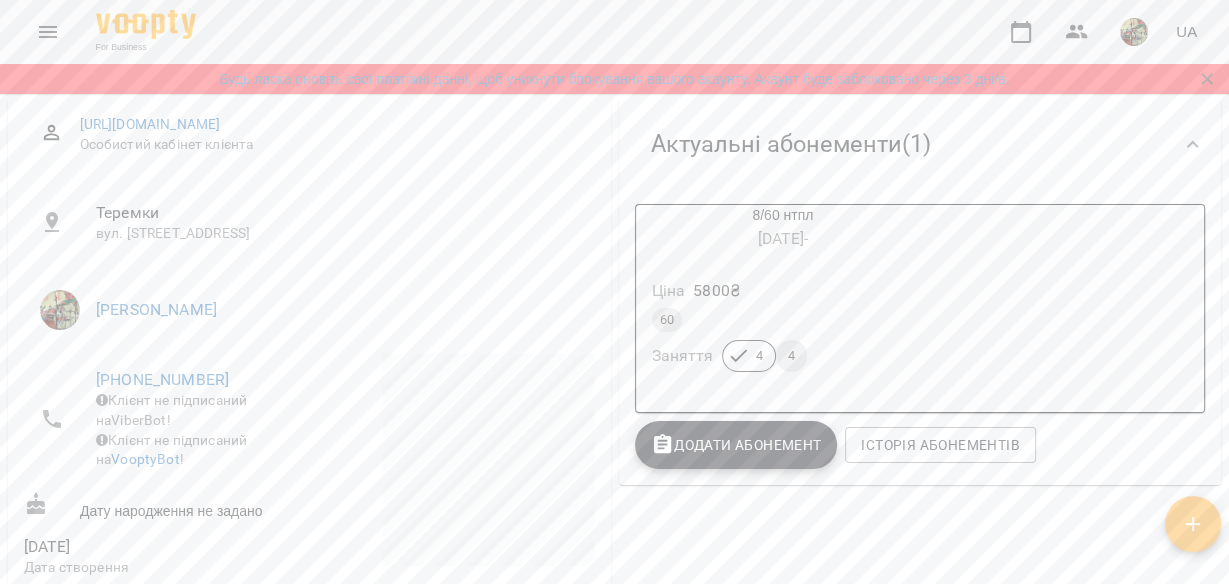 scroll, scrollTop: 0, scrollLeft: 0, axis: both 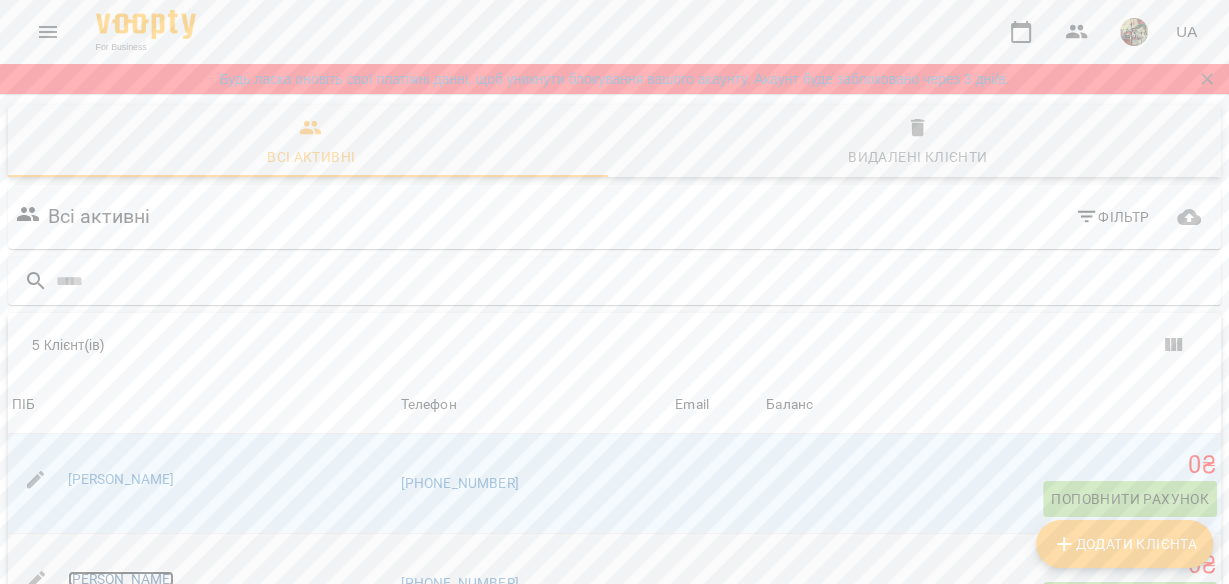click on "[PERSON_NAME]" at bounding box center [121, 579] 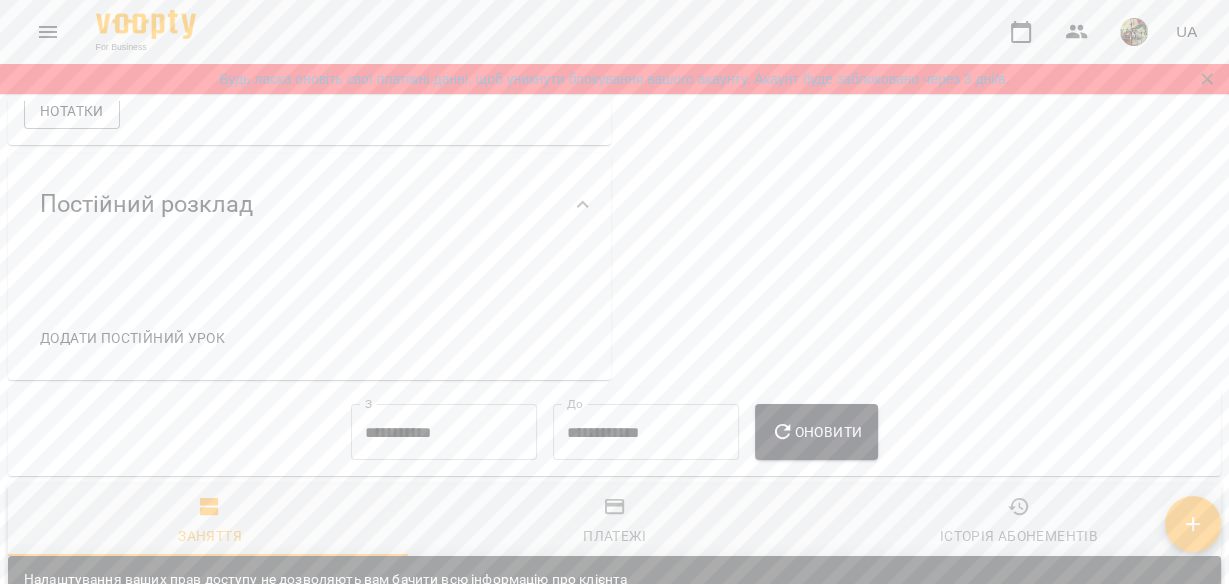 scroll, scrollTop: 722, scrollLeft: 0, axis: vertical 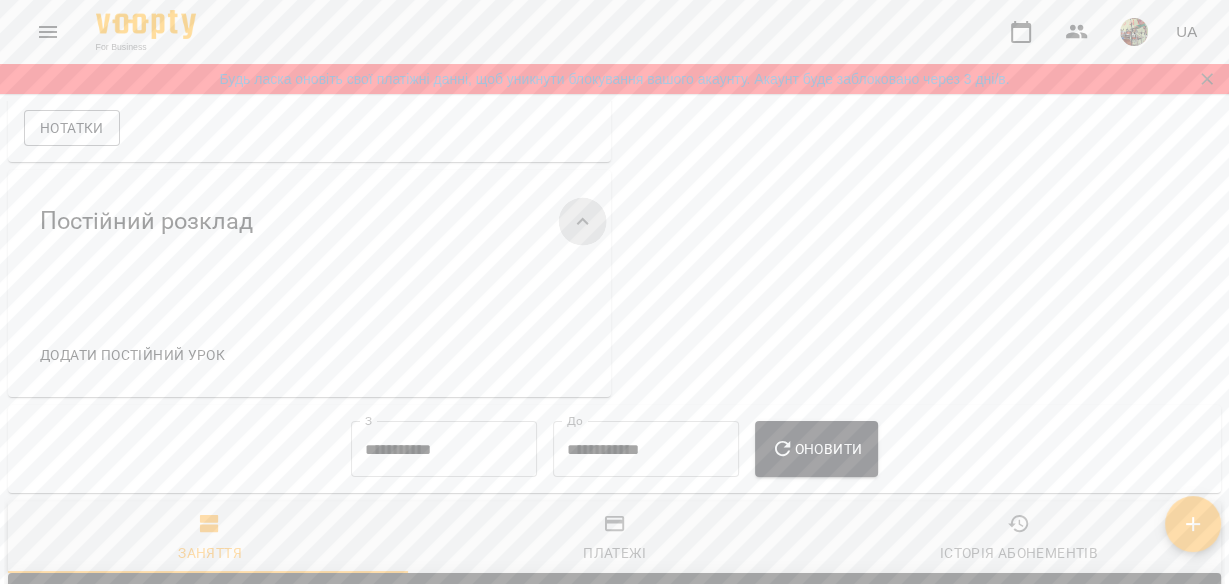 click 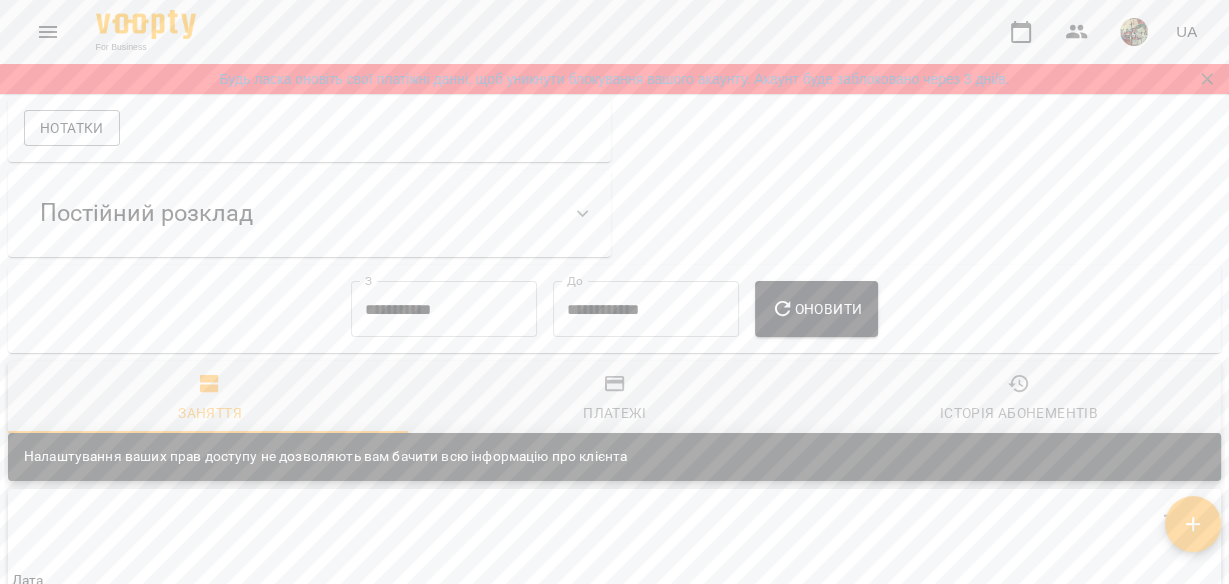 click 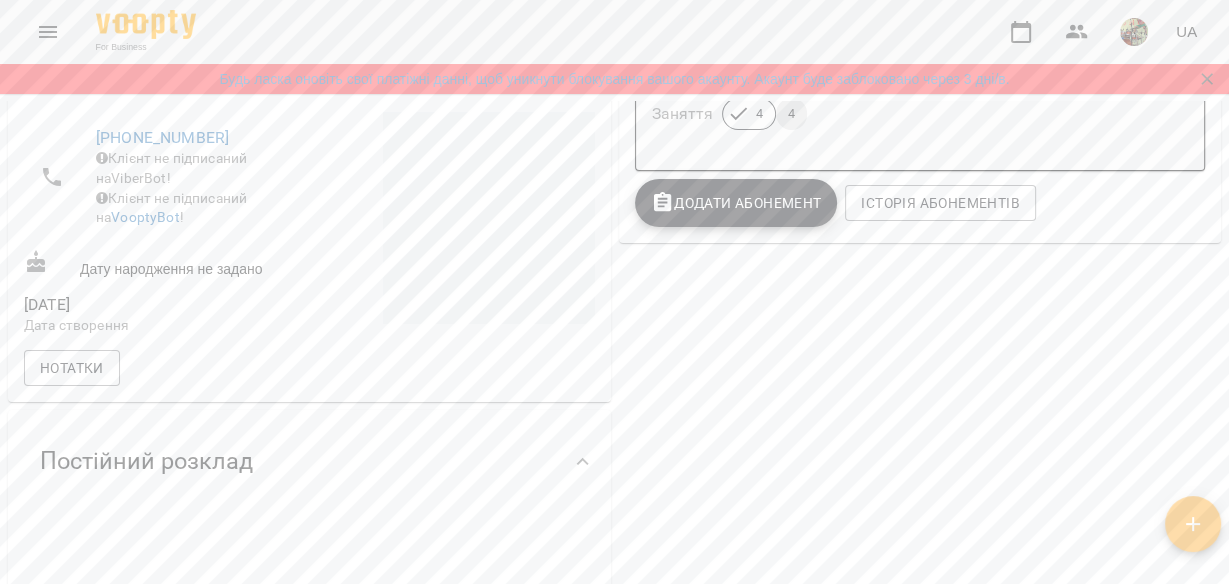 scroll, scrollTop: 642, scrollLeft: 0, axis: vertical 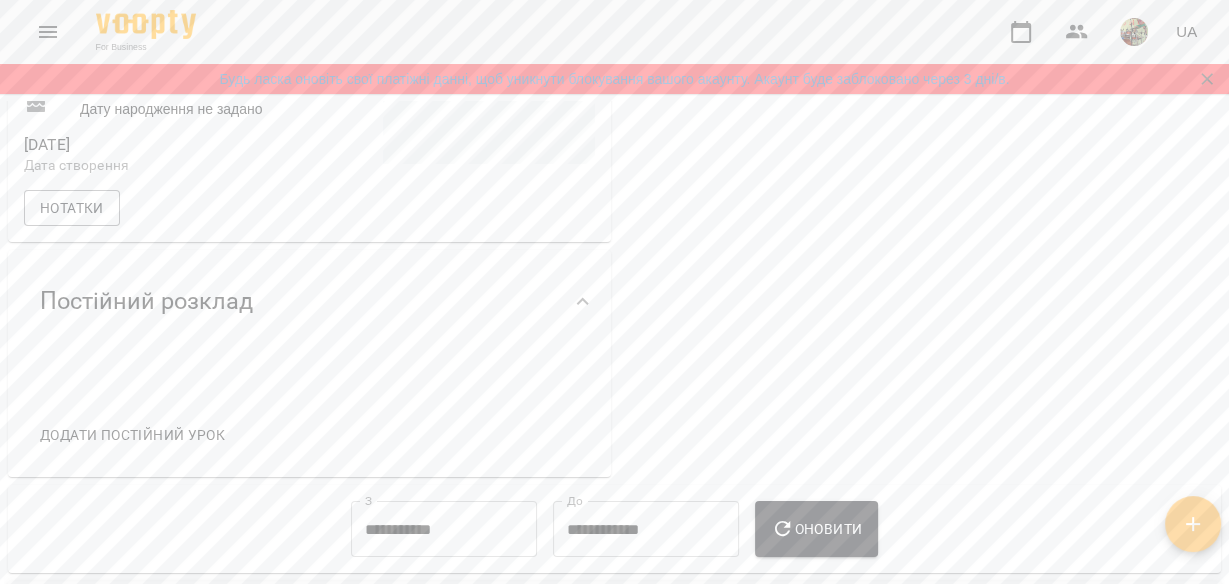 click on "Постійний розклад" at bounding box center [146, 301] 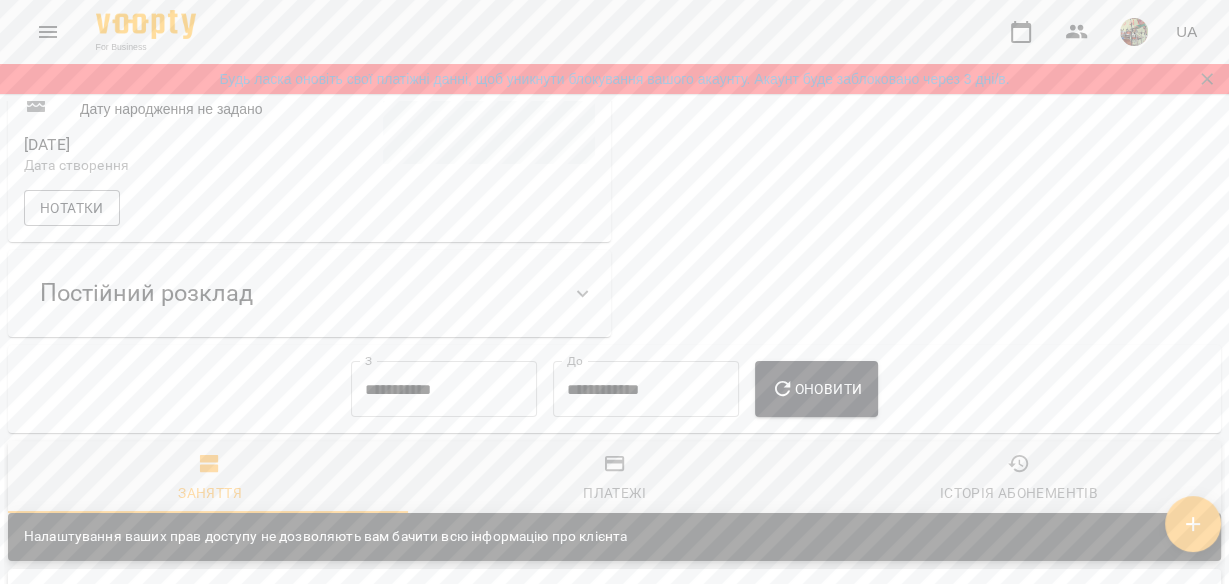 click 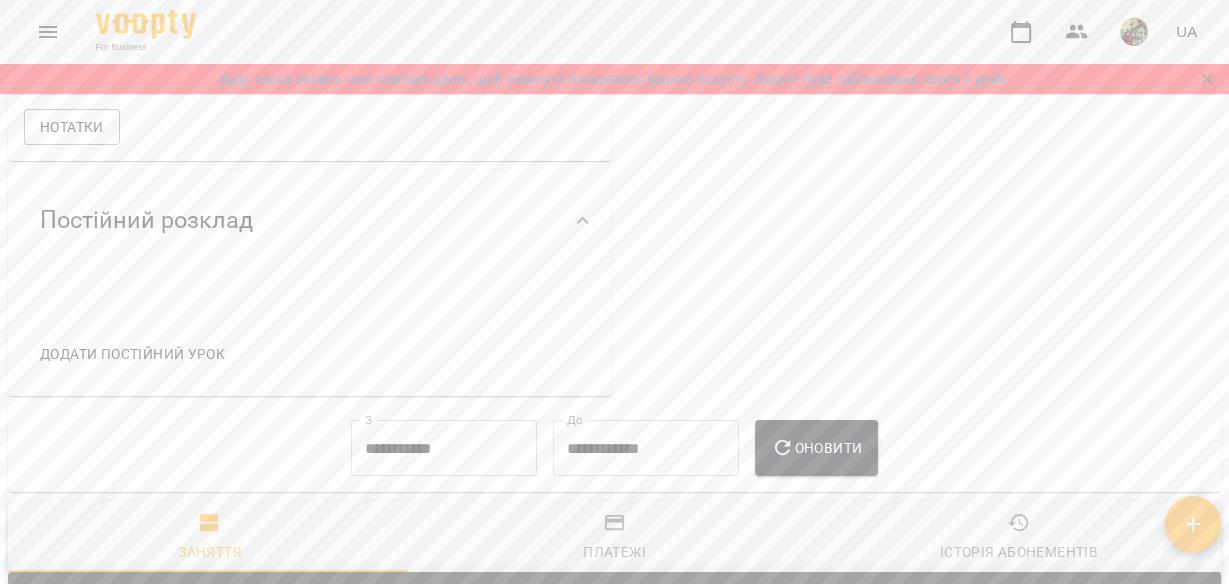 scroll, scrollTop: 802, scrollLeft: 0, axis: vertical 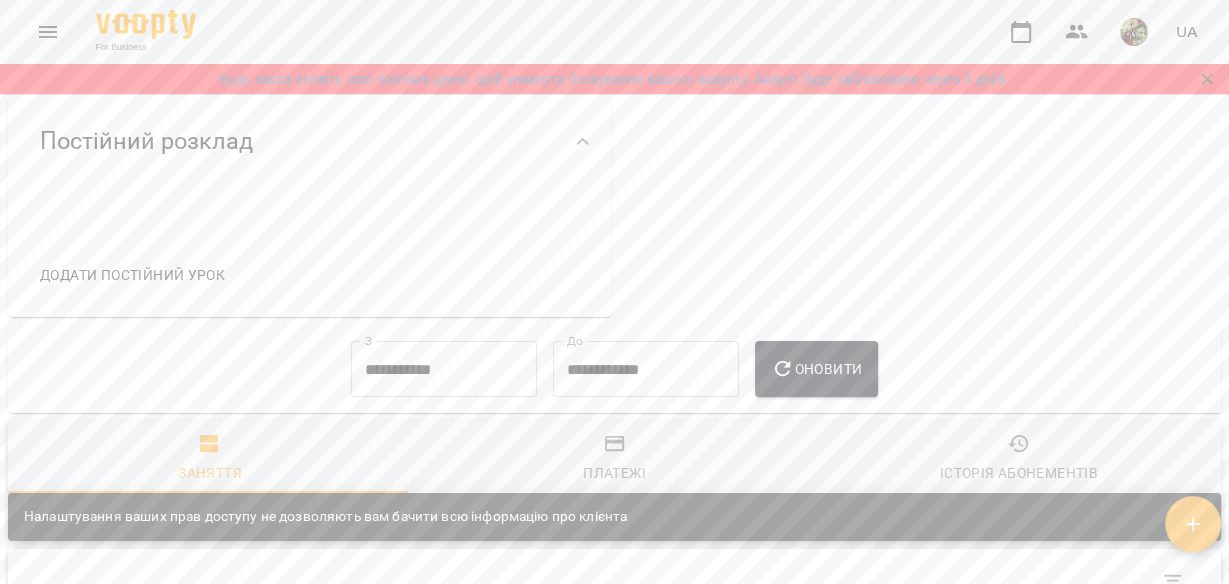 click on "Постійний розклад" at bounding box center (146, 141) 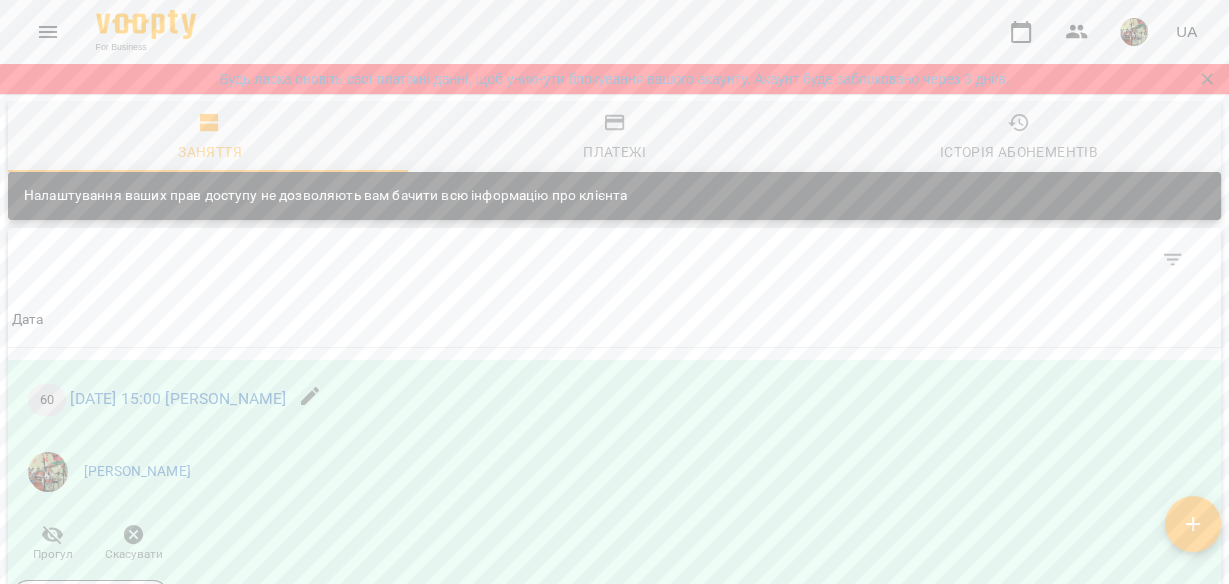 scroll, scrollTop: 982, scrollLeft: 0, axis: vertical 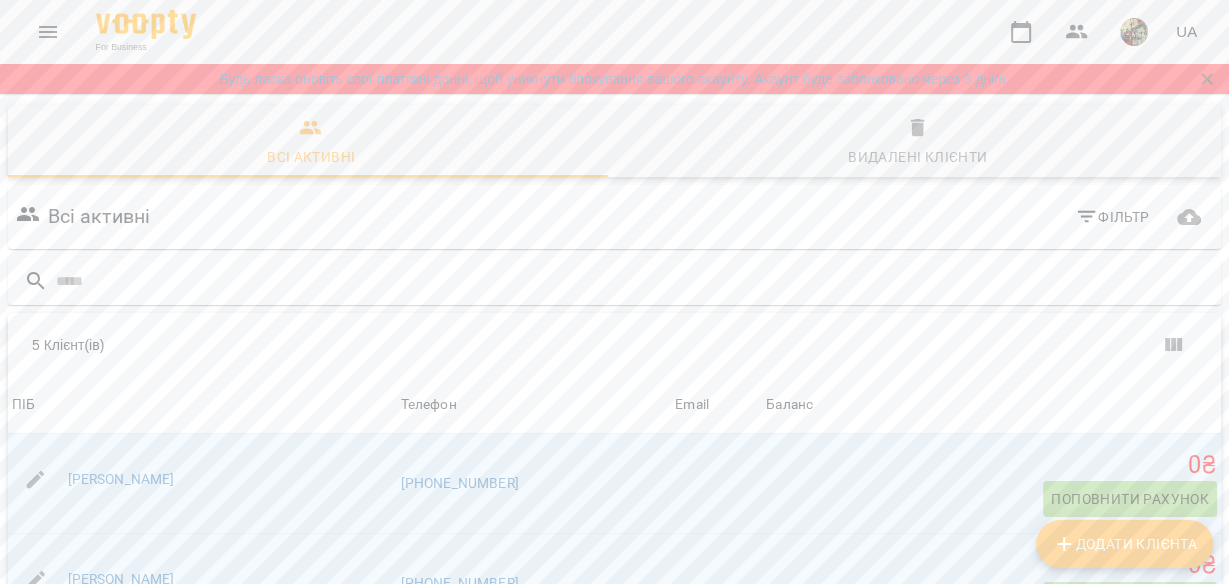 click 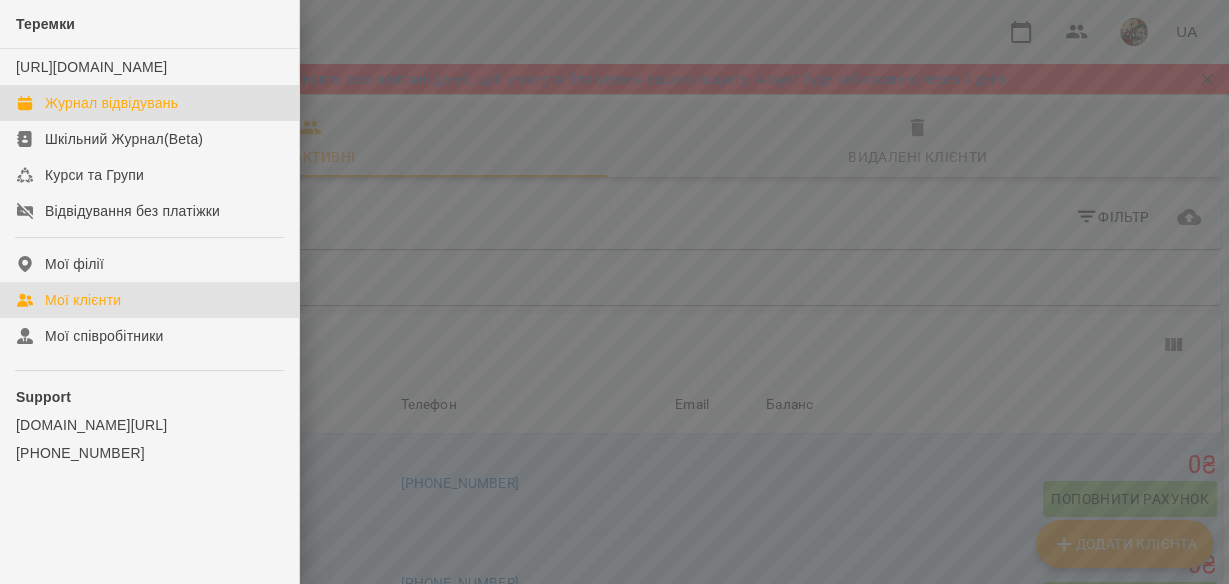 click on "Журнал відвідувань" at bounding box center (111, 103) 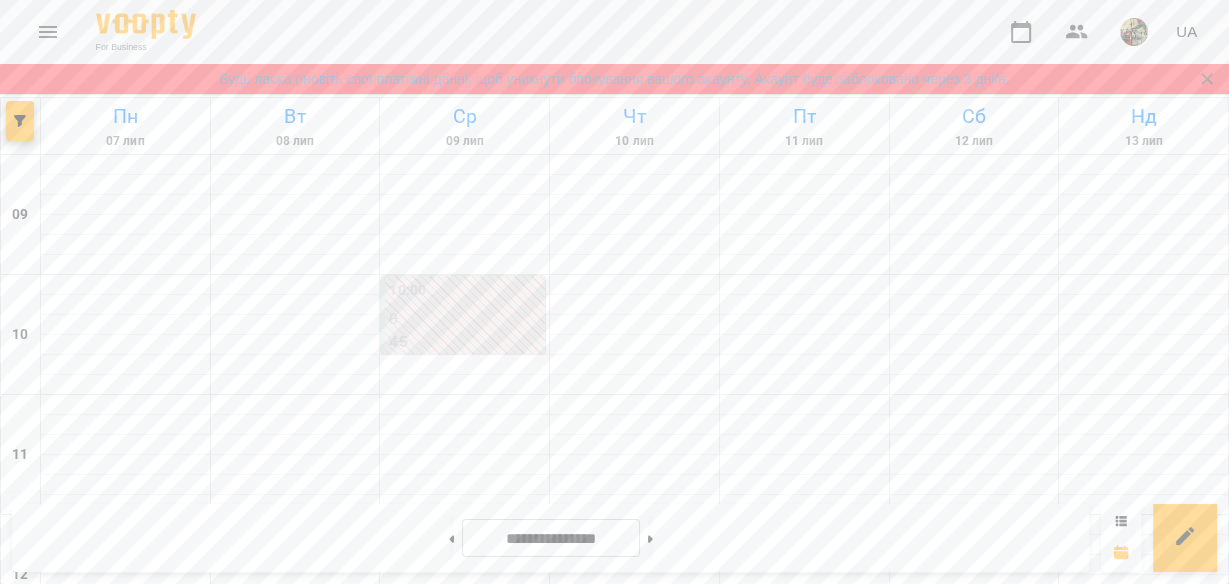 scroll, scrollTop: 480, scrollLeft: 0, axis: vertical 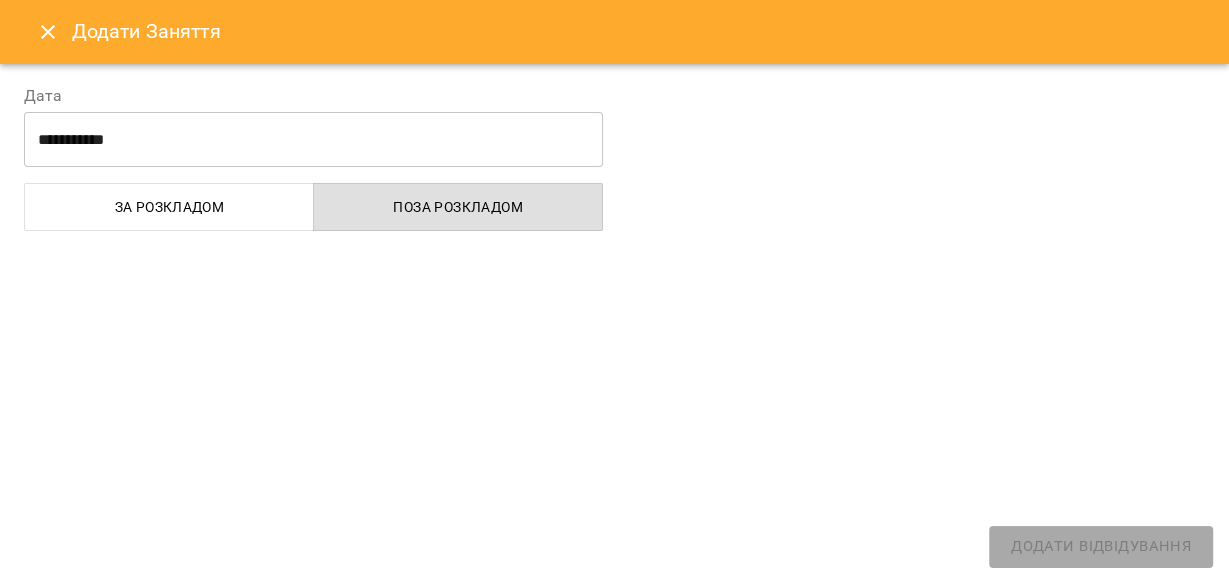 select on "**********" 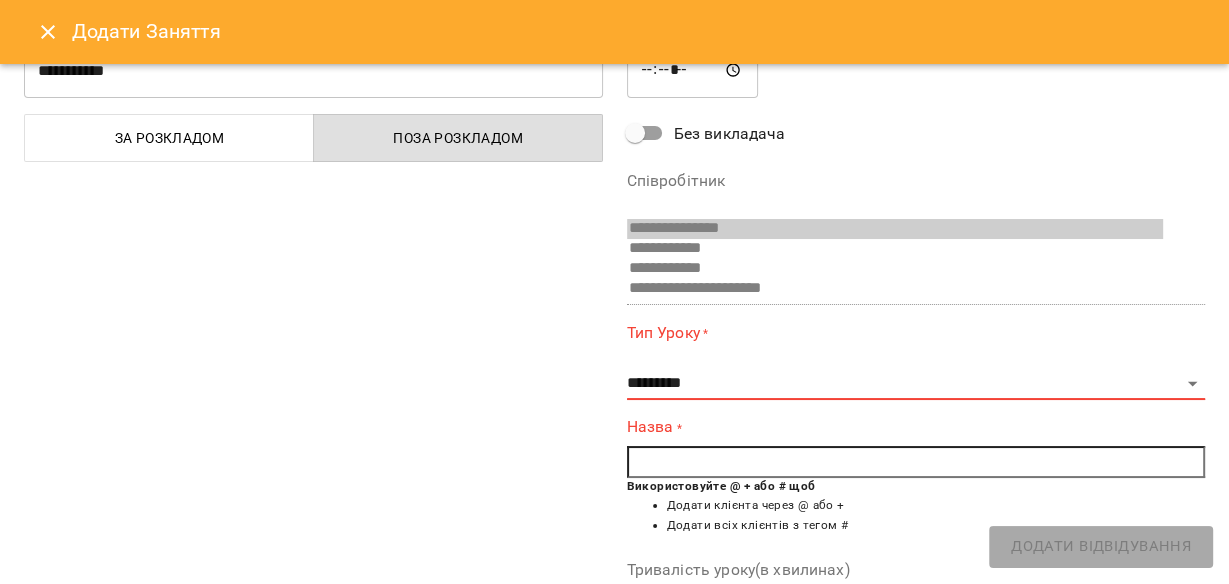 scroll, scrollTop: 160, scrollLeft: 0, axis: vertical 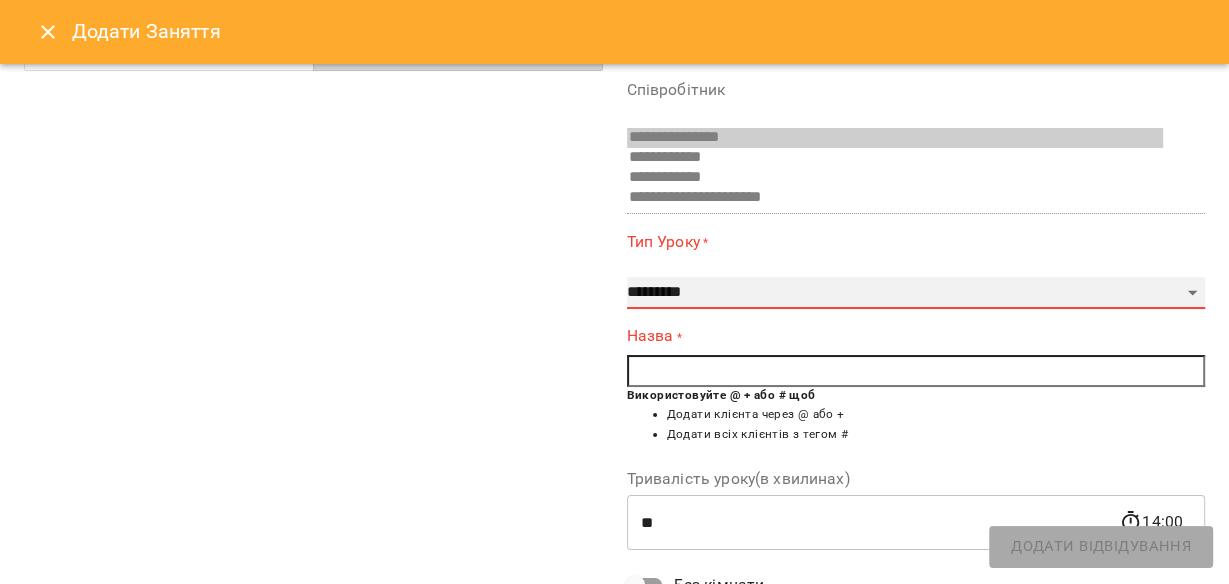 click on "**********" at bounding box center (916, 293) 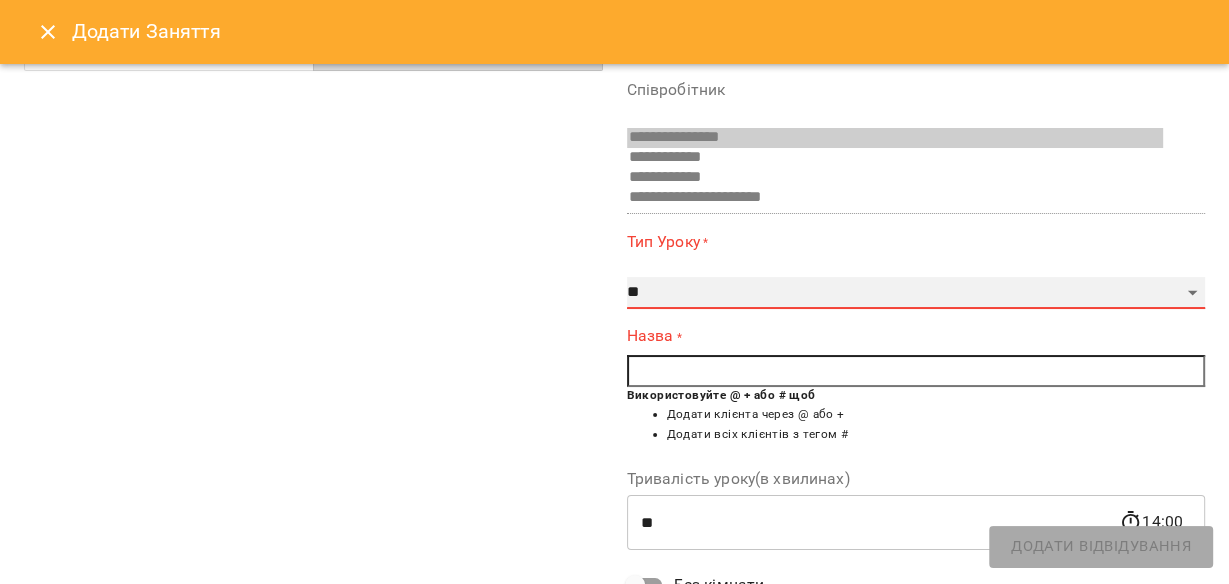 click on "**********" at bounding box center [916, 293] 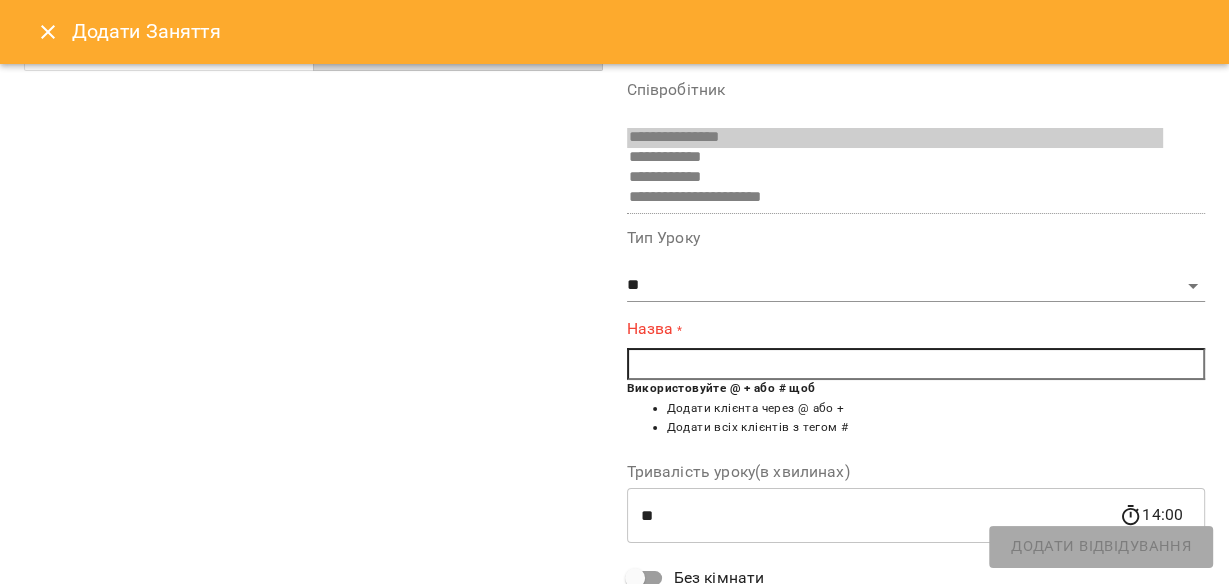 click at bounding box center [916, 364] 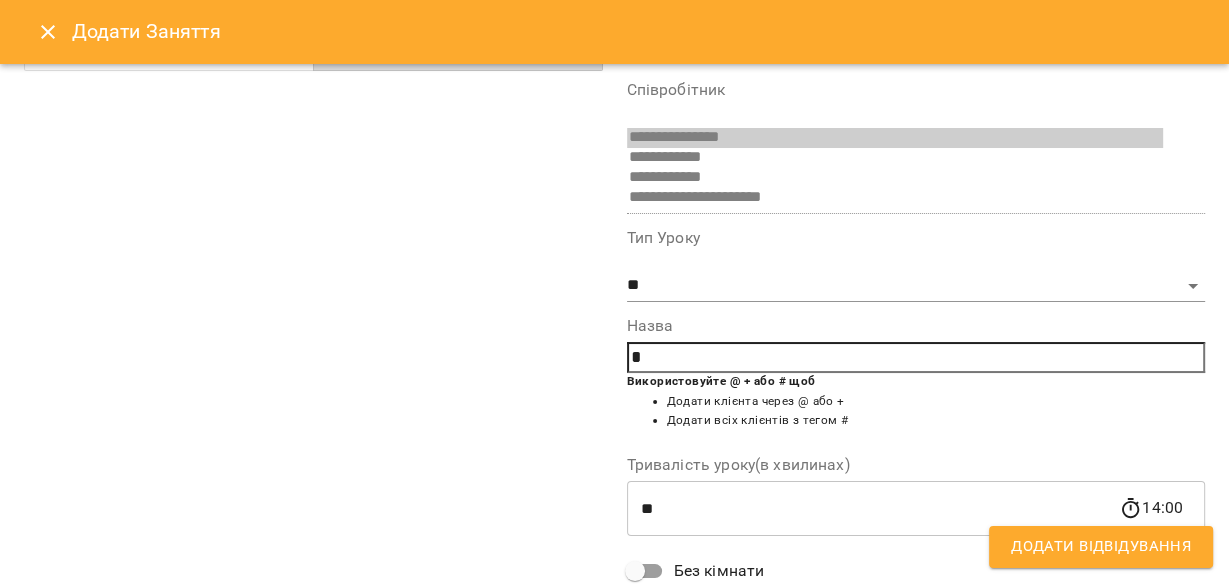 type on "*" 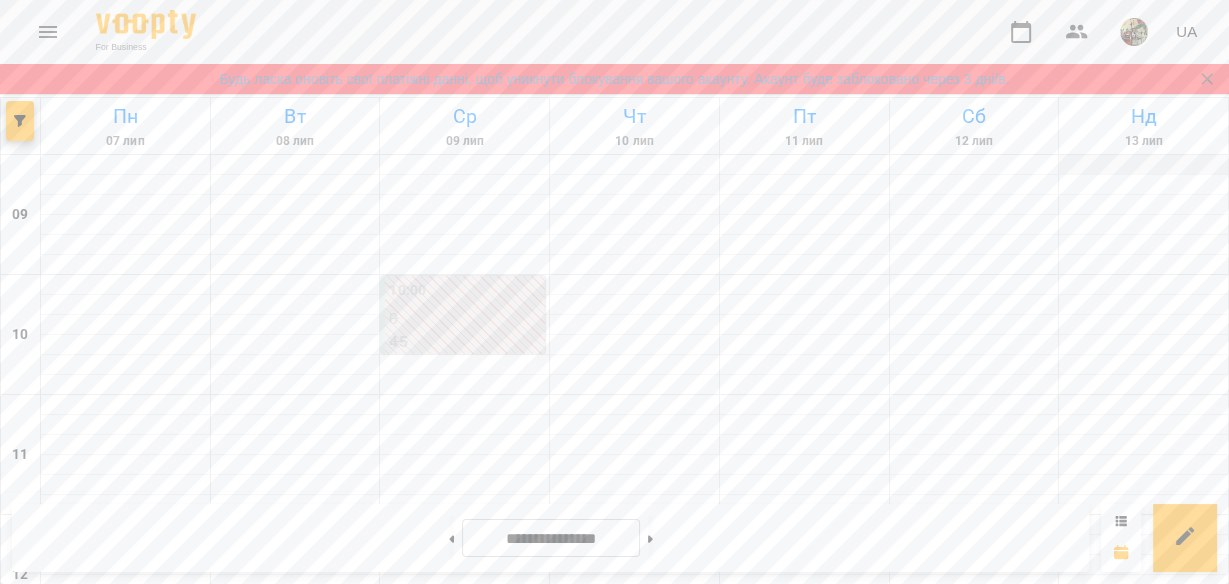 click at bounding box center (1143, 165) 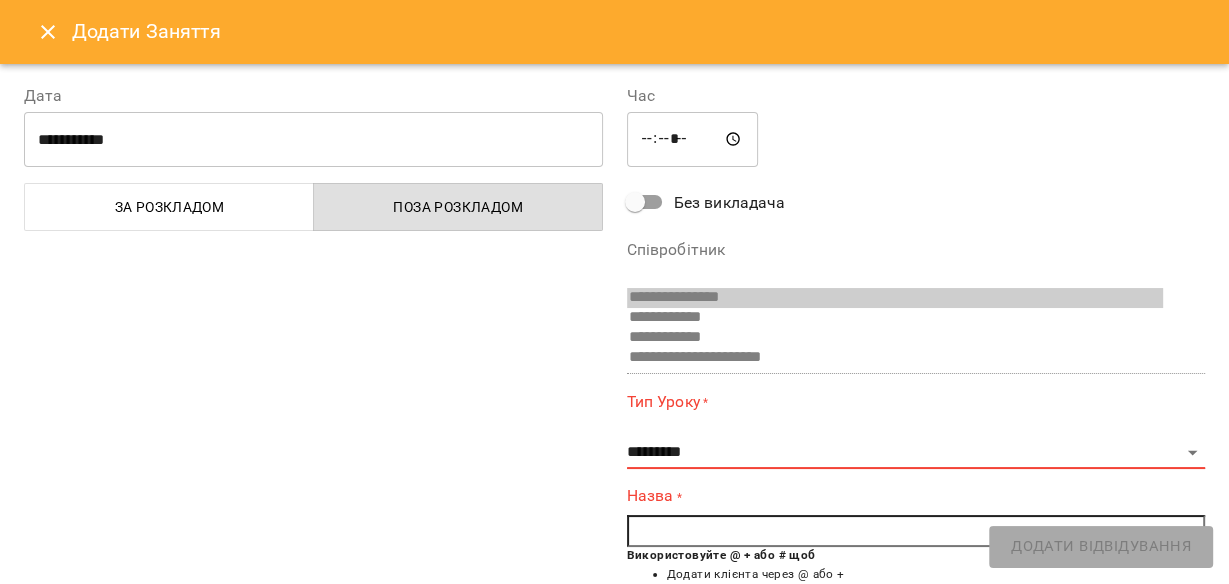 click on "*****" at bounding box center (693, 140) 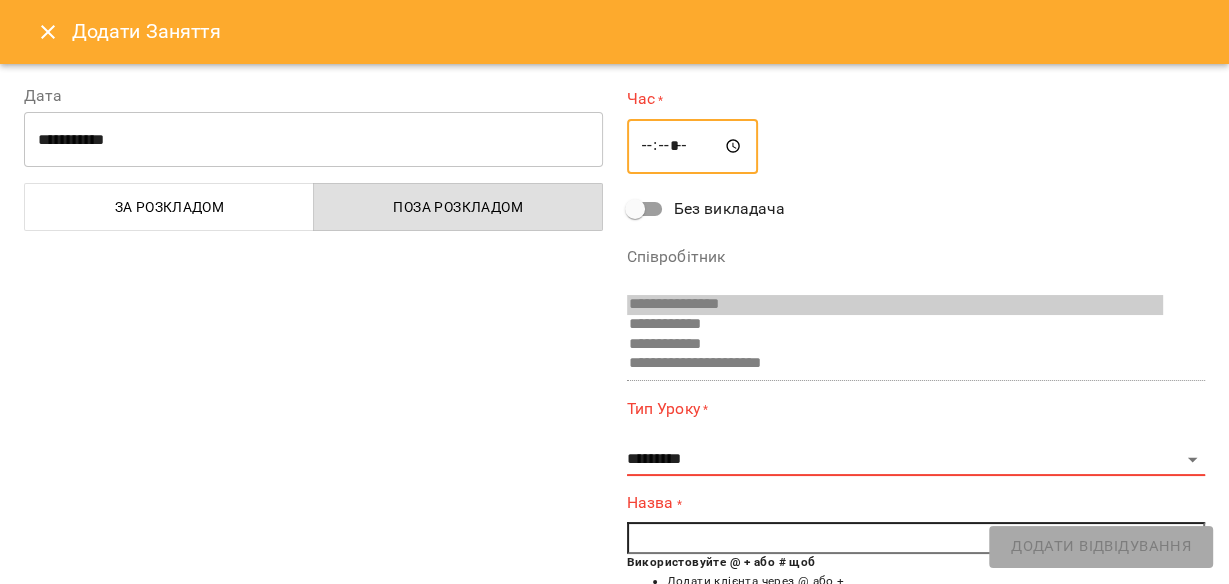 click at bounding box center (693, 147) 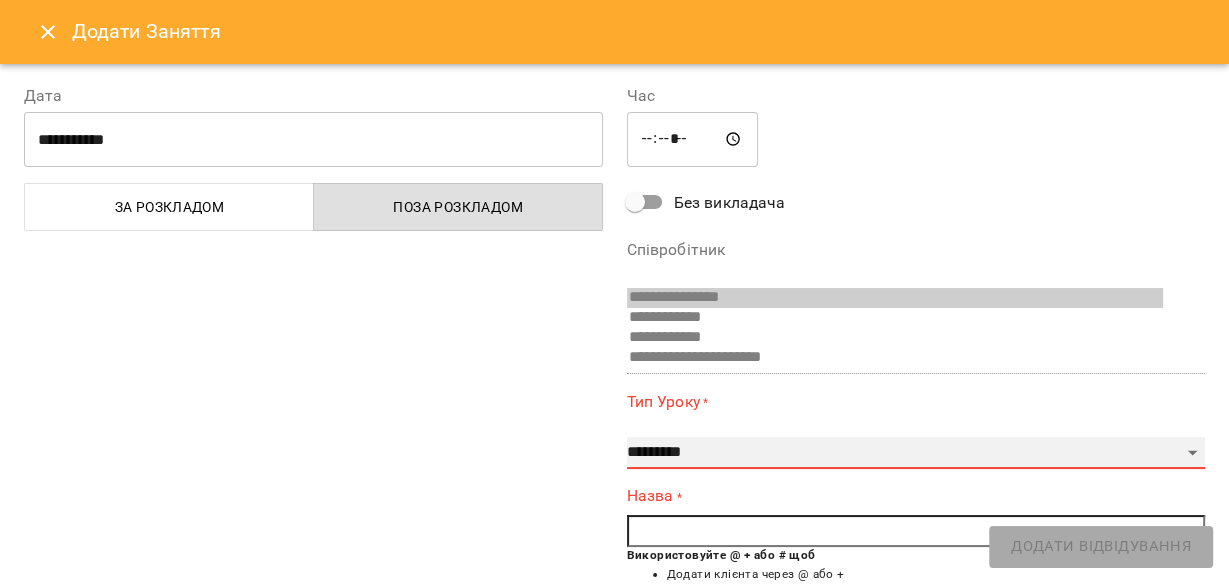 drag, startPoint x: 1184, startPoint y: 452, endPoint x: 1152, endPoint y: 447, distance: 32.38827 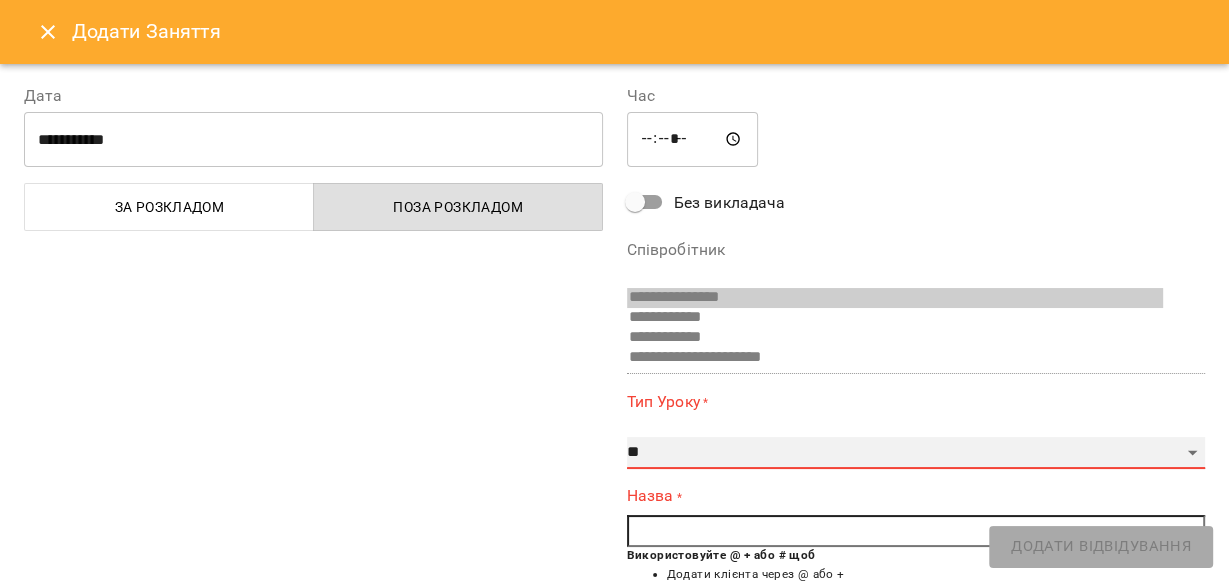 click on "**********" at bounding box center [916, 453] 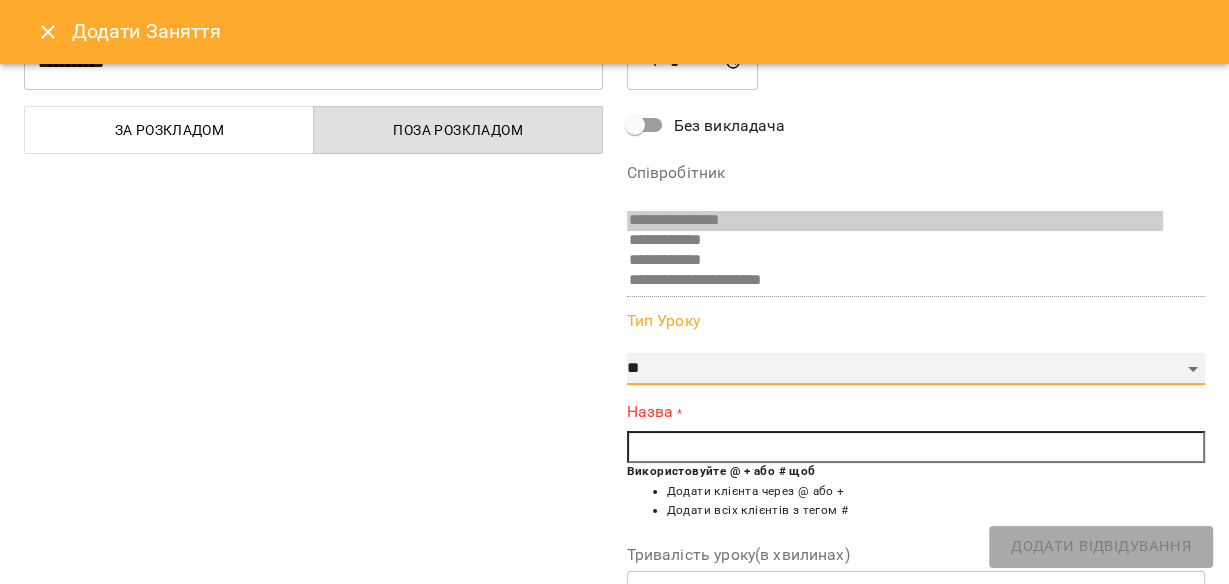 scroll, scrollTop: 240, scrollLeft: 0, axis: vertical 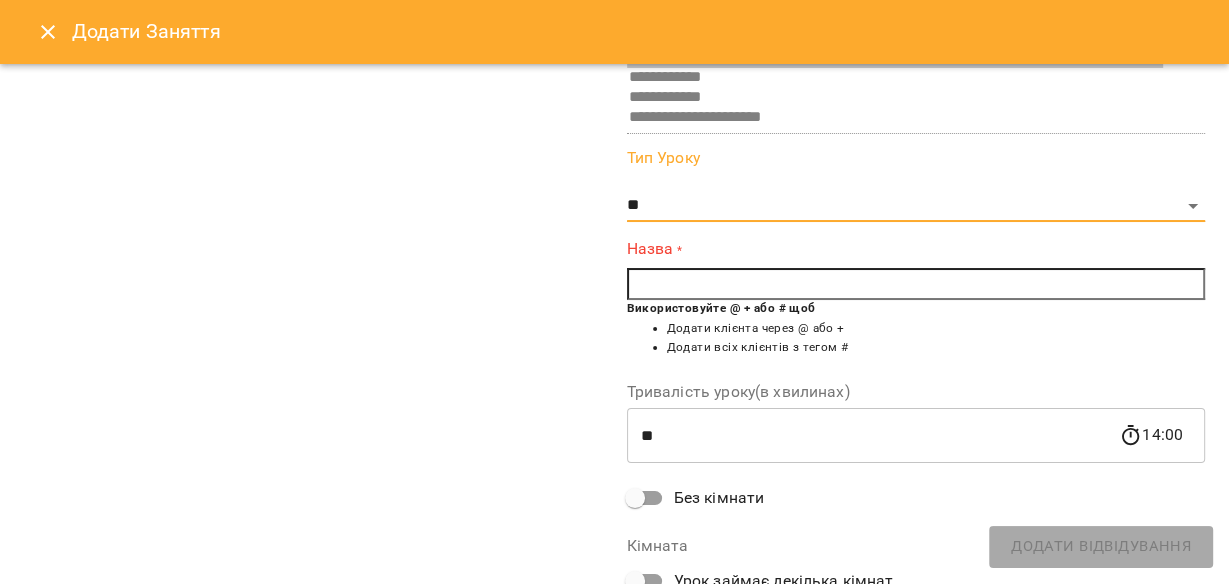 click at bounding box center [916, 284] 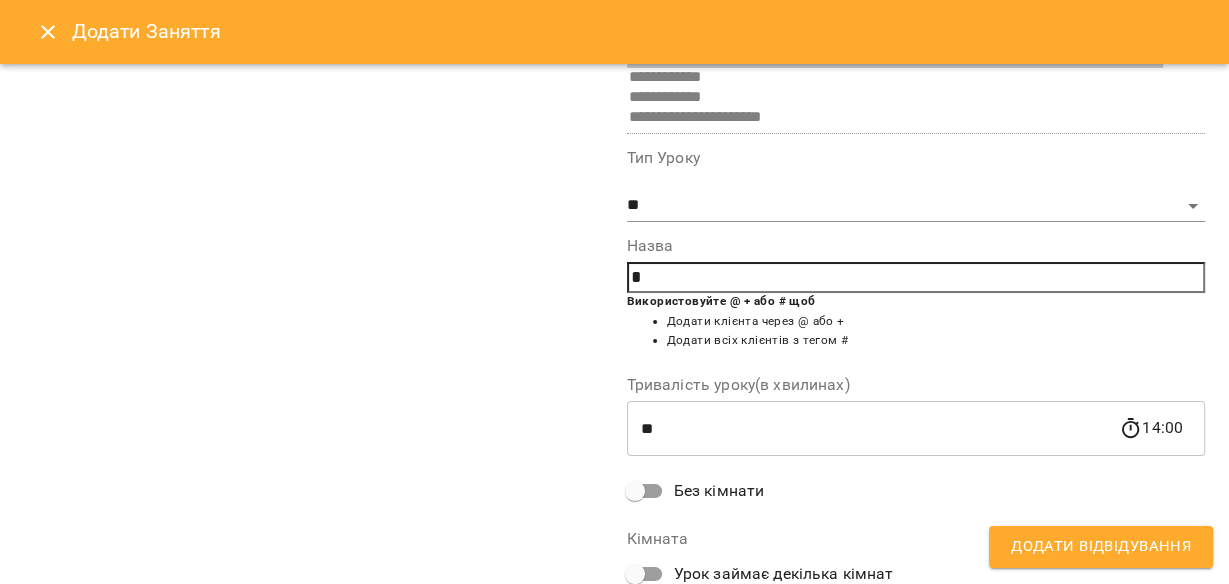 type on "*" 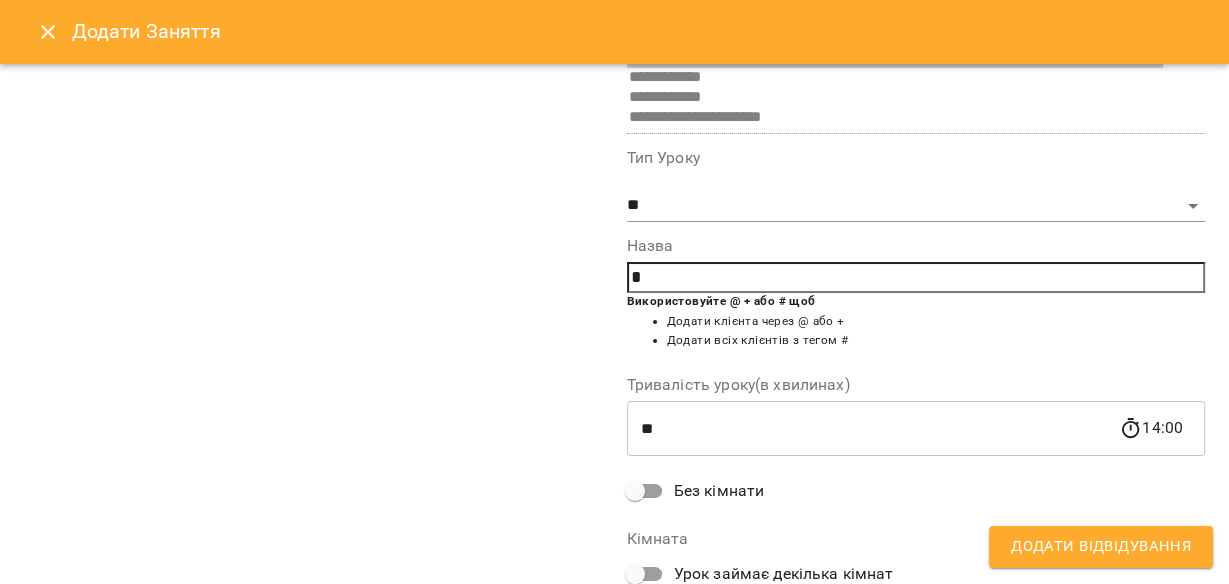 click on "Додати Відвідування" at bounding box center (1101, 547) 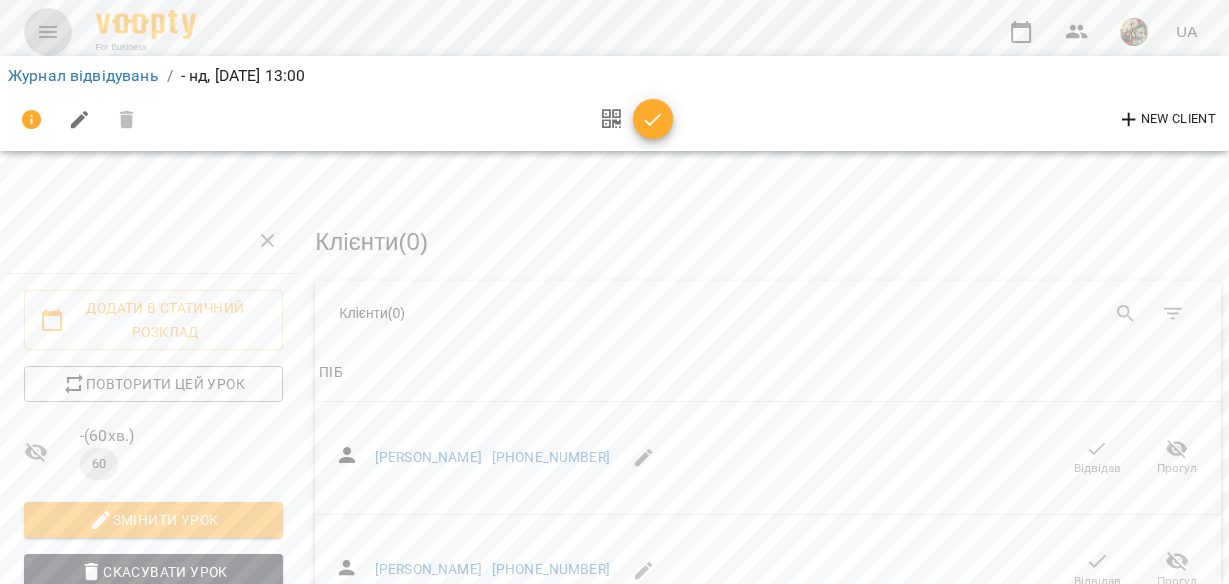click 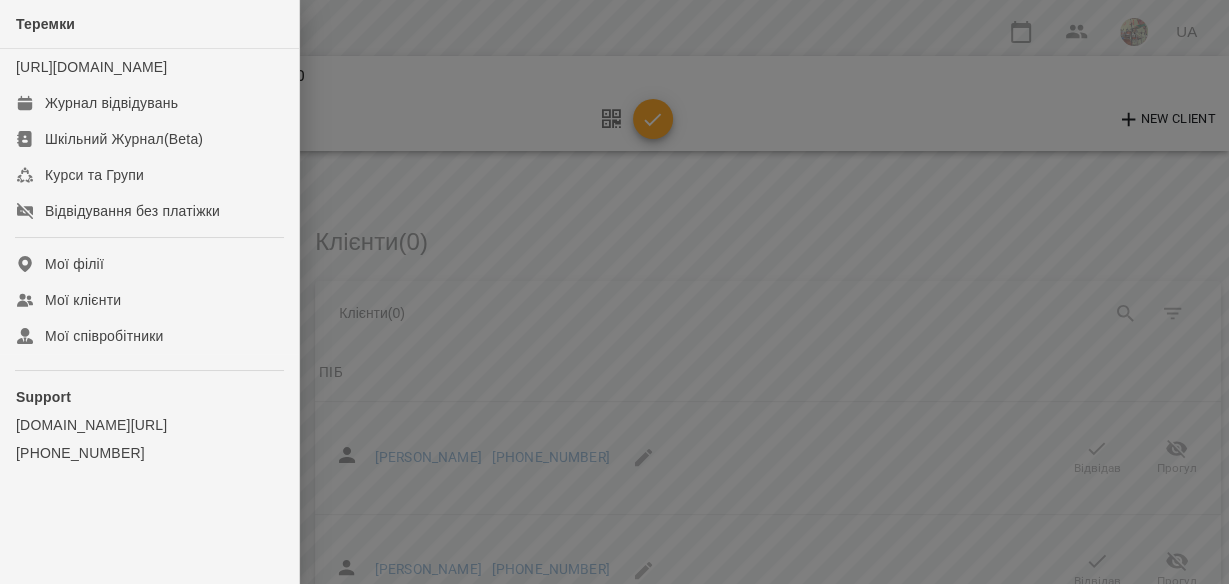click at bounding box center [614, 292] 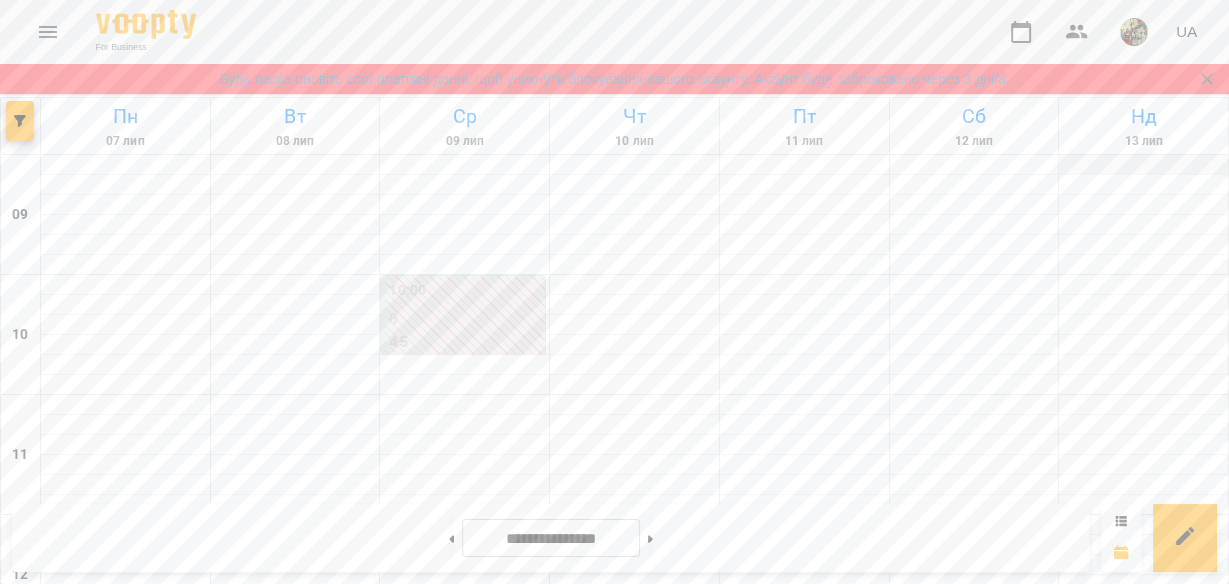 click at bounding box center [1143, 165] 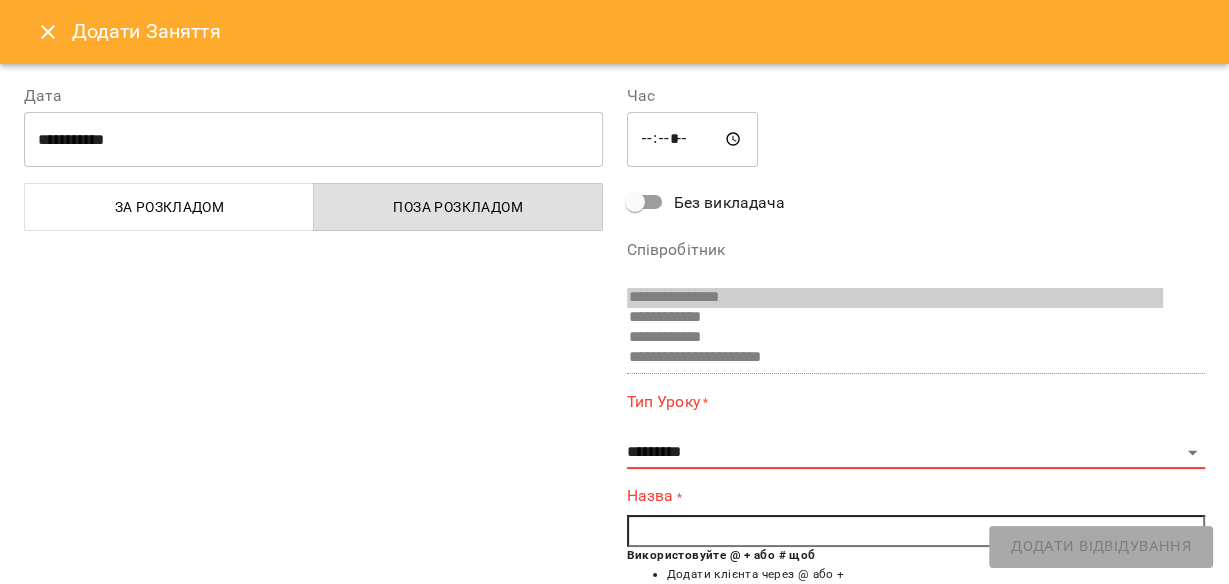 drag, startPoint x: 648, startPoint y: 139, endPoint x: 648, endPoint y: 166, distance: 27 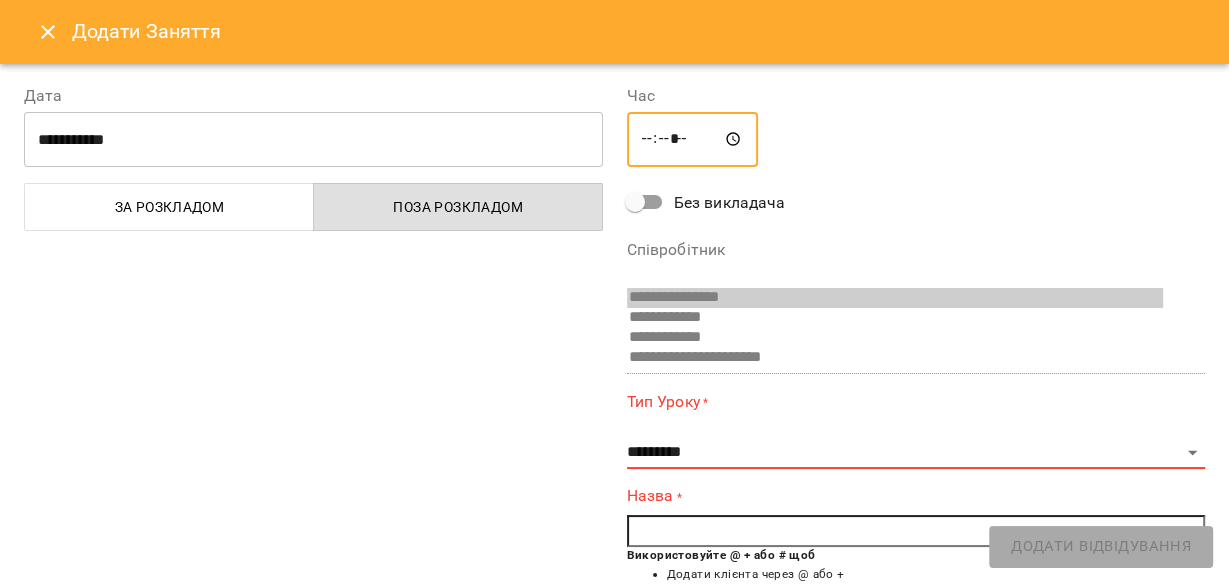 type on "*****" 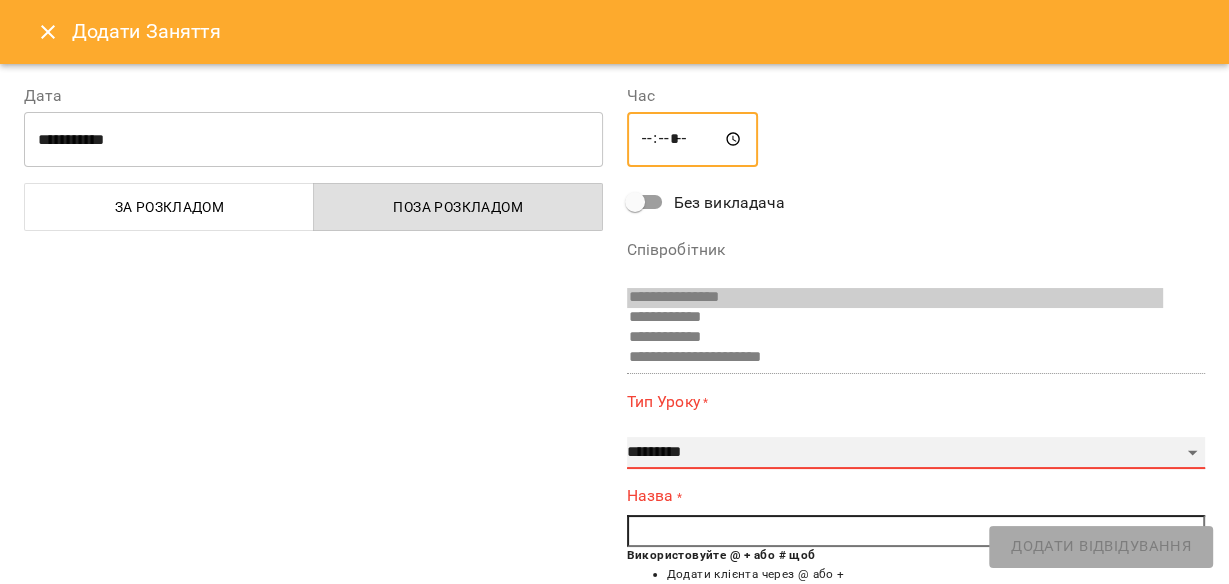drag, startPoint x: 1178, startPoint y: 450, endPoint x: 1159, endPoint y: 446, distance: 19.416489 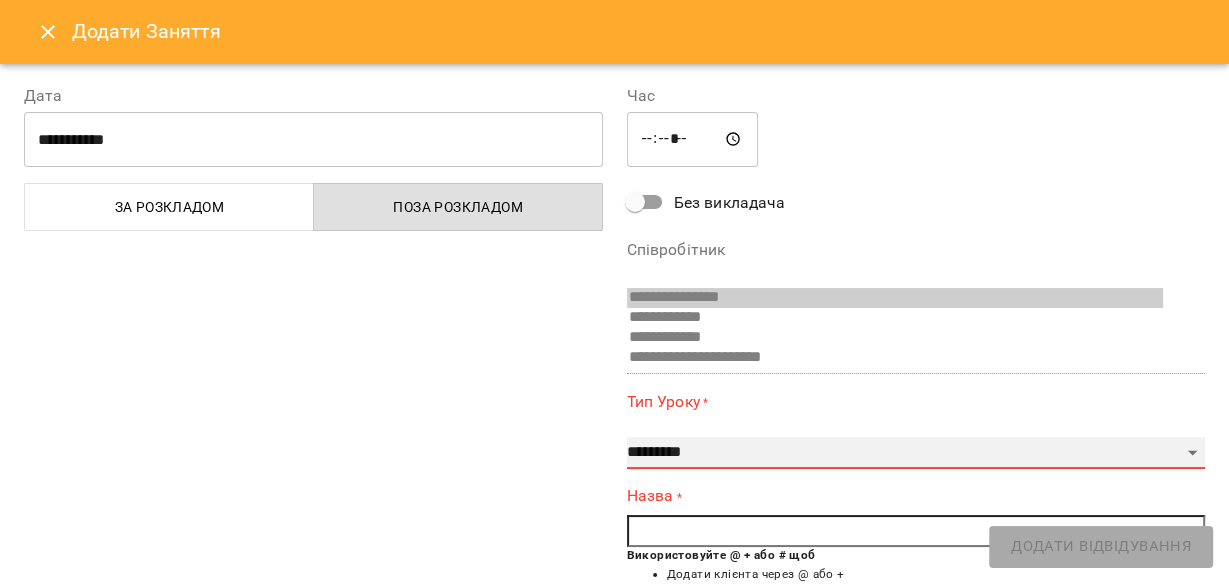 select on "**" 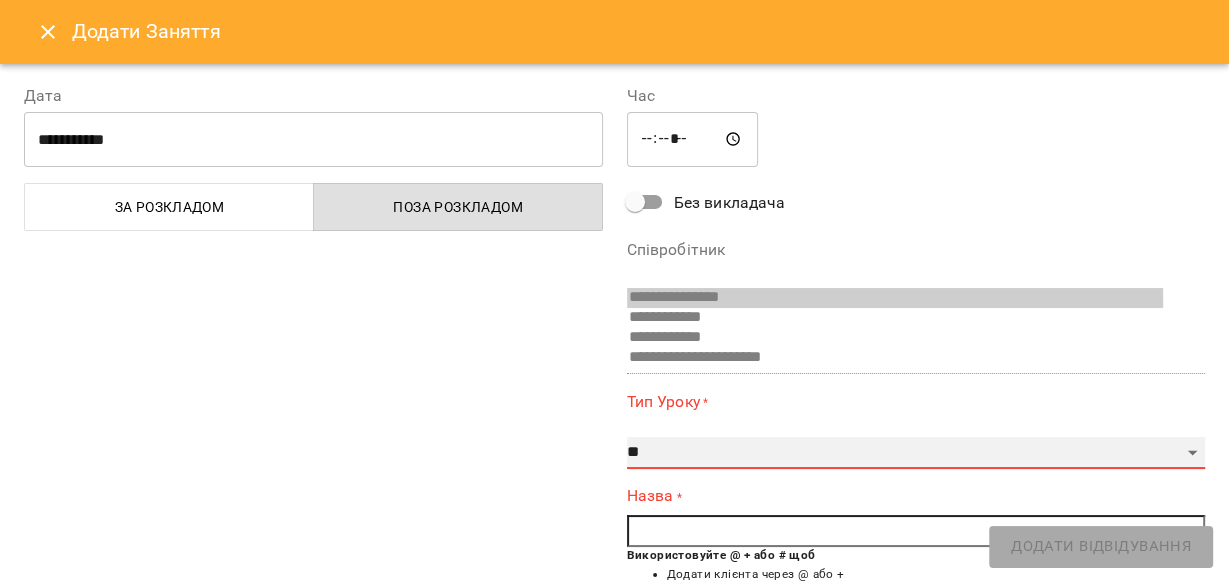 click on "**********" at bounding box center (916, 453) 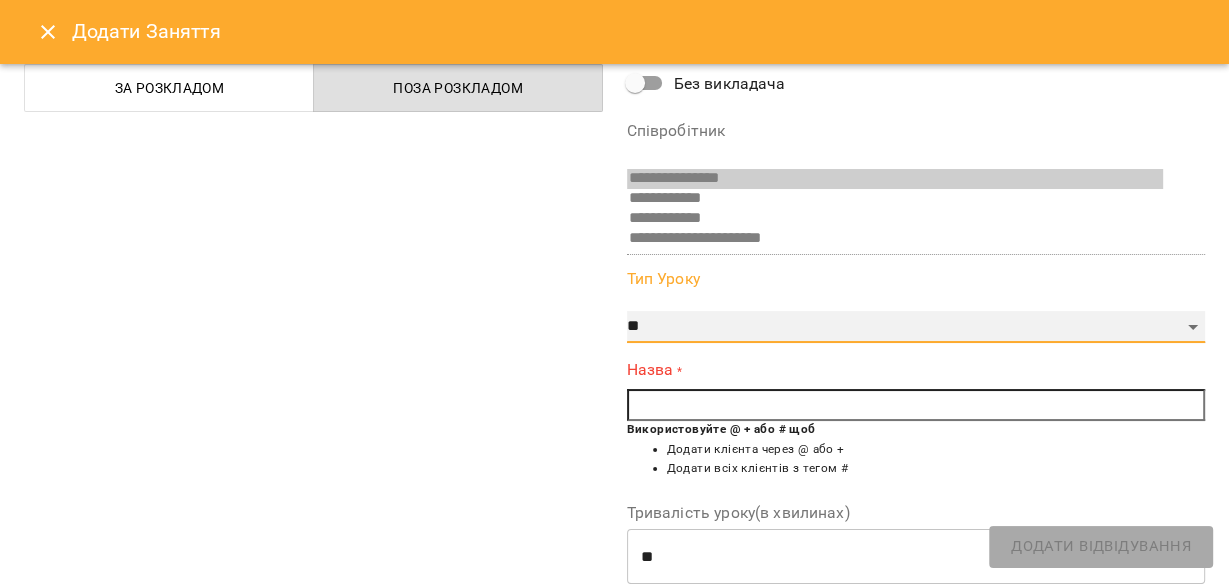 scroll, scrollTop: 160, scrollLeft: 0, axis: vertical 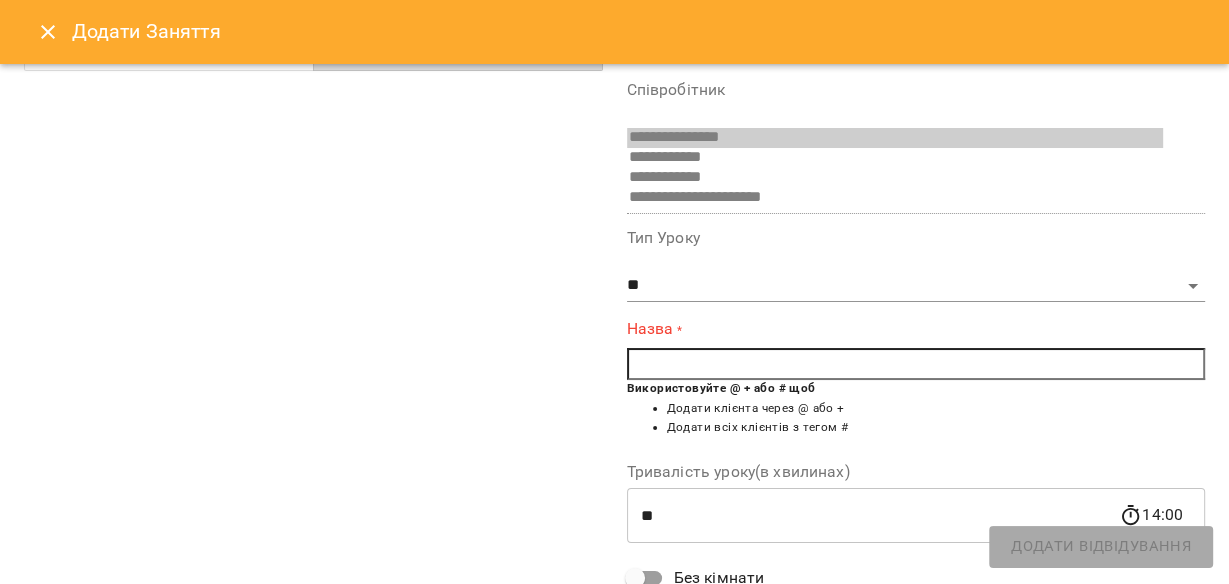 click at bounding box center [916, 364] 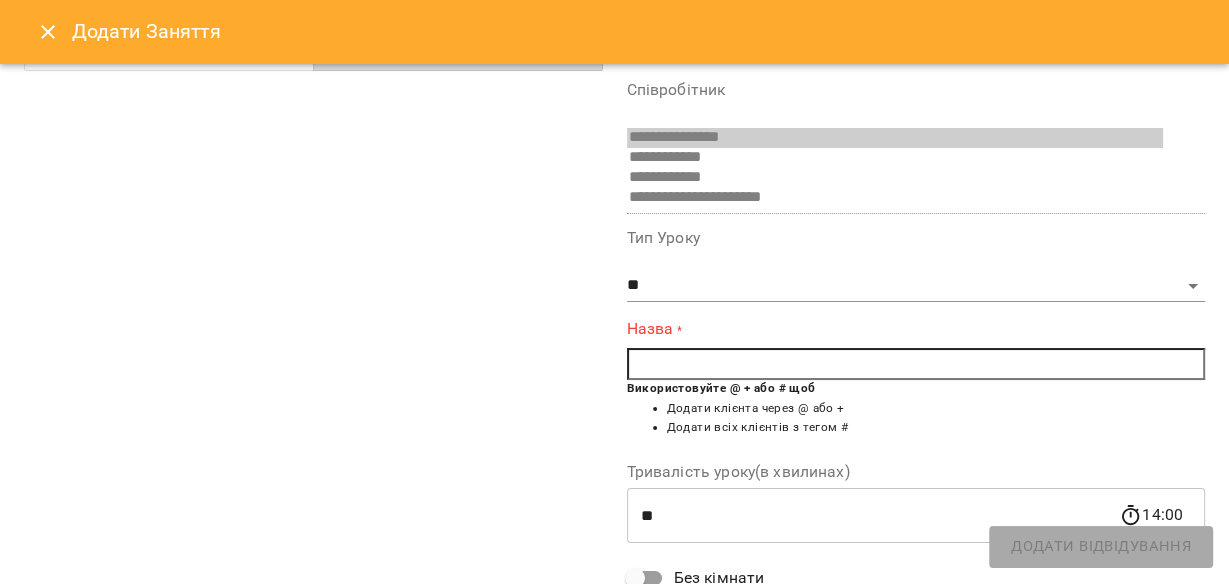 type on "*" 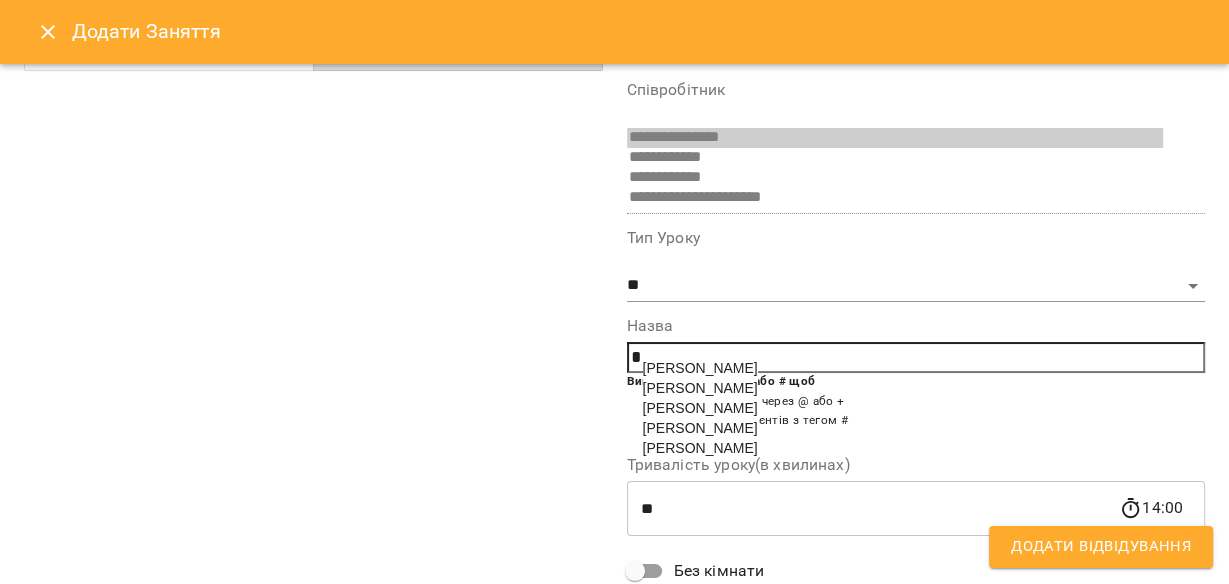 click on "[PERSON_NAME]" at bounding box center [700, 448] 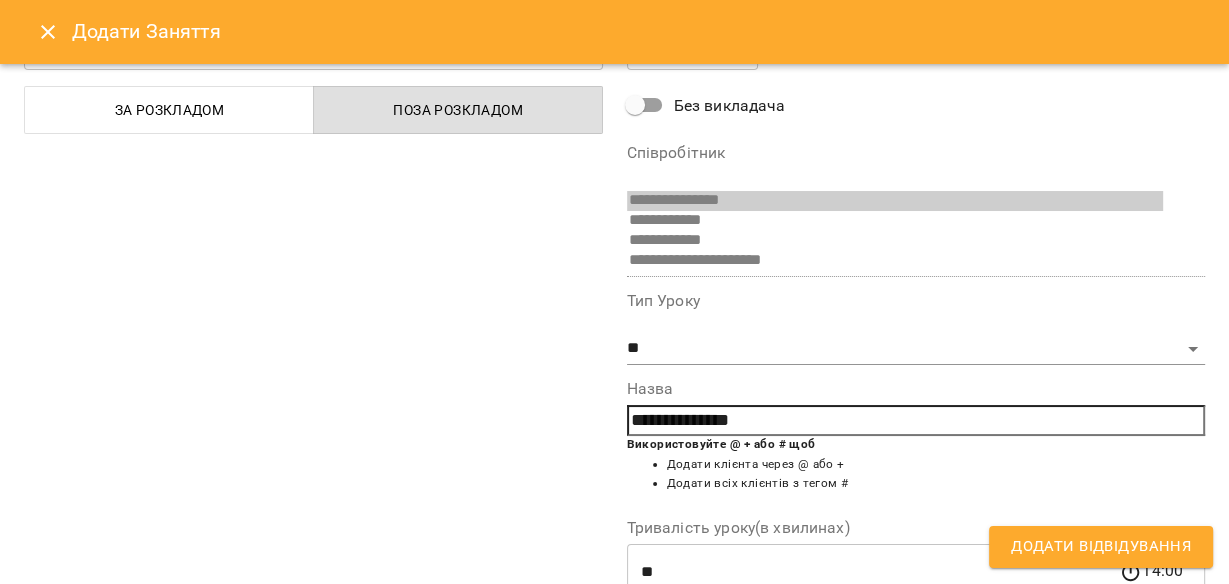 scroll, scrollTop: 240, scrollLeft: 0, axis: vertical 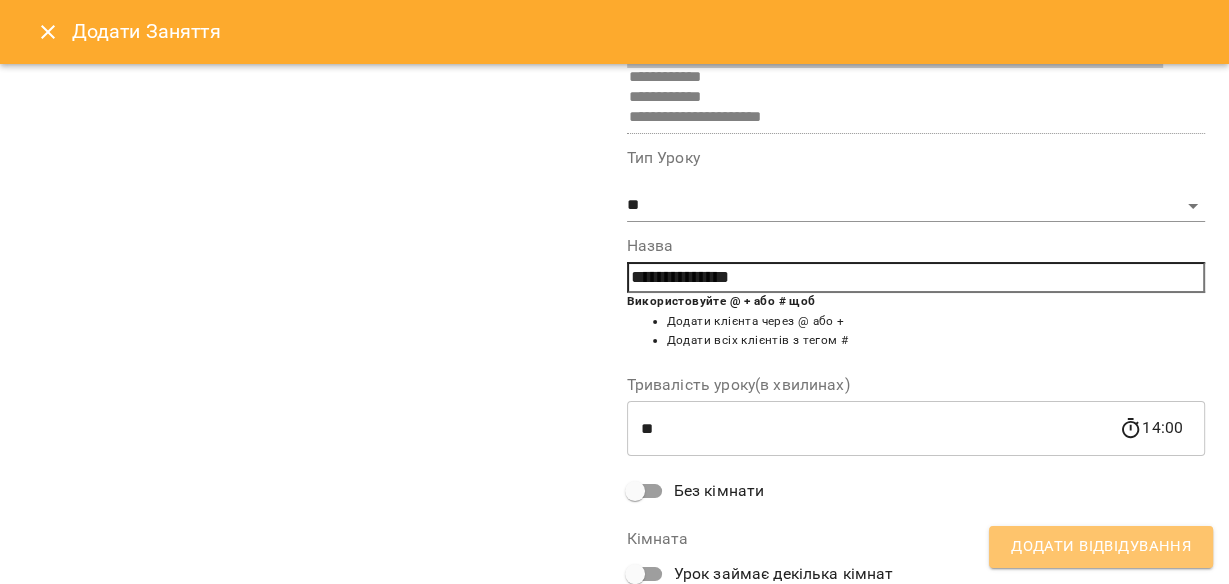 click on "Додати Відвідування" at bounding box center (1101, 547) 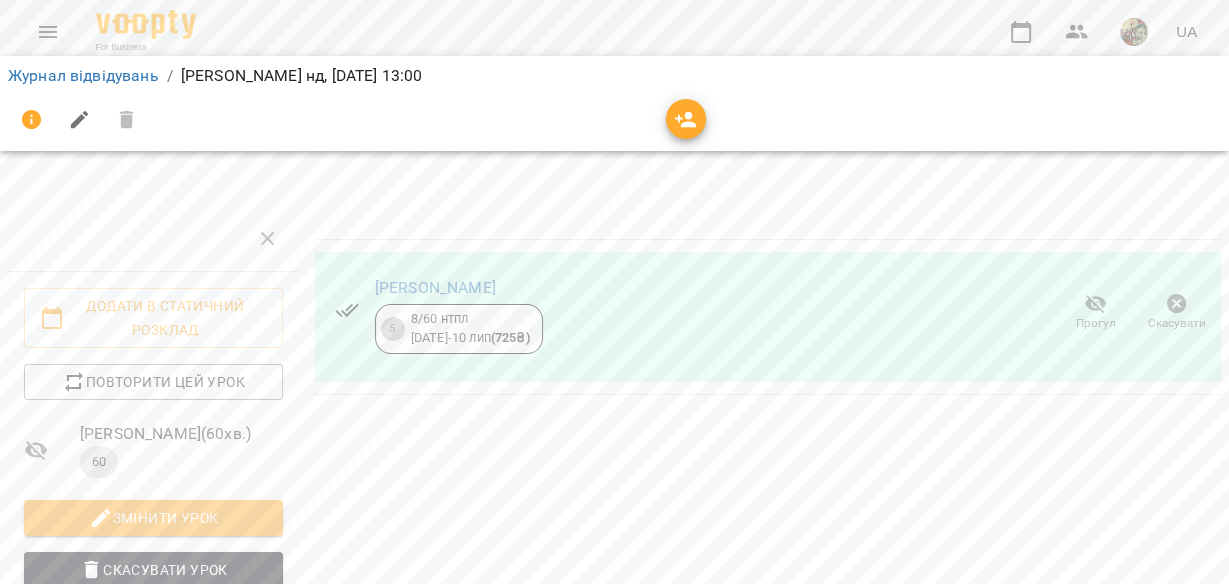 scroll, scrollTop: 0, scrollLeft: 0, axis: both 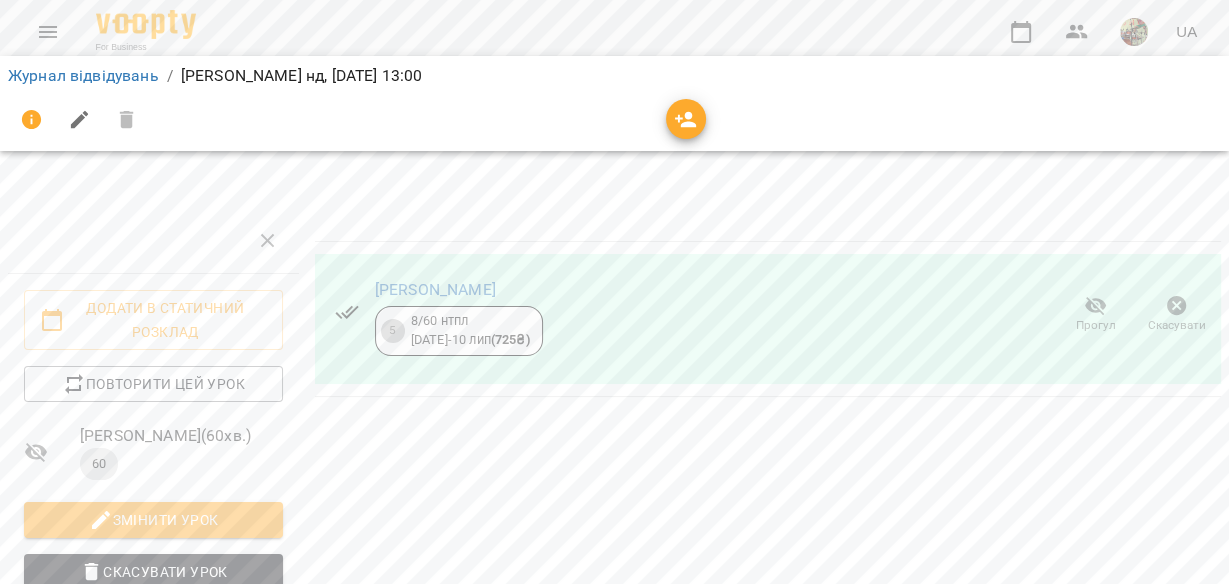 click 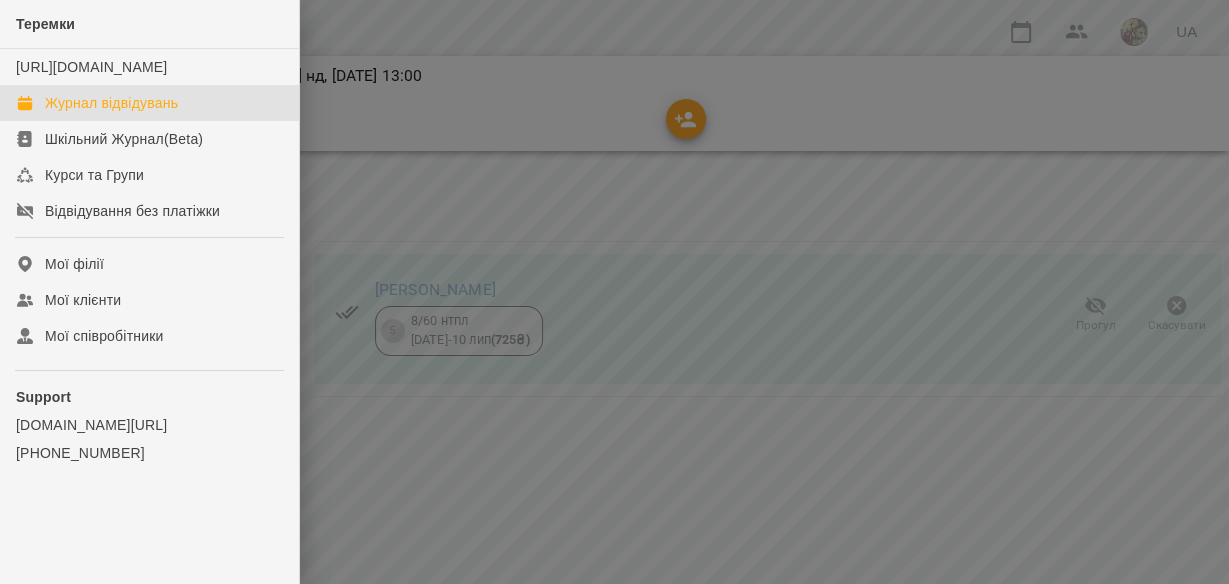 click on "Журнал відвідувань" at bounding box center (111, 103) 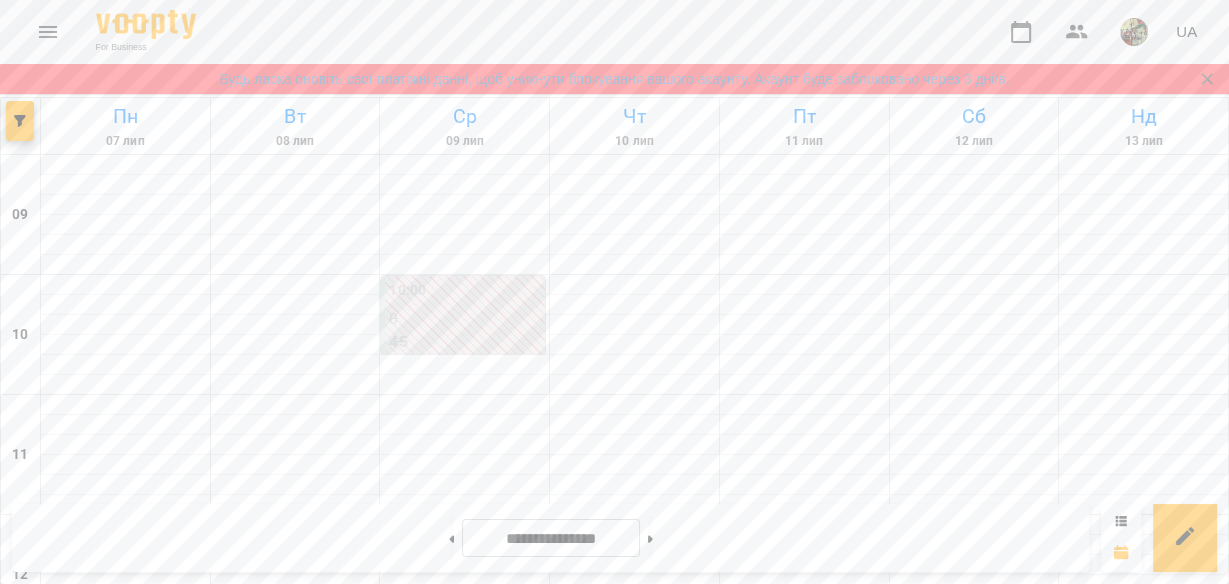 scroll, scrollTop: 480, scrollLeft: 0, axis: vertical 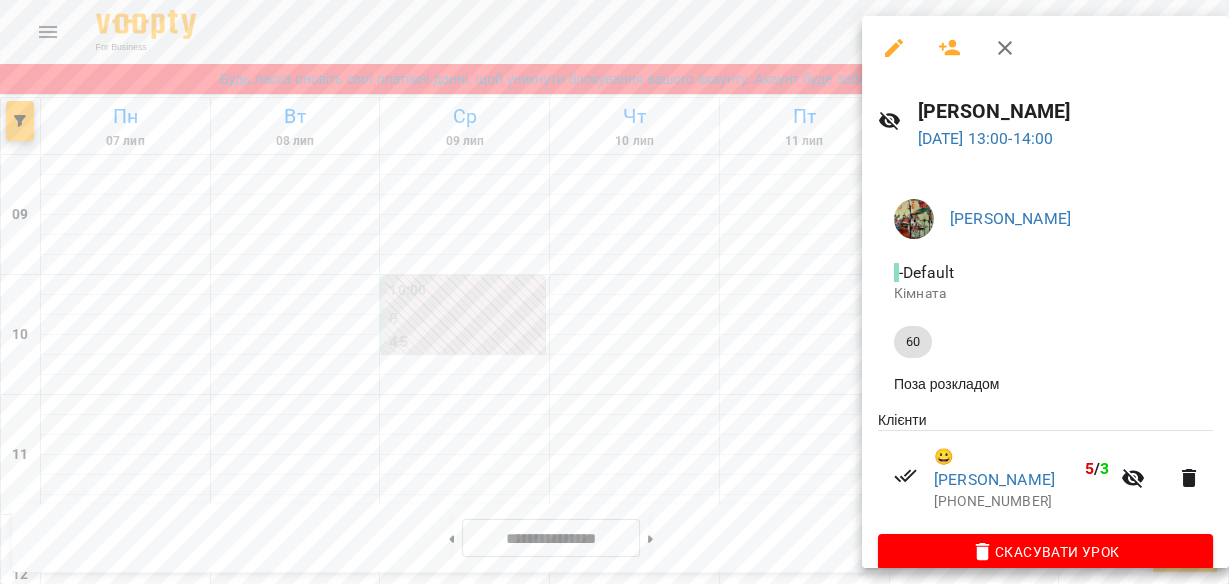 click at bounding box center [614, 292] 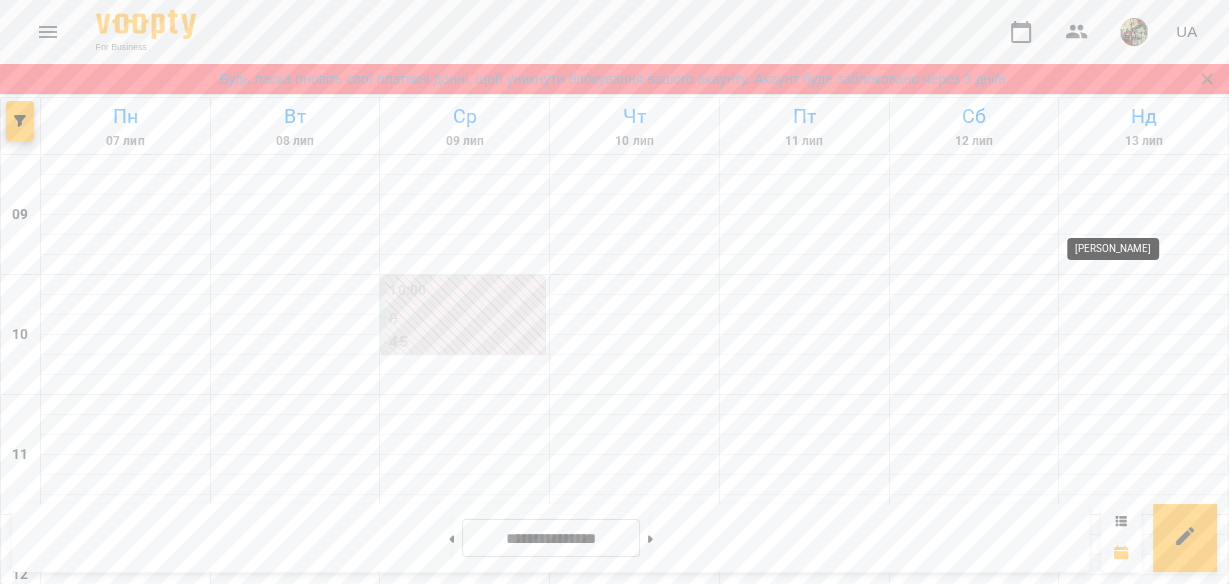 click at bounding box center (1147, 690) 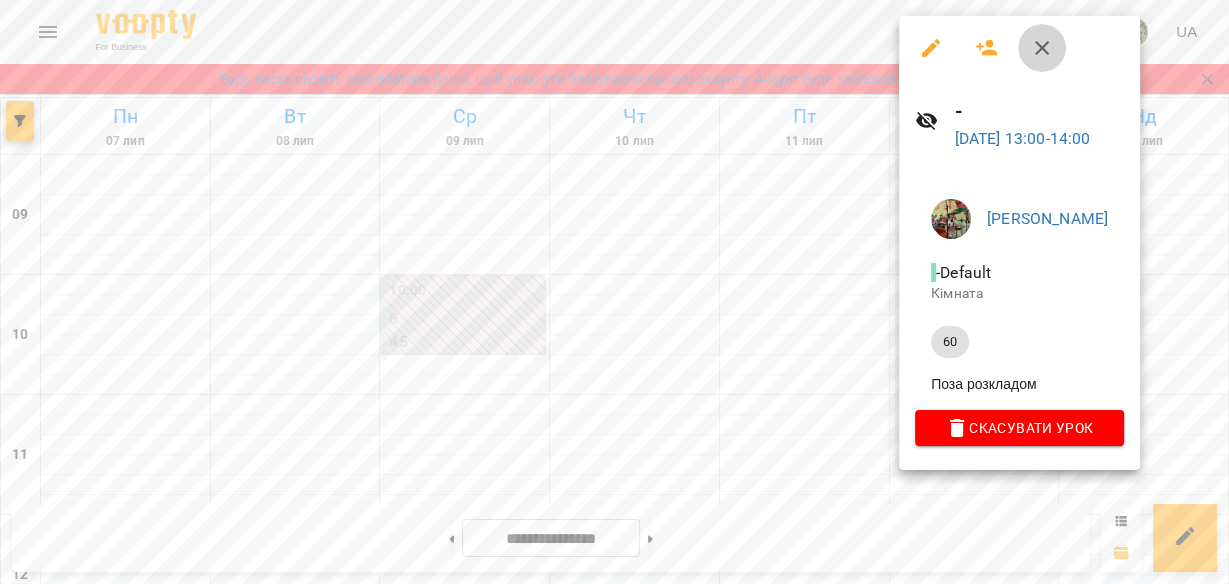 click 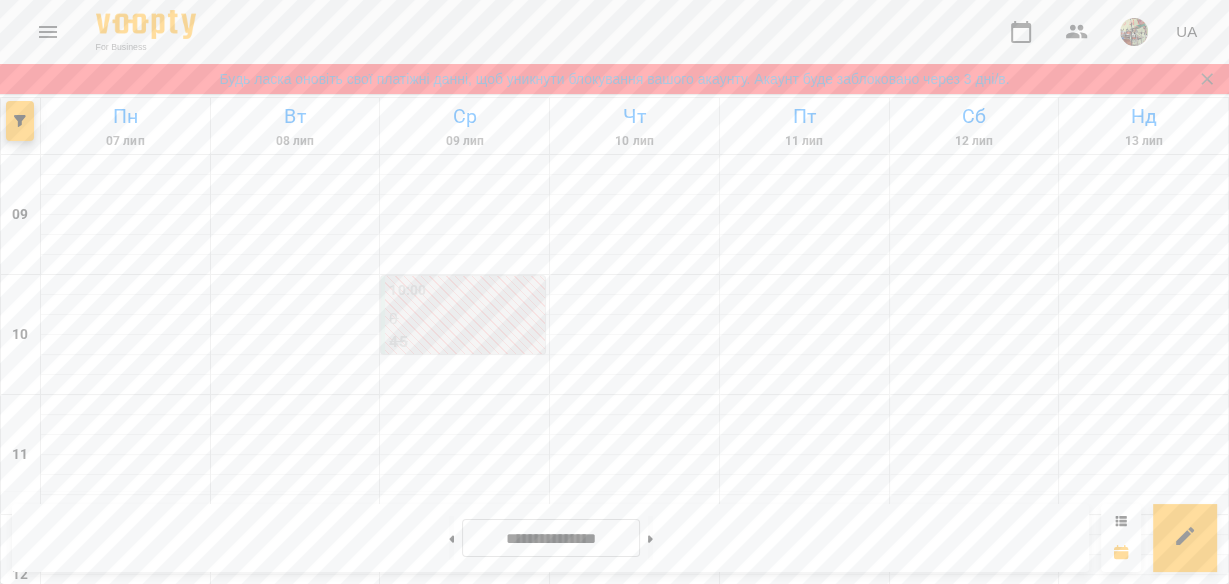 scroll, scrollTop: 480, scrollLeft: 0, axis: vertical 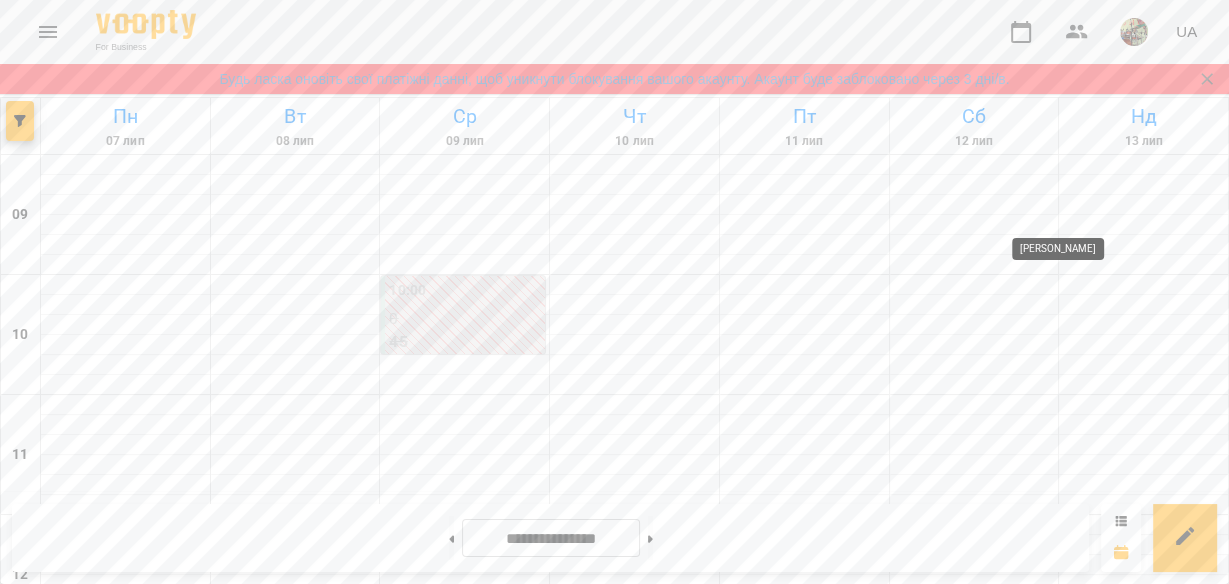 click at bounding box center (1091, 690) 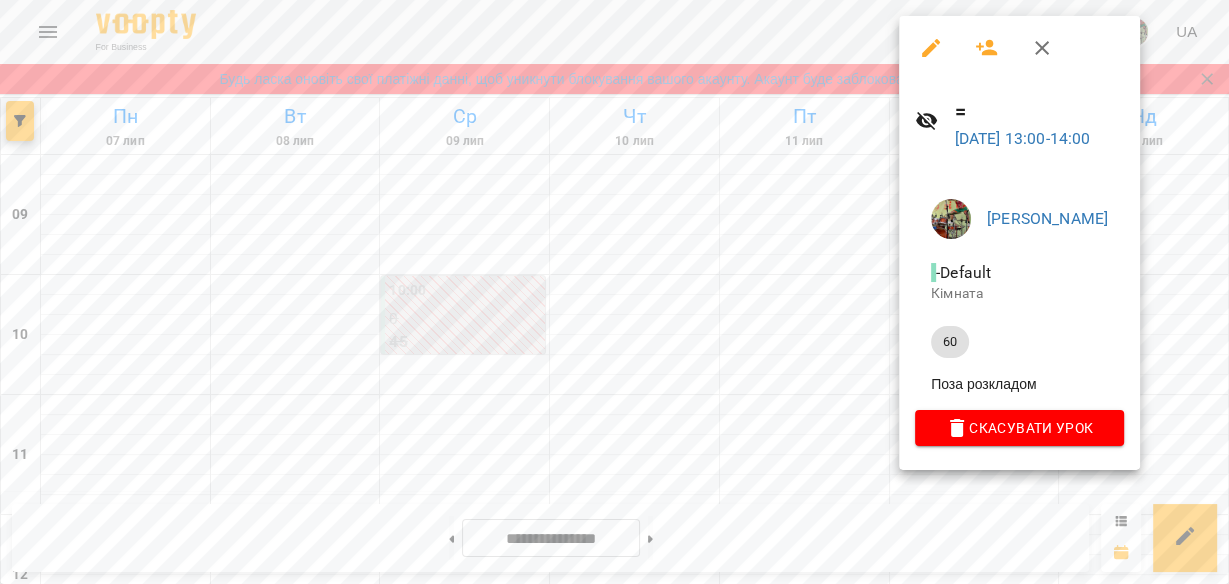 click at bounding box center (614, 292) 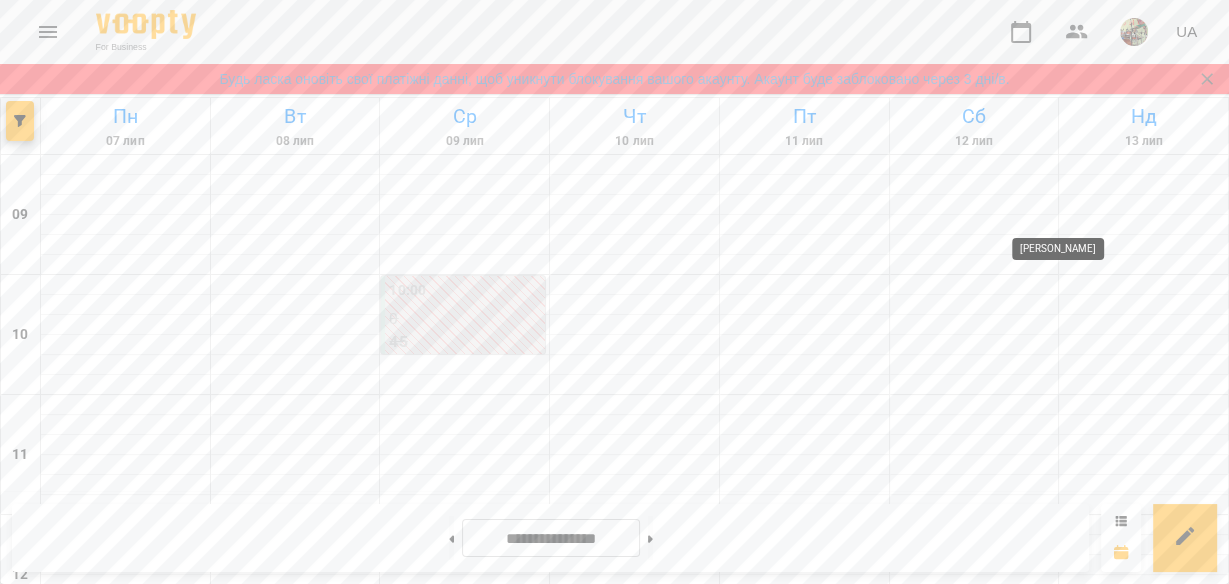 click at bounding box center (1091, 690) 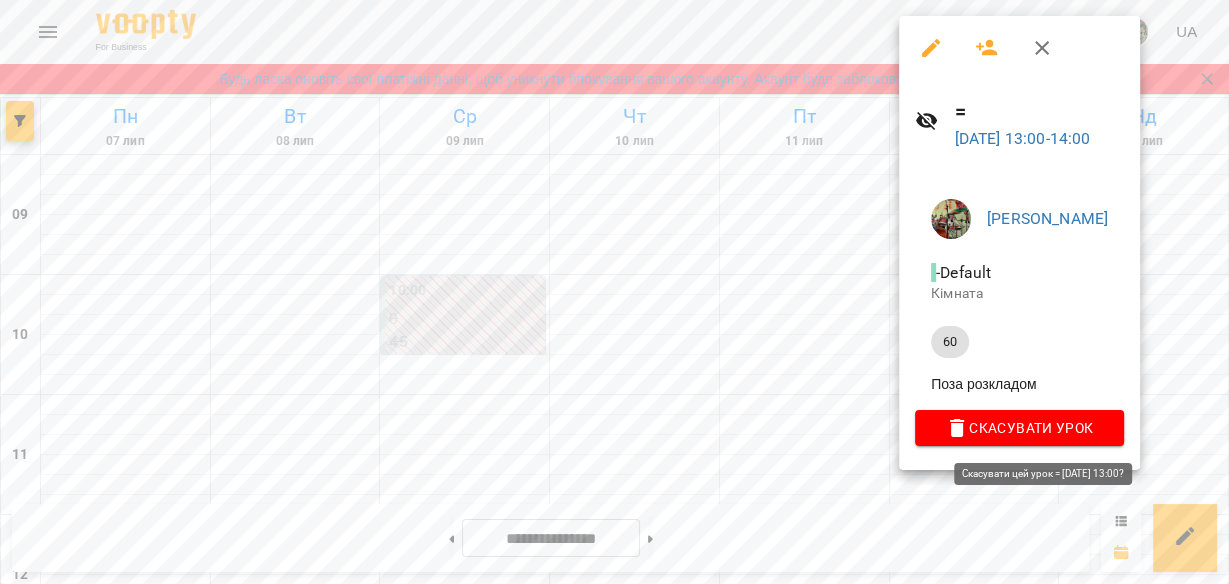 click on "Скасувати Урок" at bounding box center (1019, 428) 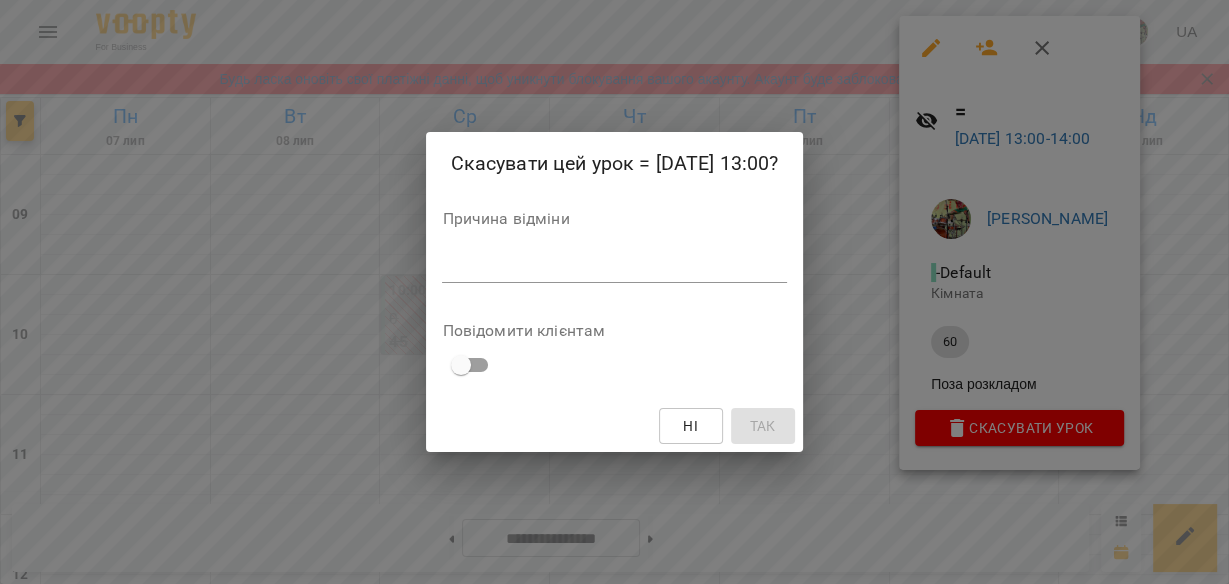 click on "Причина відміни *" at bounding box center (614, 251) 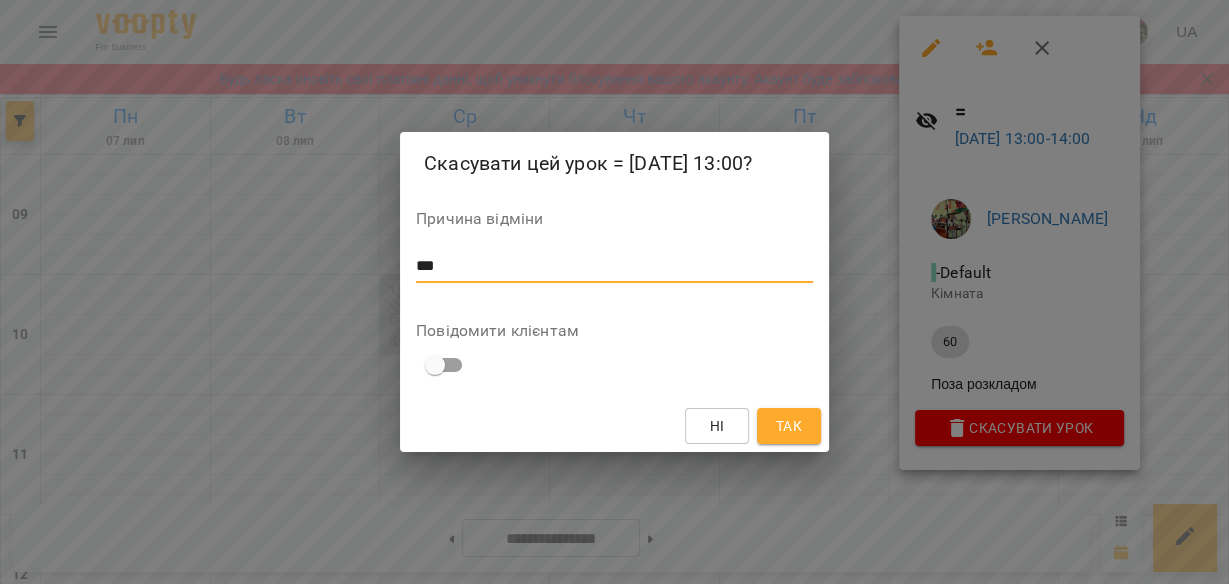 type on "***" 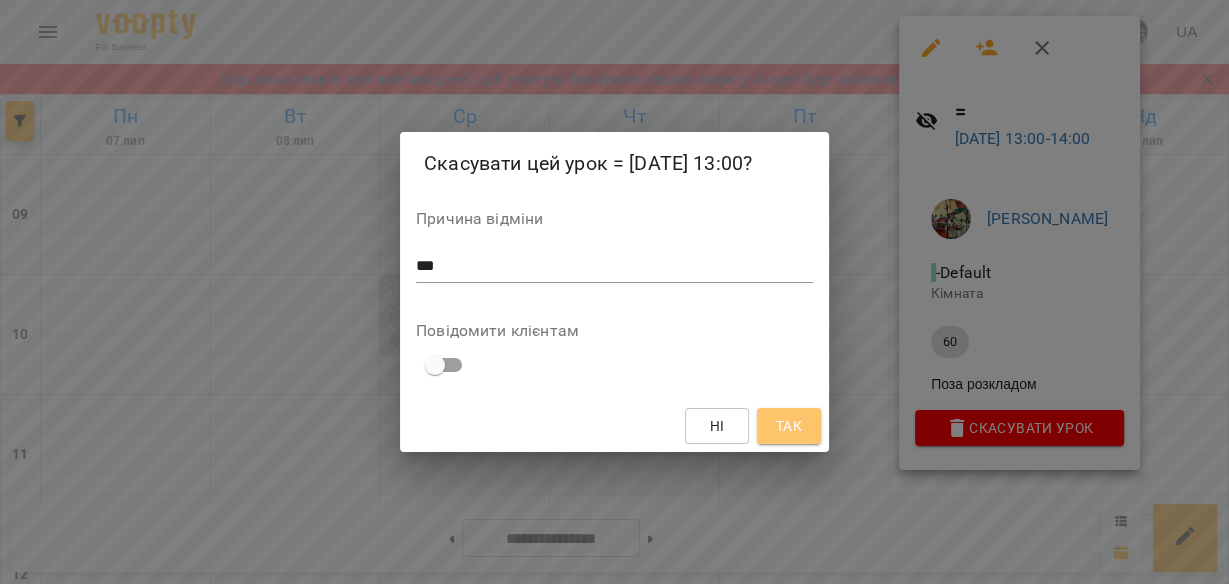click on "Так" at bounding box center [789, 426] 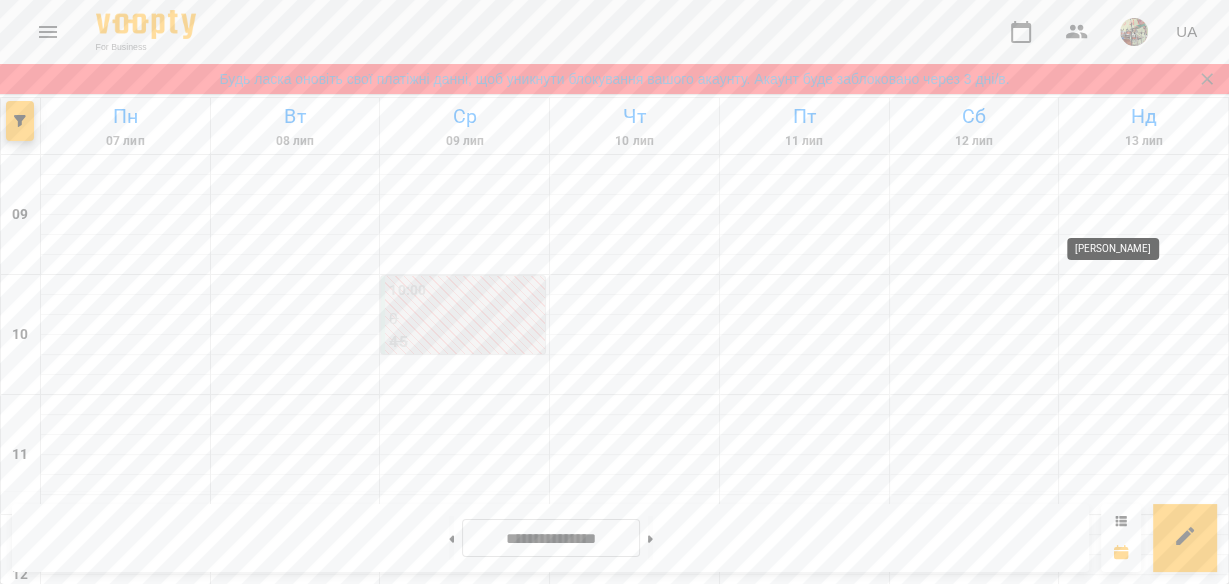 click at bounding box center [1147, 690] 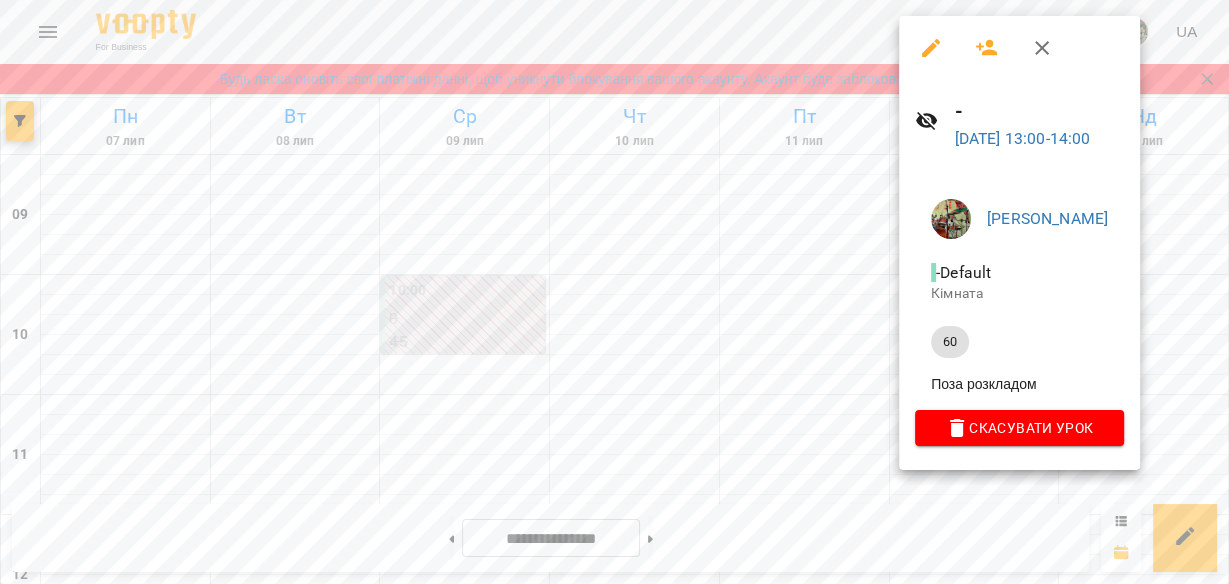 click 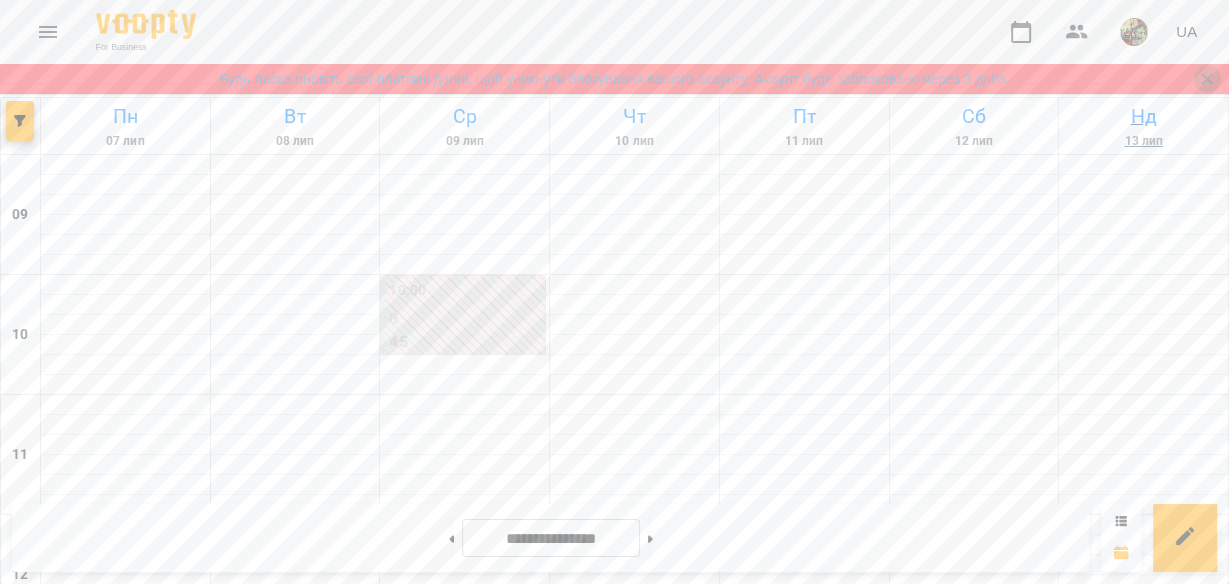 click 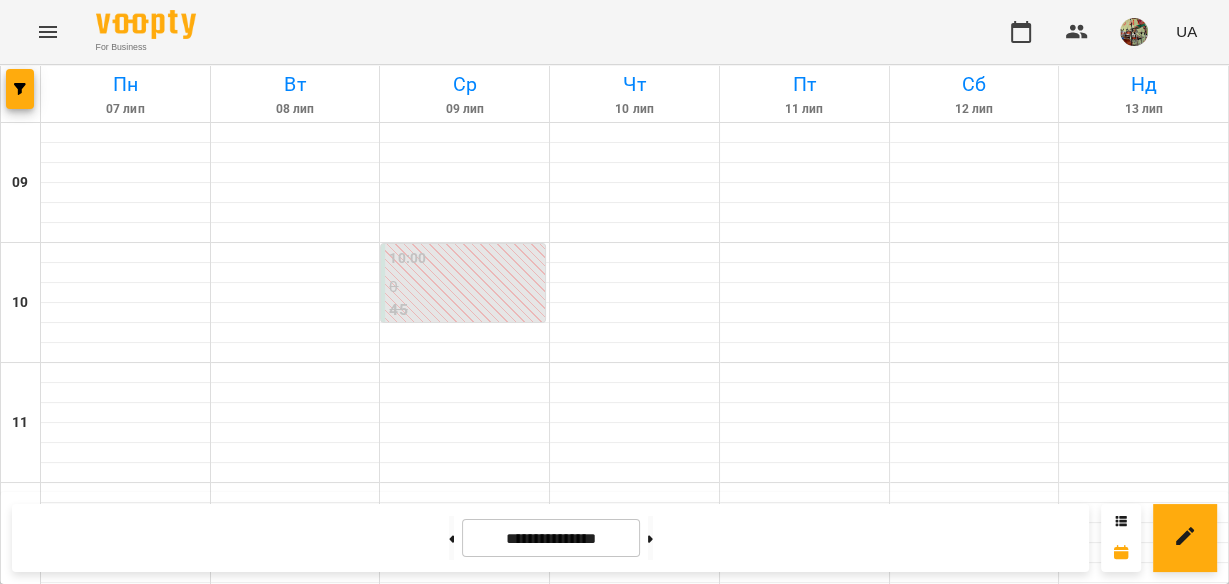 scroll, scrollTop: 720, scrollLeft: 0, axis: vertical 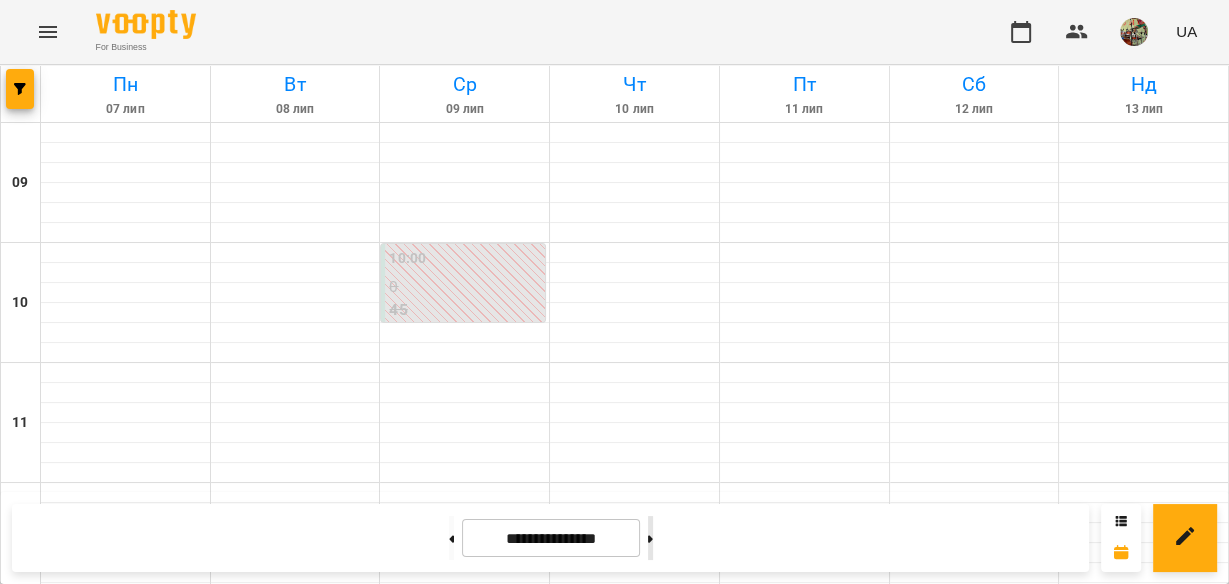 click at bounding box center [650, 538] 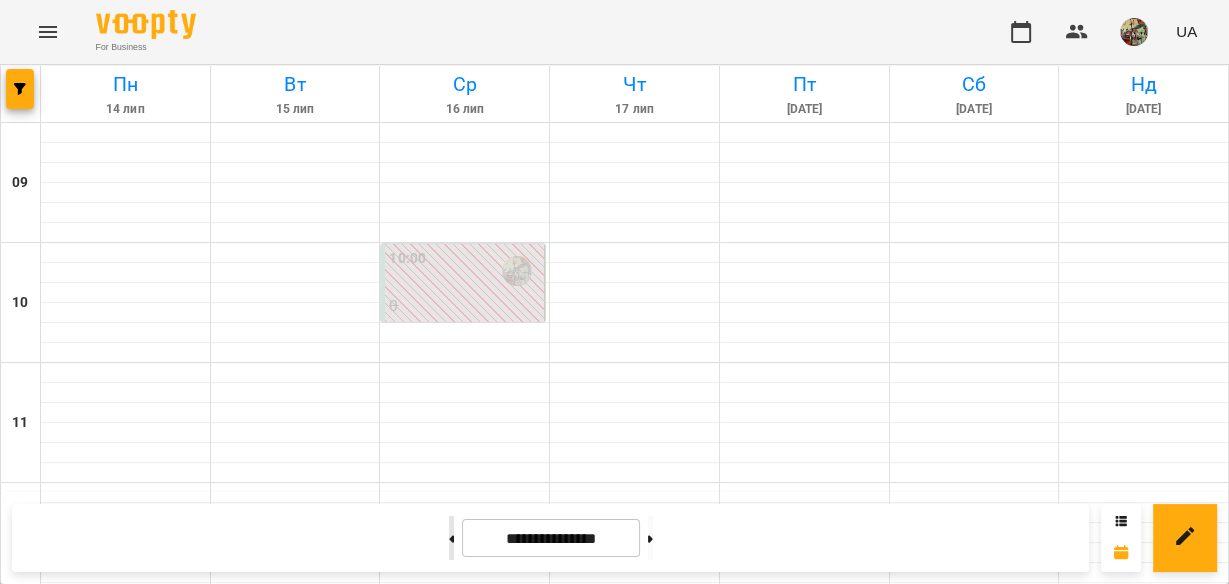 click at bounding box center (451, 538) 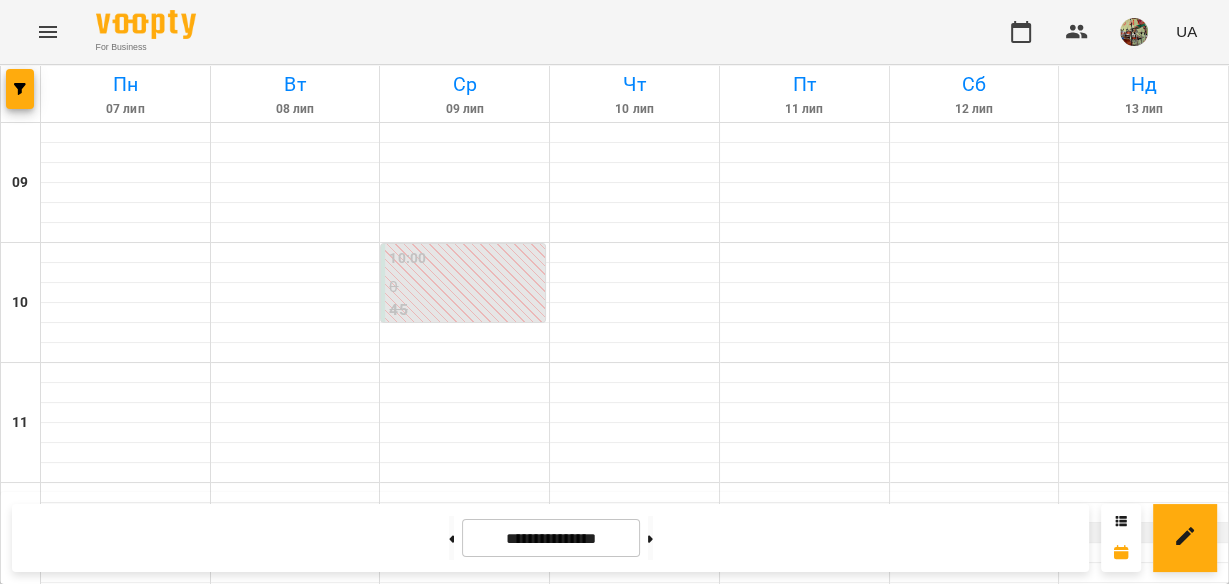 scroll, scrollTop: 320, scrollLeft: 0, axis: vertical 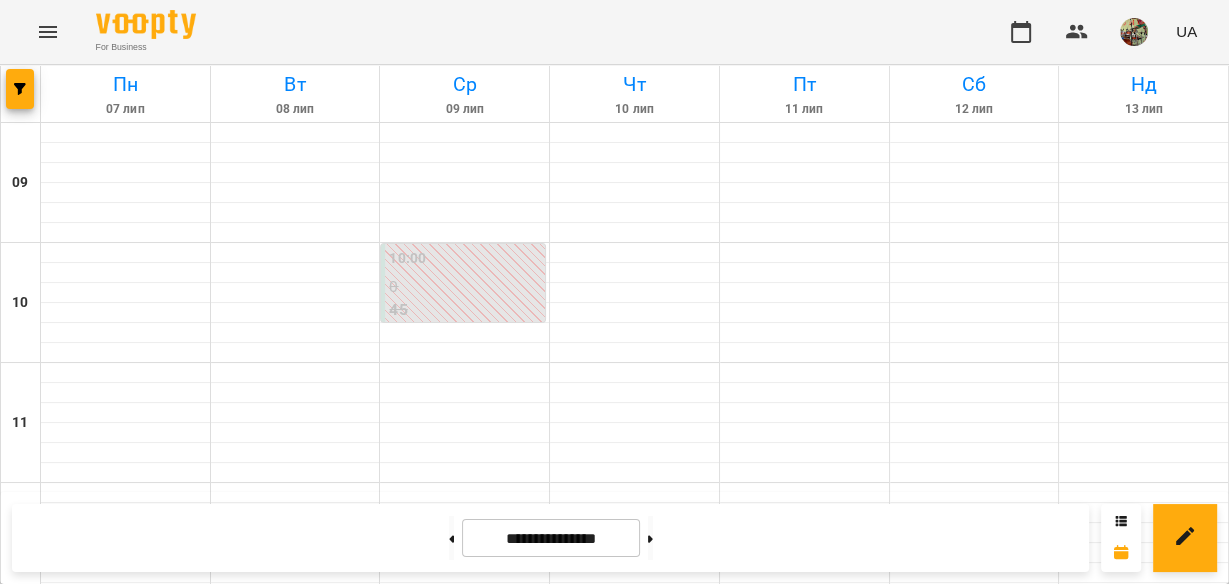 click at bounding box center (1091, 658) 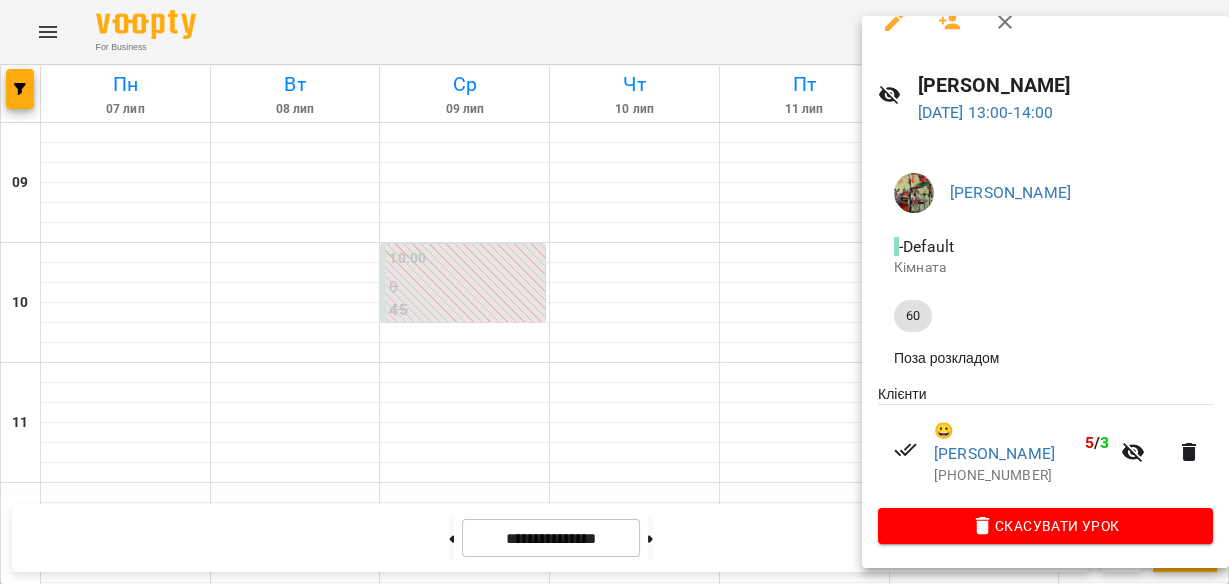 scroll, scrollTop: 0, scrollLeft: 0, axis: both 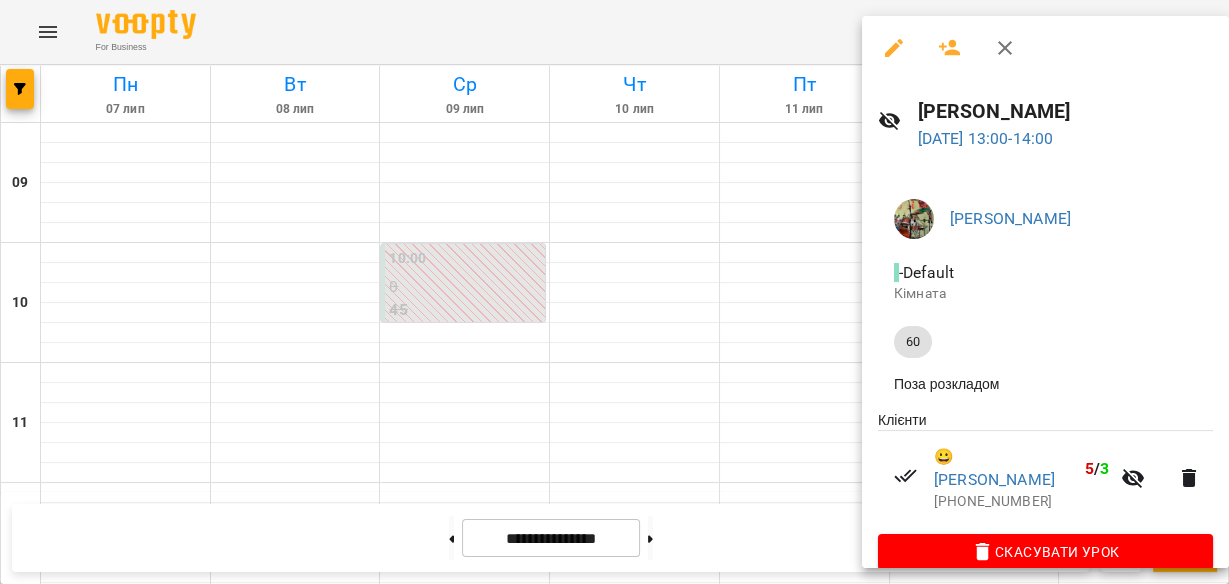 click at bounding box center [614, 292] 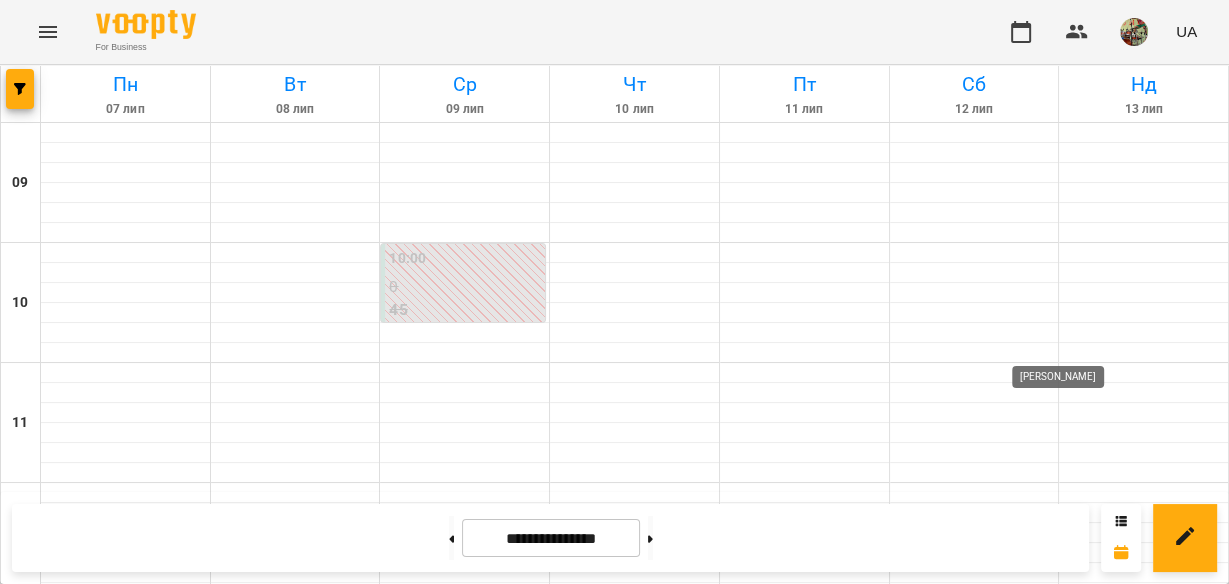 click at bounding box center (1091, 658) 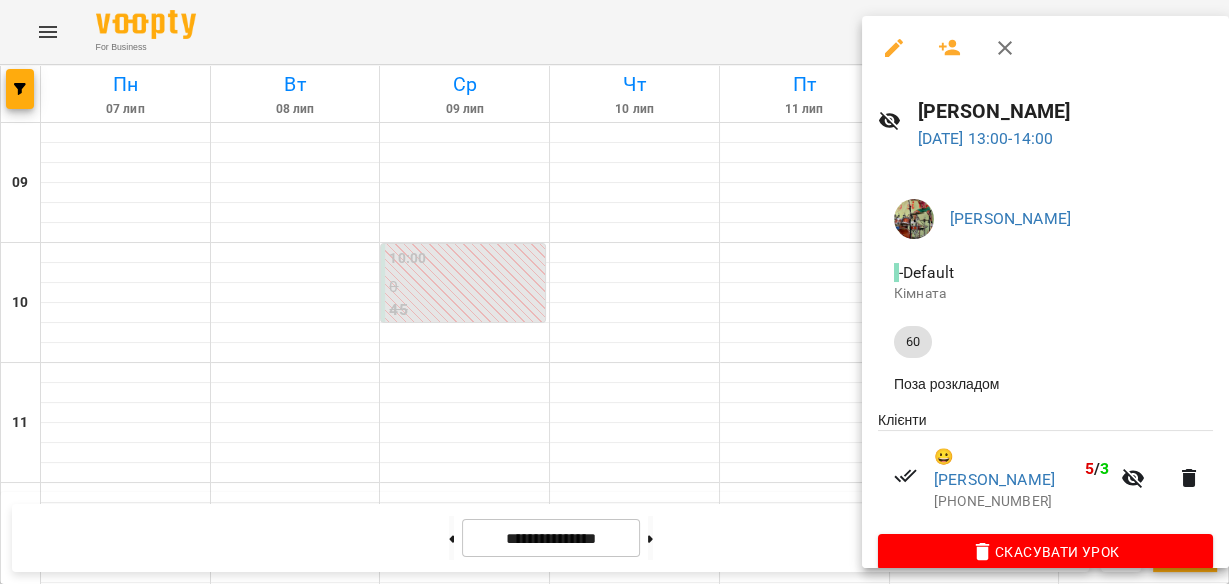 click 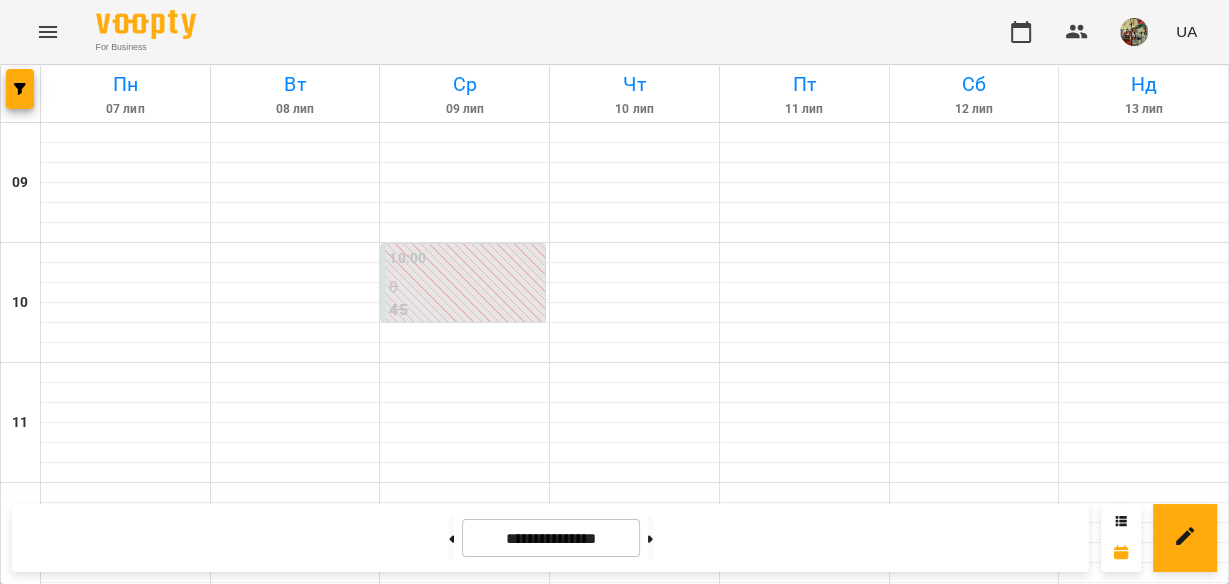 scroll, scrollTop: 480, scrollLeft: 0, axis: vertical 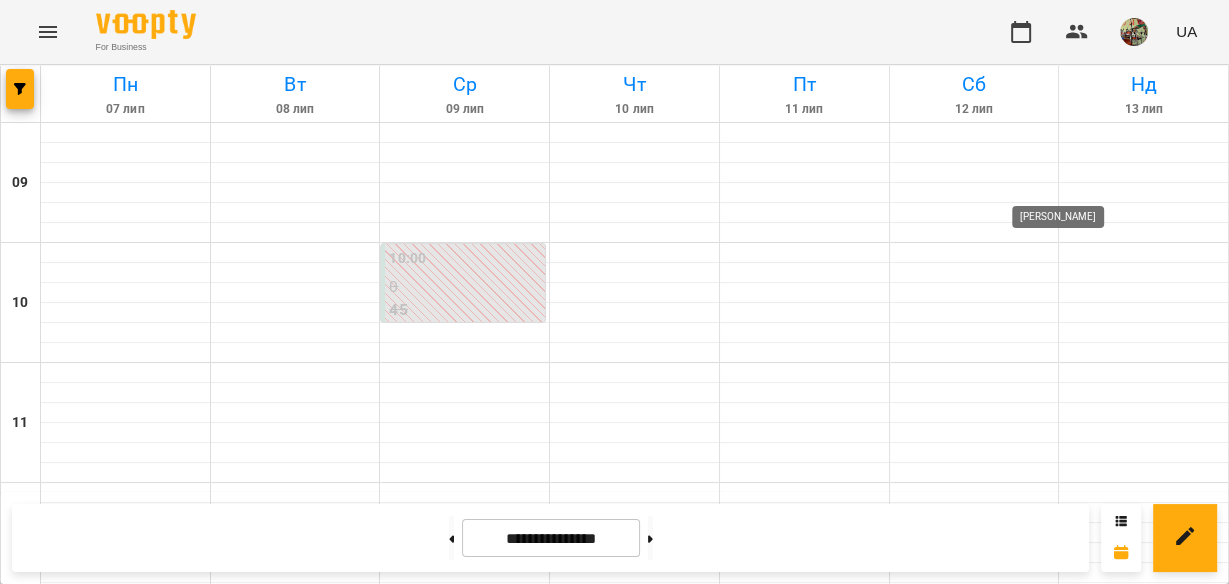 click at bounding box center [1091, 658] 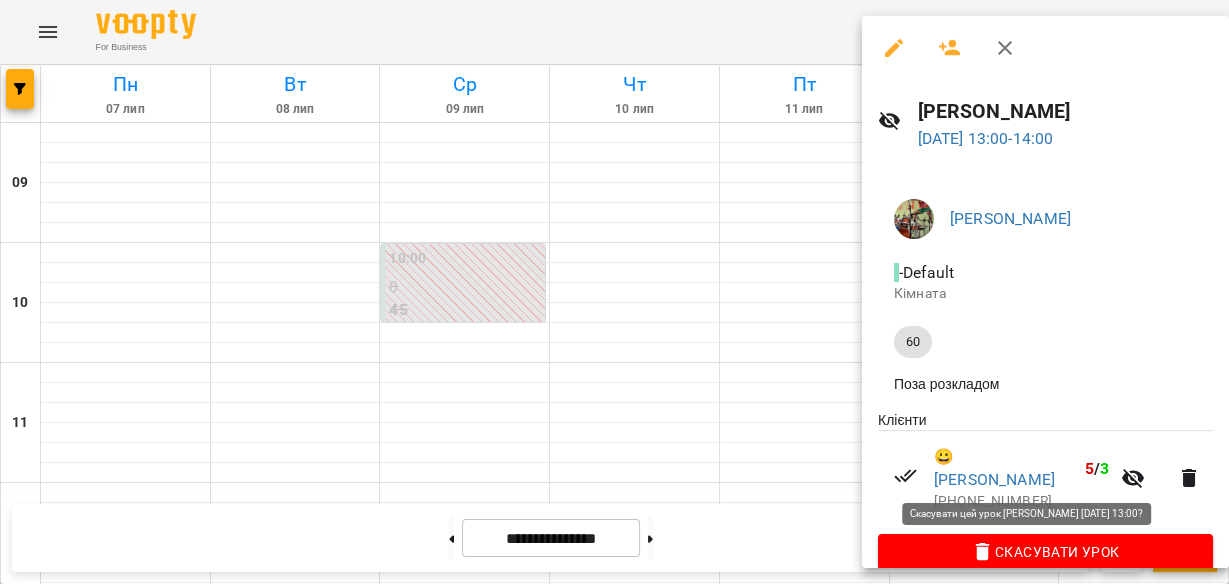 click on "Скасувати Урок" at bounding box center (1045, 552) 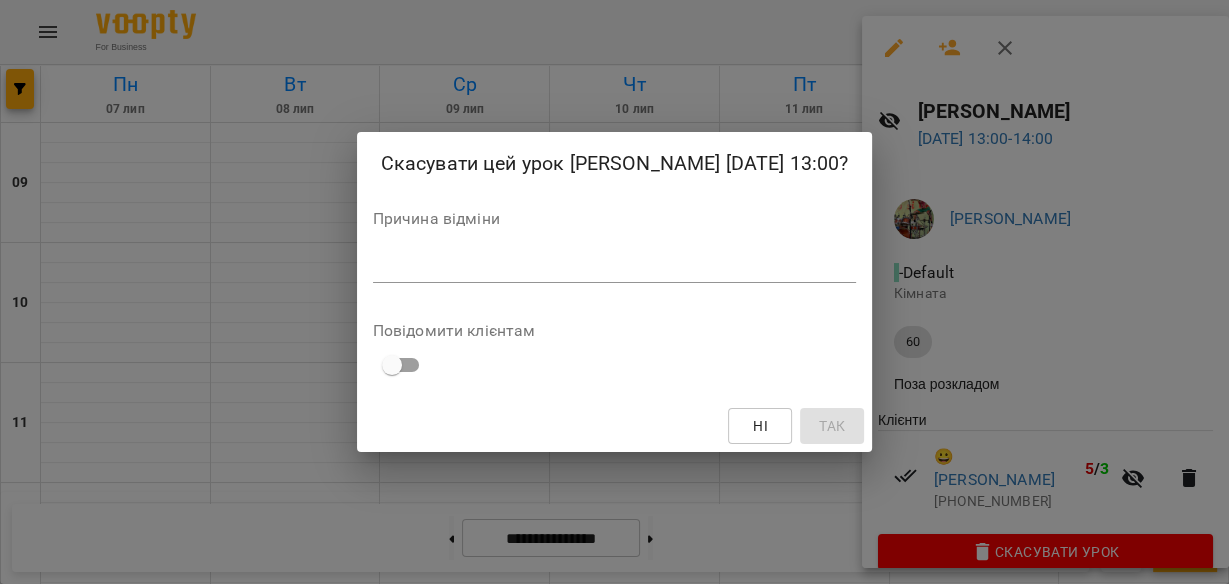 click at bounding box center (615, 266) 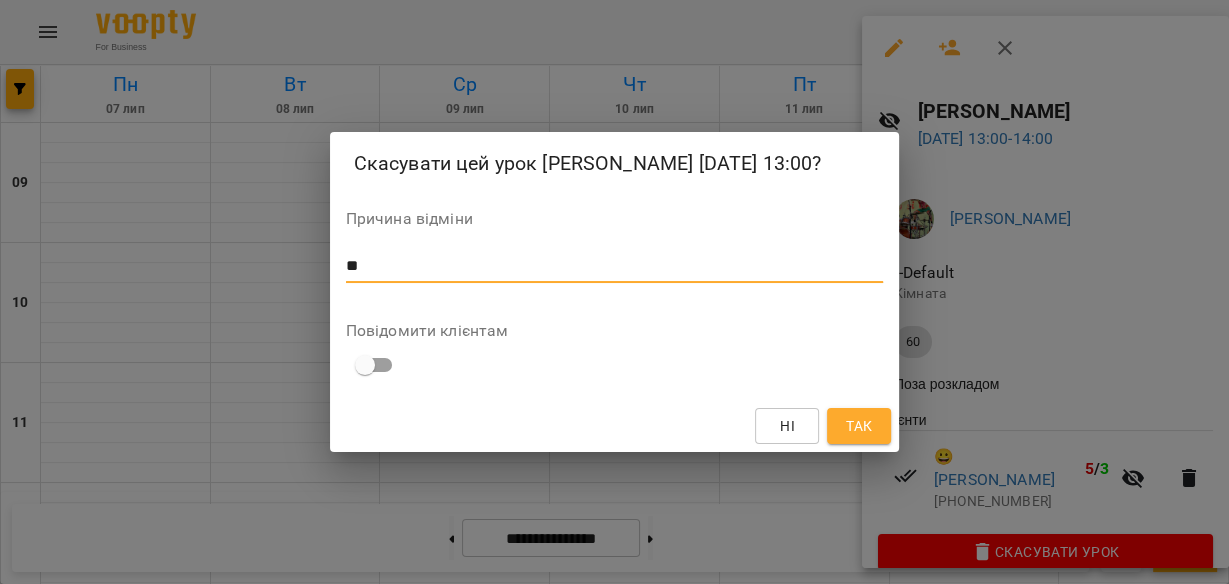 type on "**" 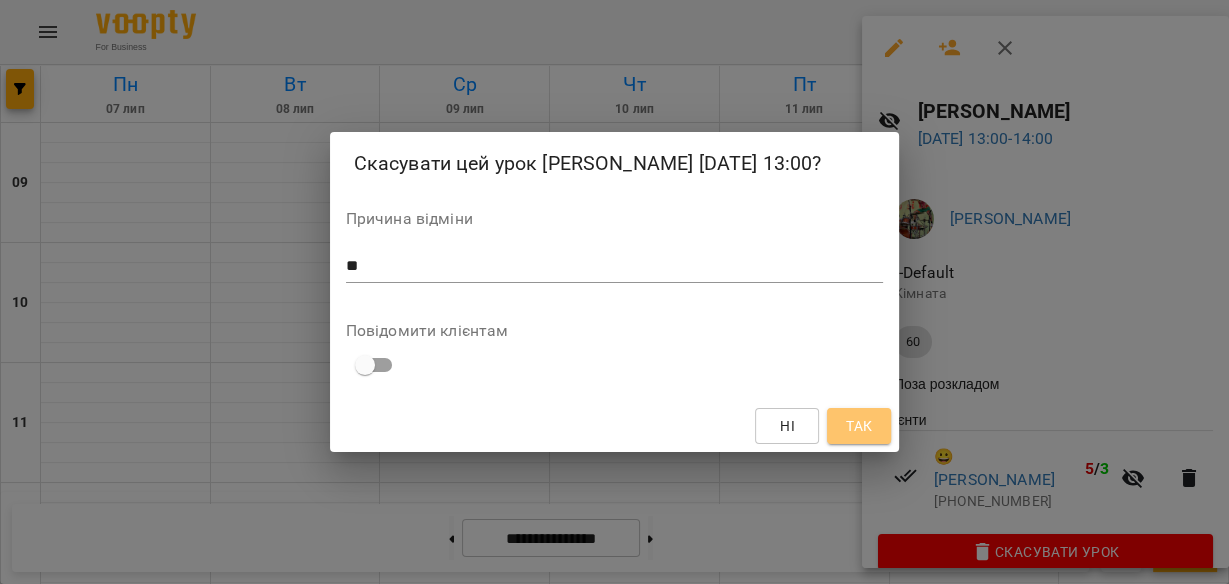 click on "Так" at bounding box center [859, 426] 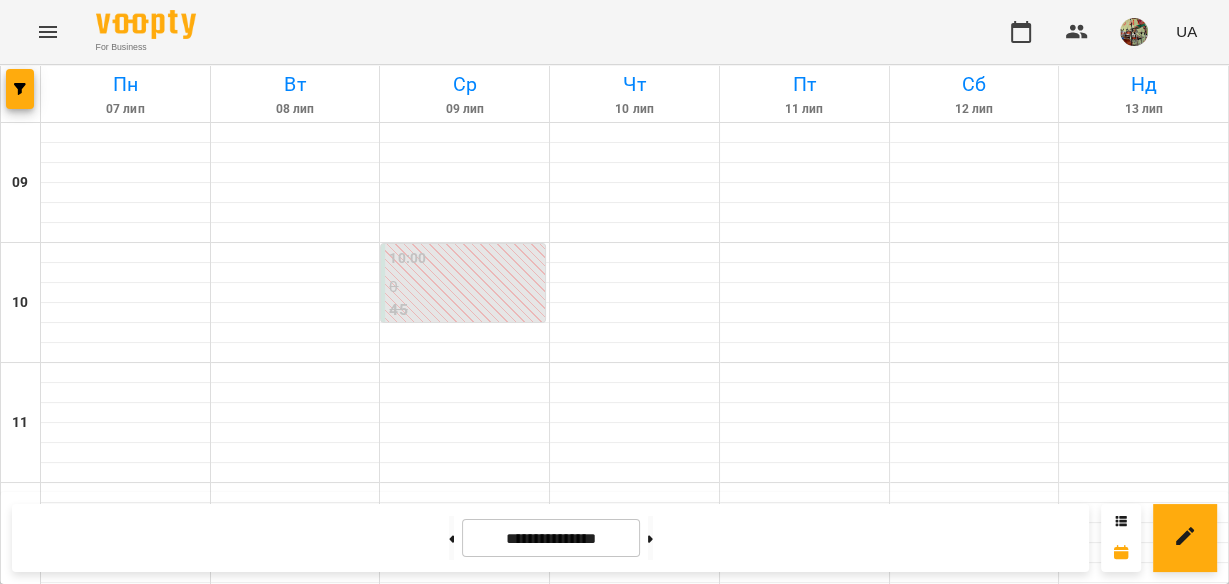 scroll, scrollTop: 480, scrollLeft: 0, axis: vertical 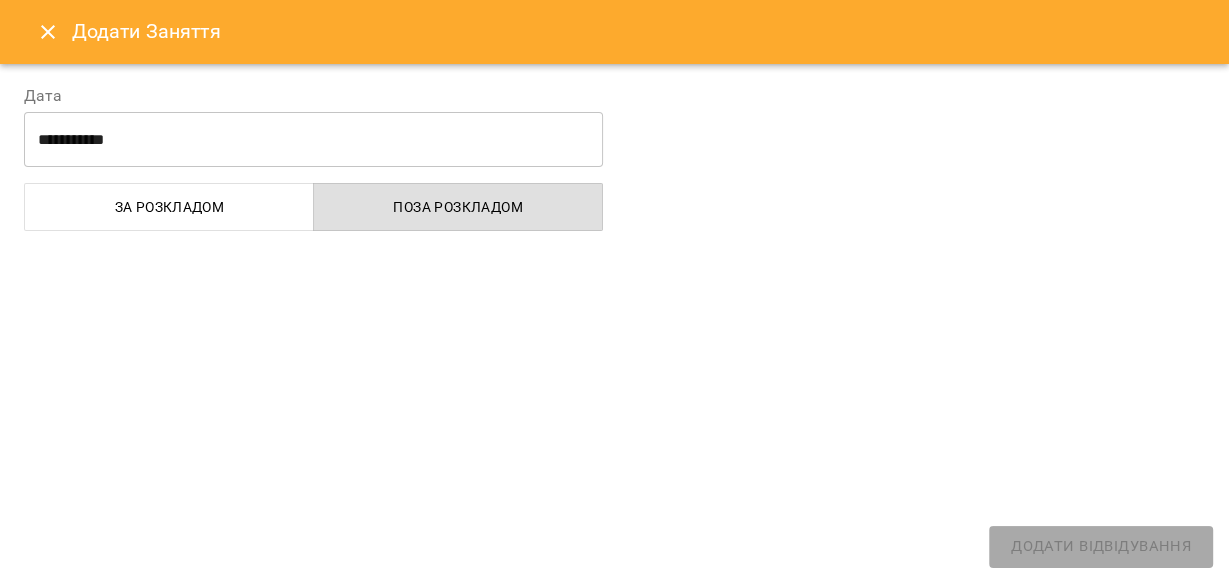 select on "**********" 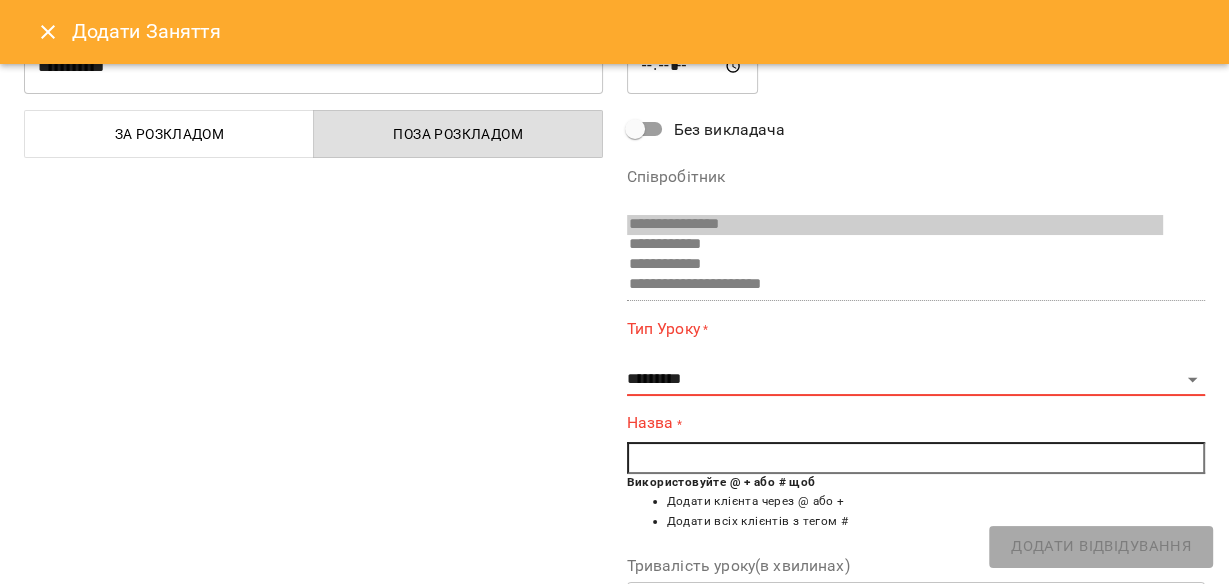 scroll, scrollTop: 160, scrollLeft: 0, axis: vertical 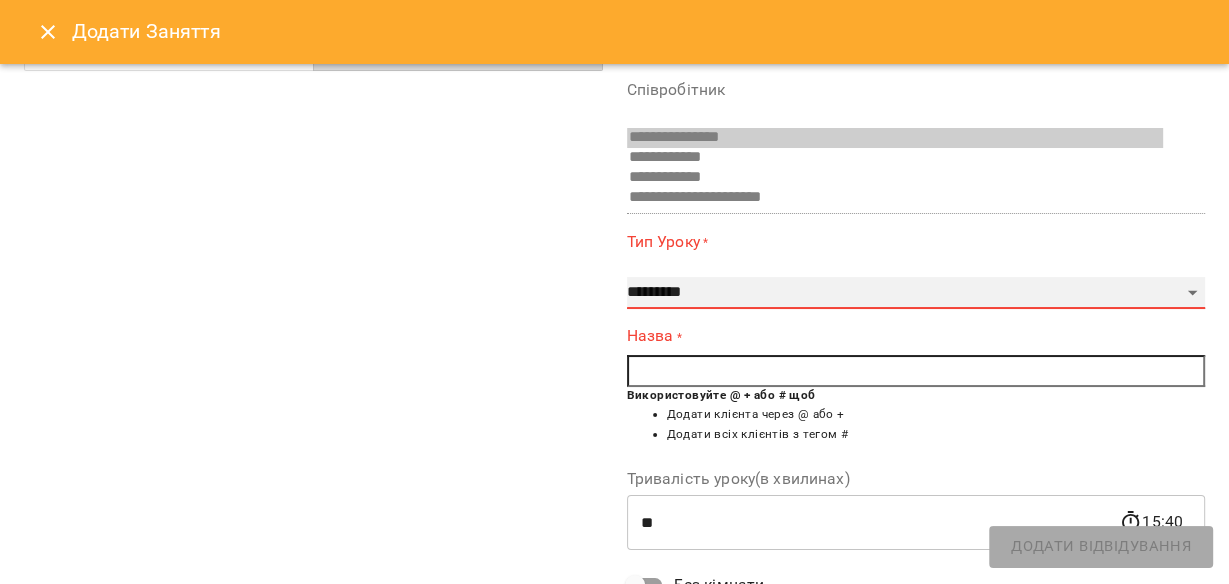 click on "**********" at bounding box center (916, 293) 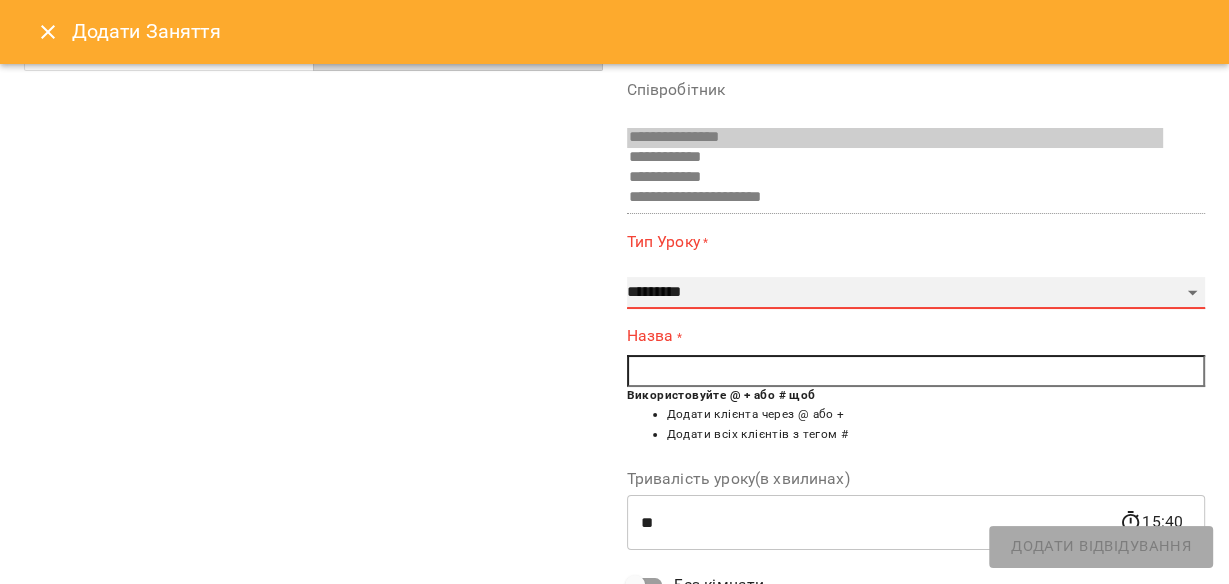 select on "**" 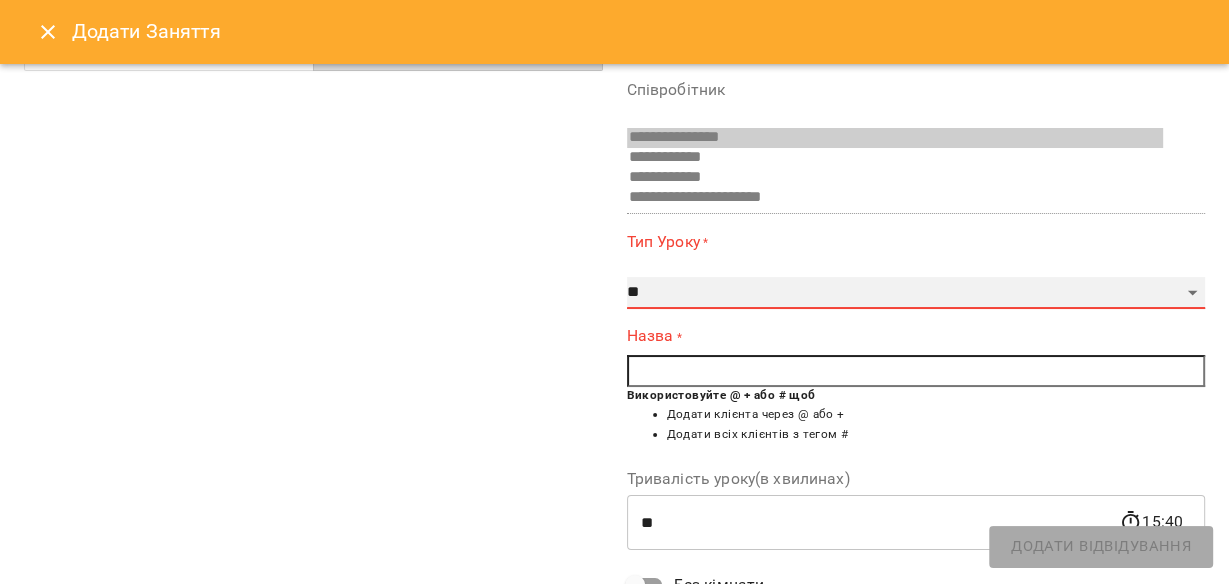 click on "**********" at bounding box center (916, 293) 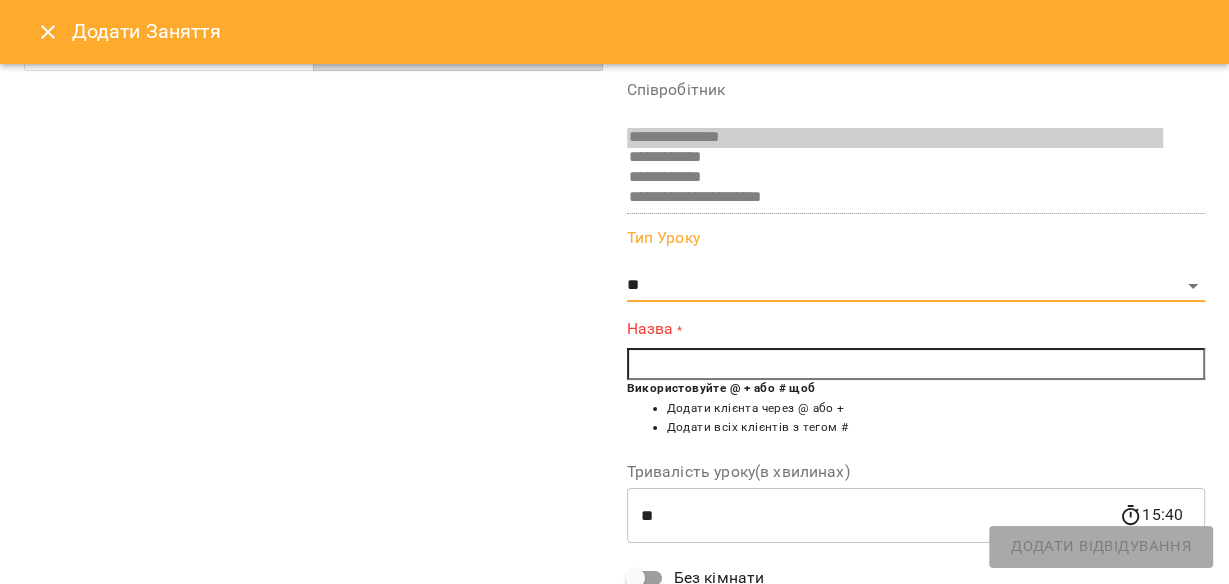 click at bounding box center [916, 364] 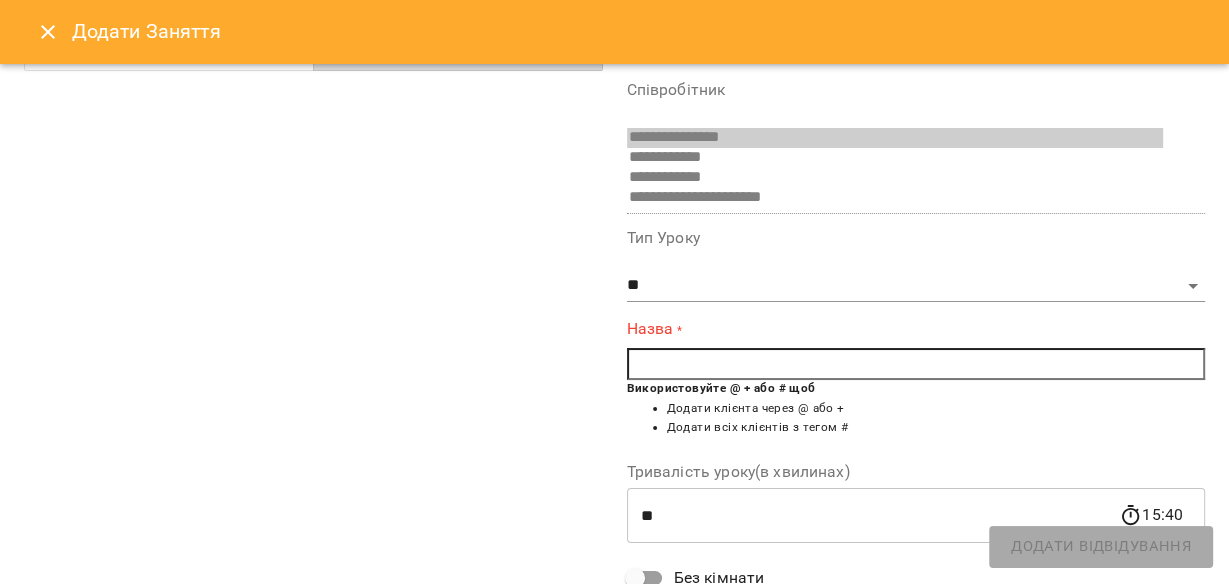 type on "*" 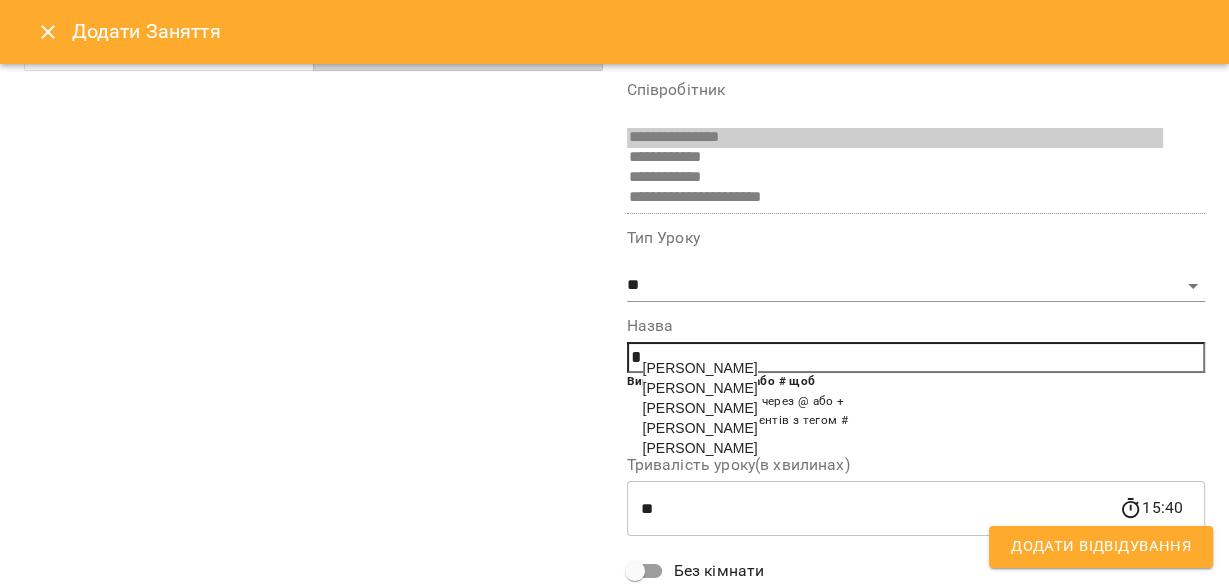 click on "[PERSON_NAME]" at bounding box center (700, 428) 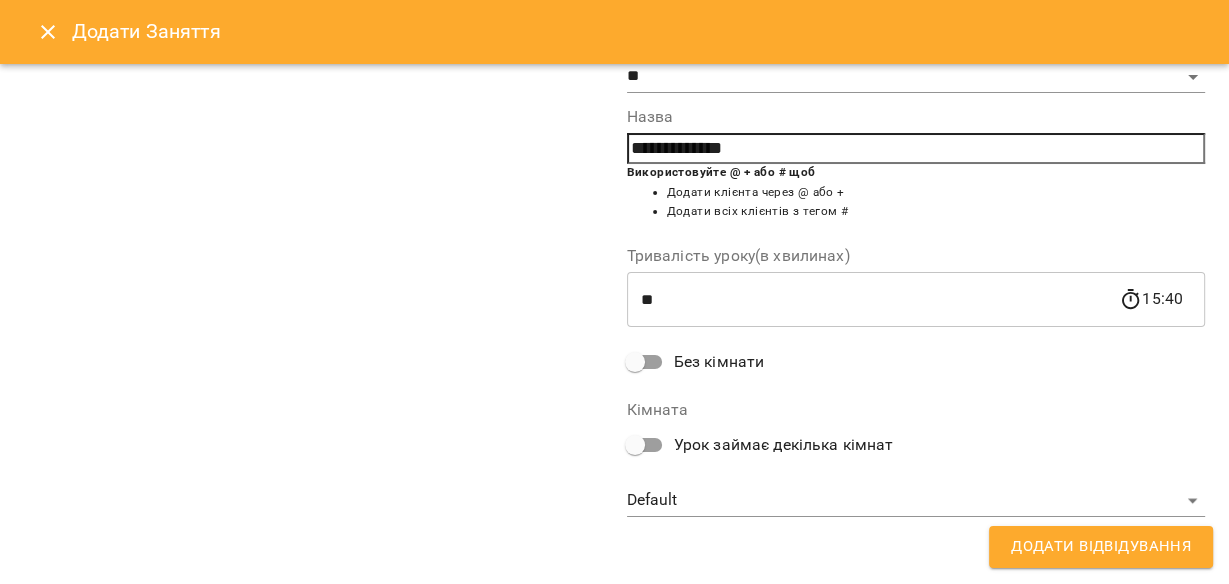 scroll, scrollTop: 0, scrollLeft: 0, axis: both 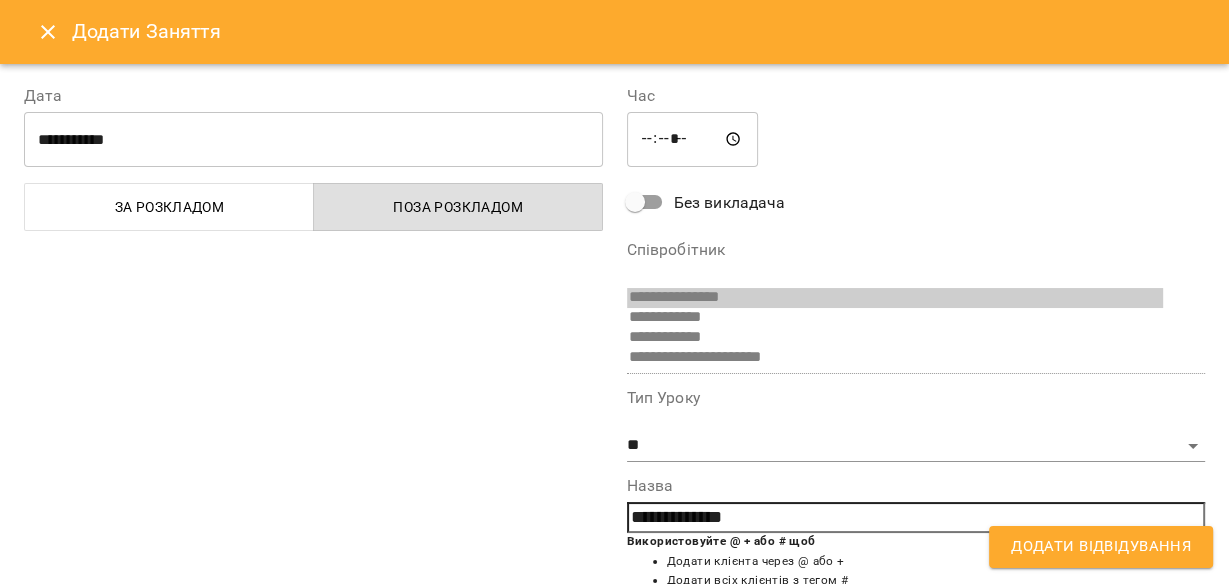 click on "*****" at bounding box center (693, 140) 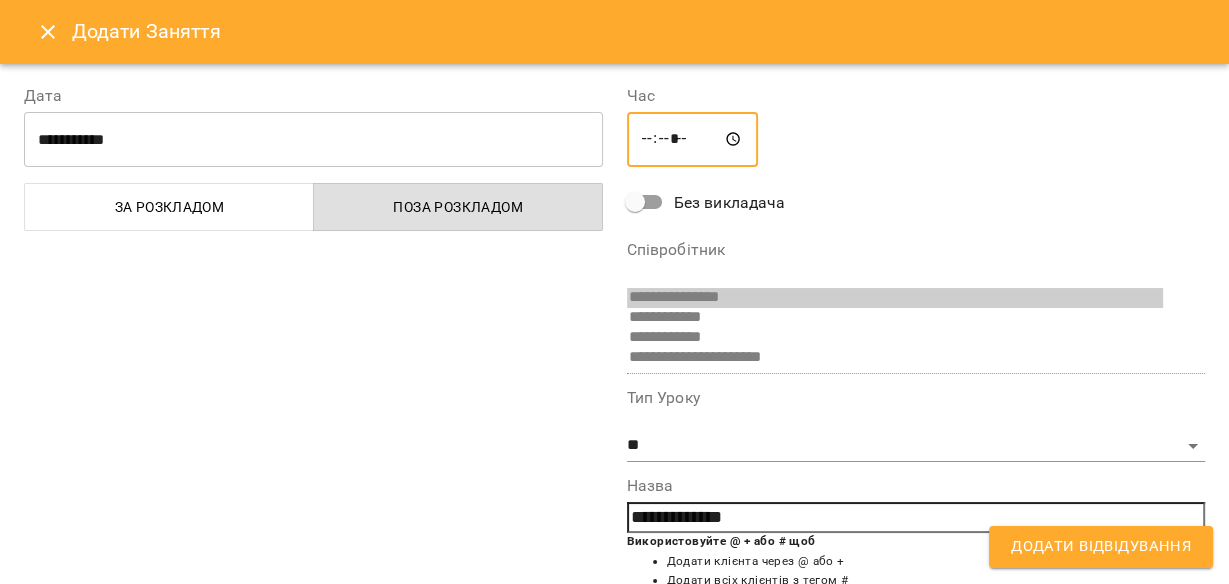drag, startPoint x: 645, startPoint y: 137, endPoint x: 650, endPoint y: 167, distance: 30.413813 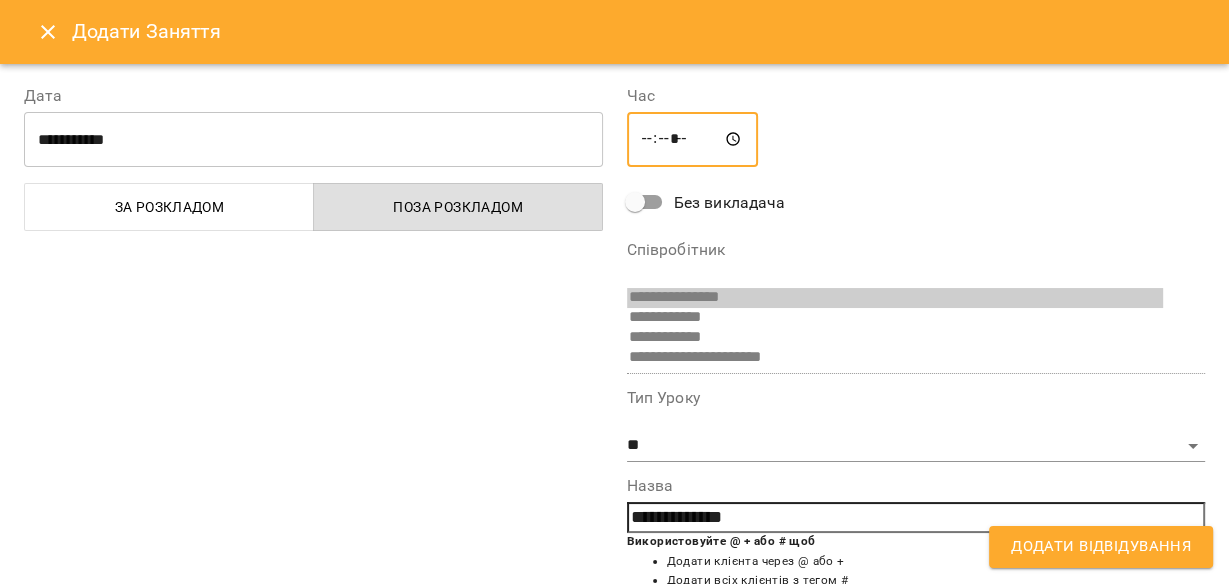 type on "*****" 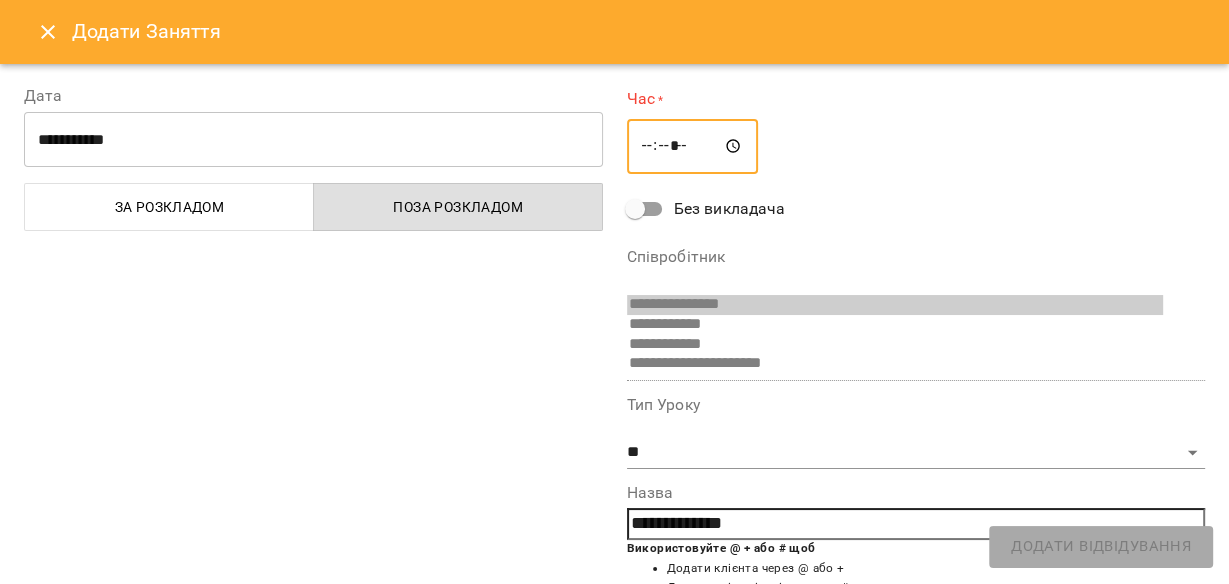 click at bounding box center [693, 147] 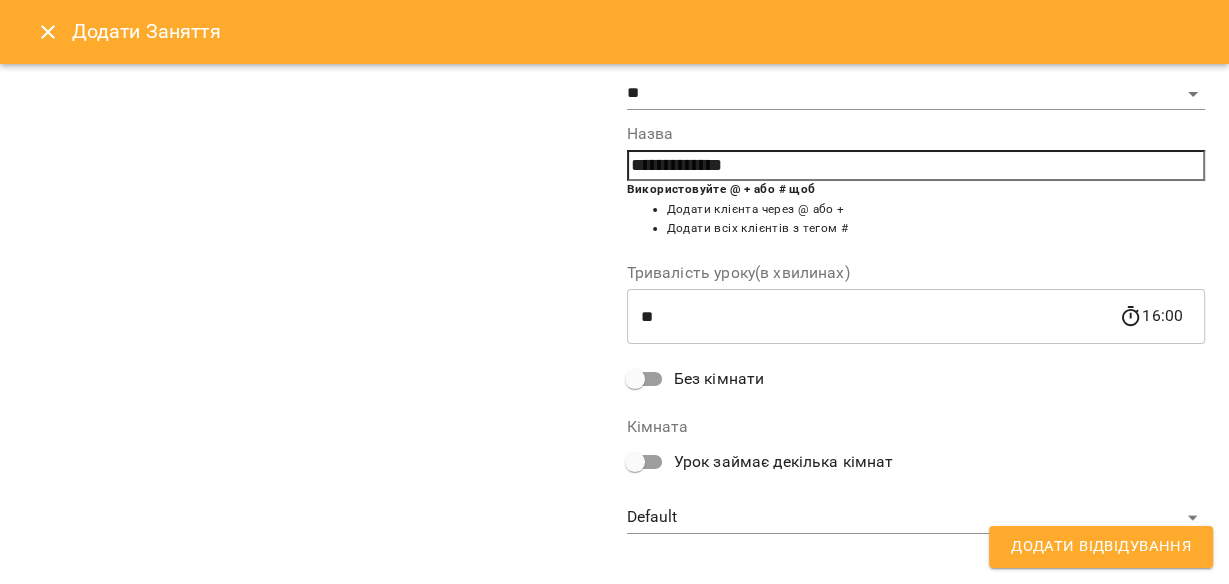 scroll, scrollTop: 369, scrollLeft: 0, axis: vertical 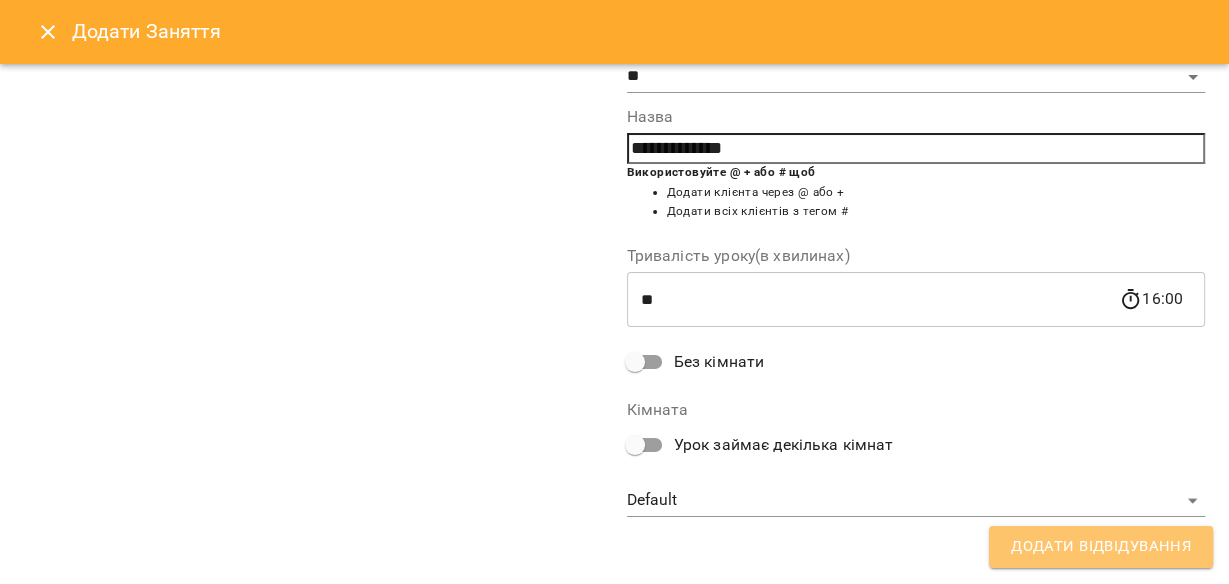 click on "Додати Відвідування" at bounding box center [1101, 547] 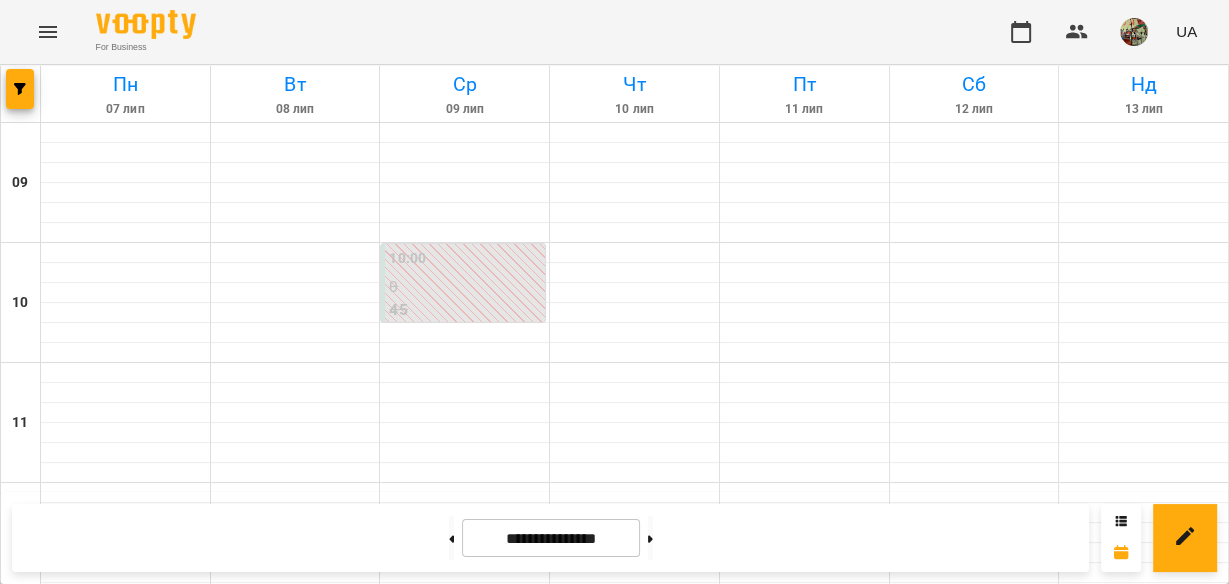 scroll, scrollTop: 640, scrollLeft: 0, axis: vertical 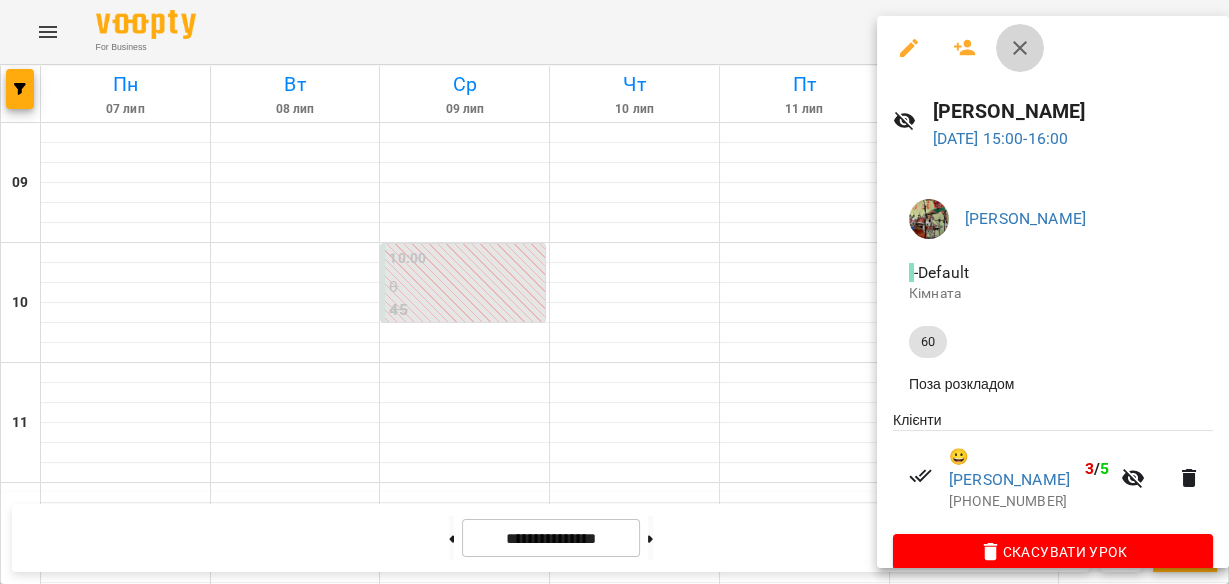 drag, startPoint x: 1024, startPoint y: 45, endPoint x: 865, endPoint y: 176, distance: 206.01456 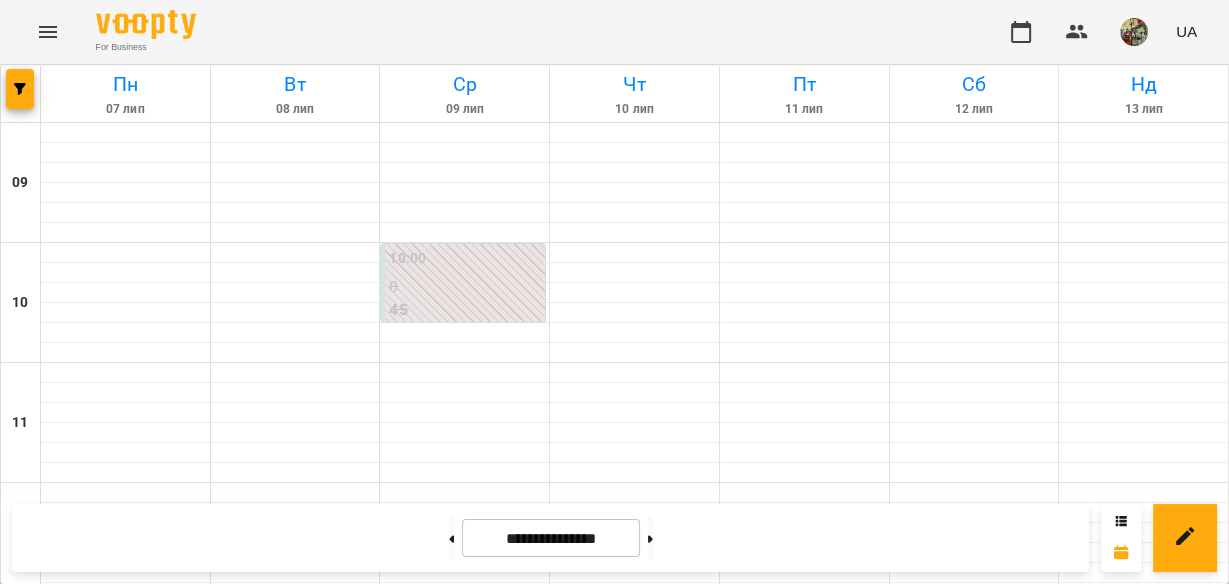 scroll, scrollTop: 560, scrollLeft: 0, axis: vertical 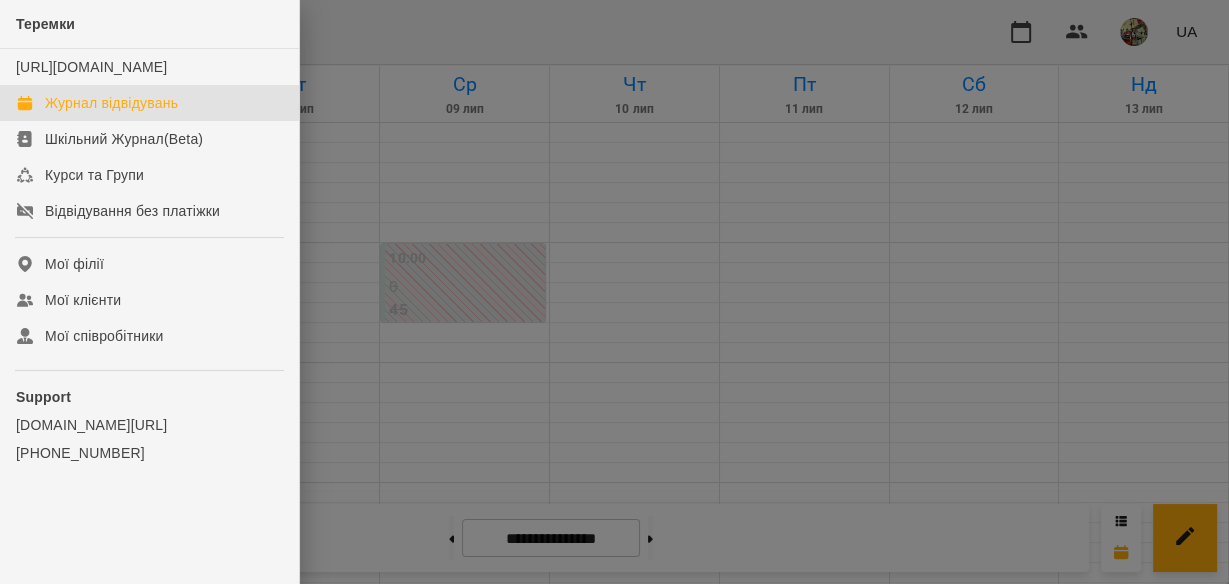 click at bounding box center [614, 292] 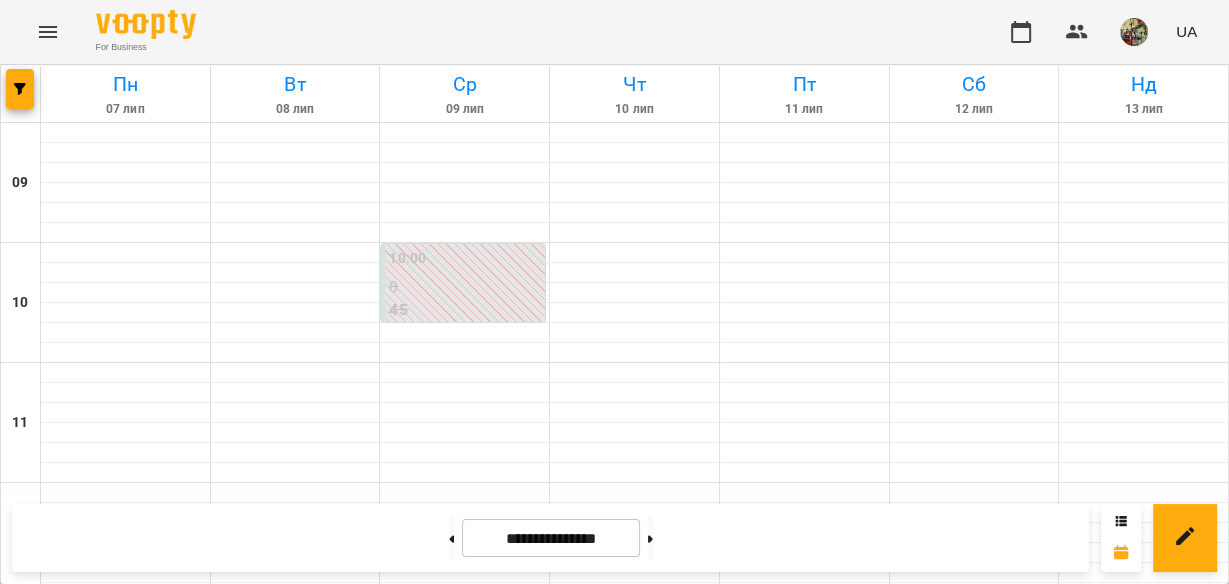 click at bounding box center (1143, 973) 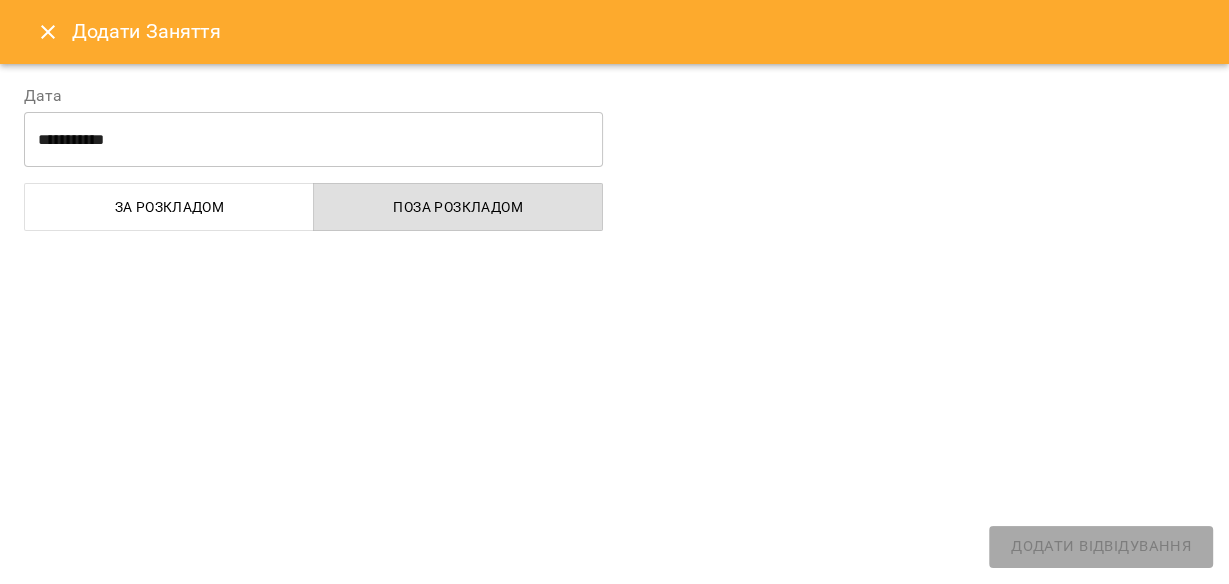 select on "**********" 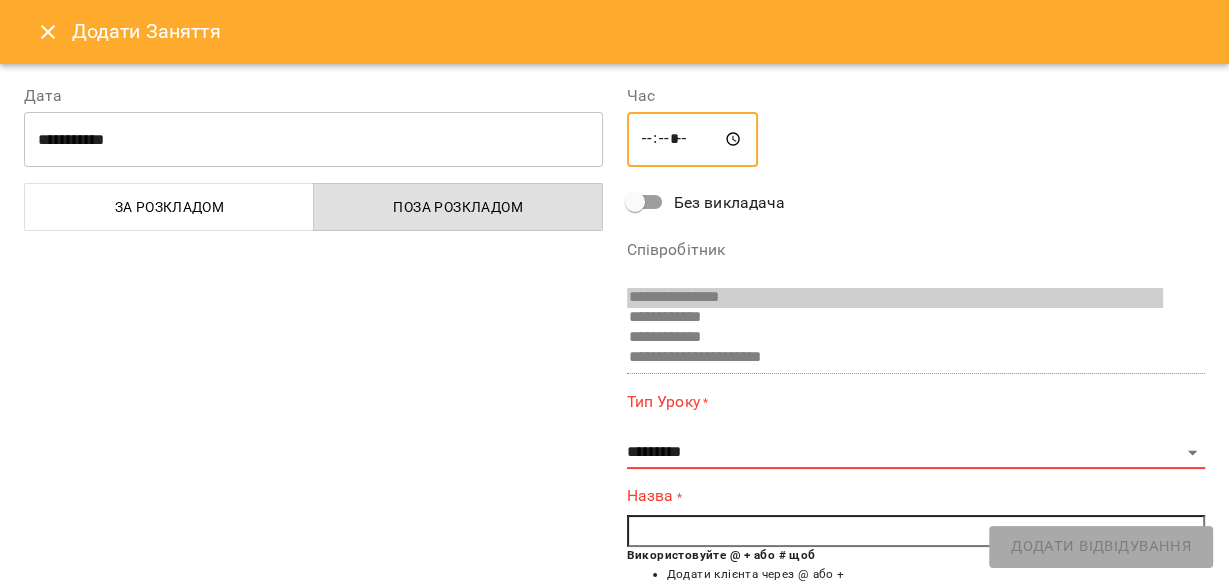 click on "*****" at bounding box center (693, 140) 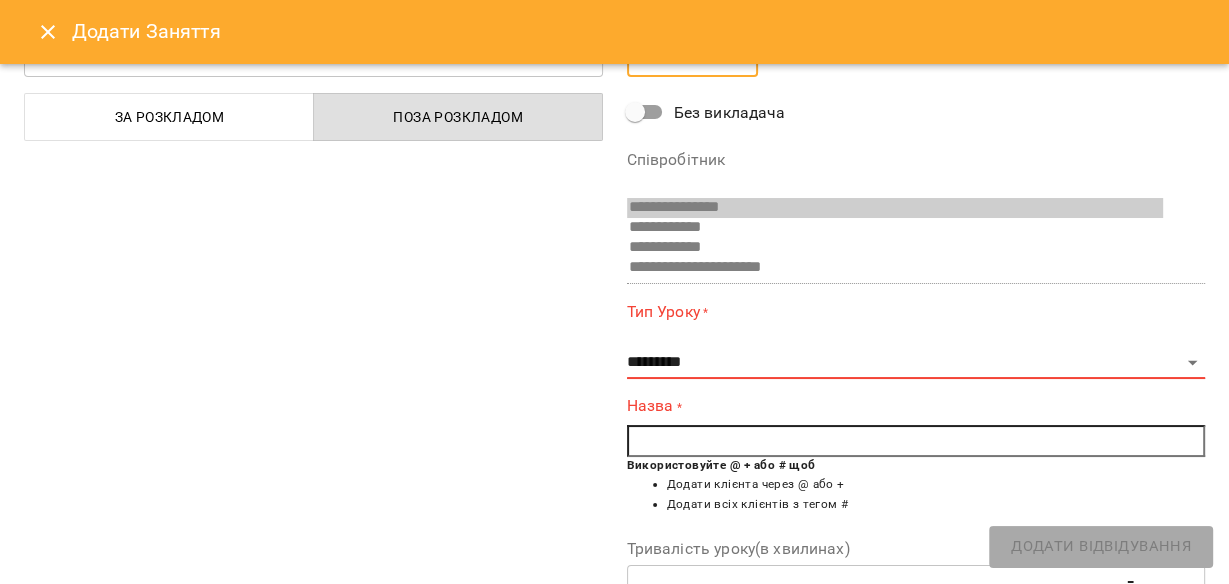 scroll, scrollTop: 160, scrollLeft: 0, axis: vertical 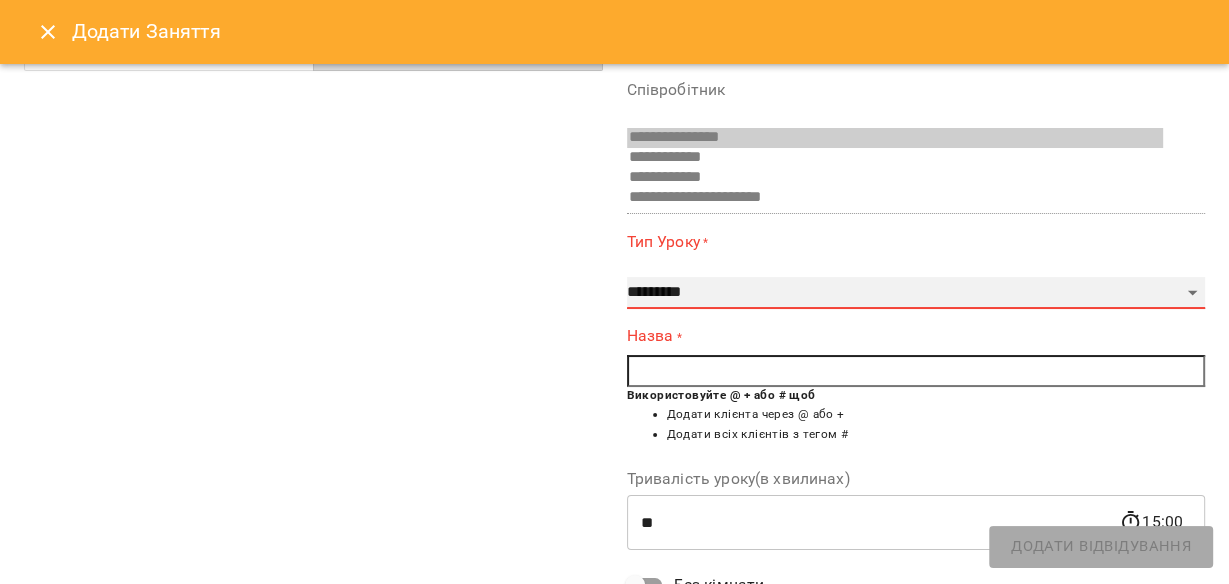 drag, startPoint x: 1185, startPoint y: 287, endPoint x: 1162, endPoint y: 290, distance: 23.194826 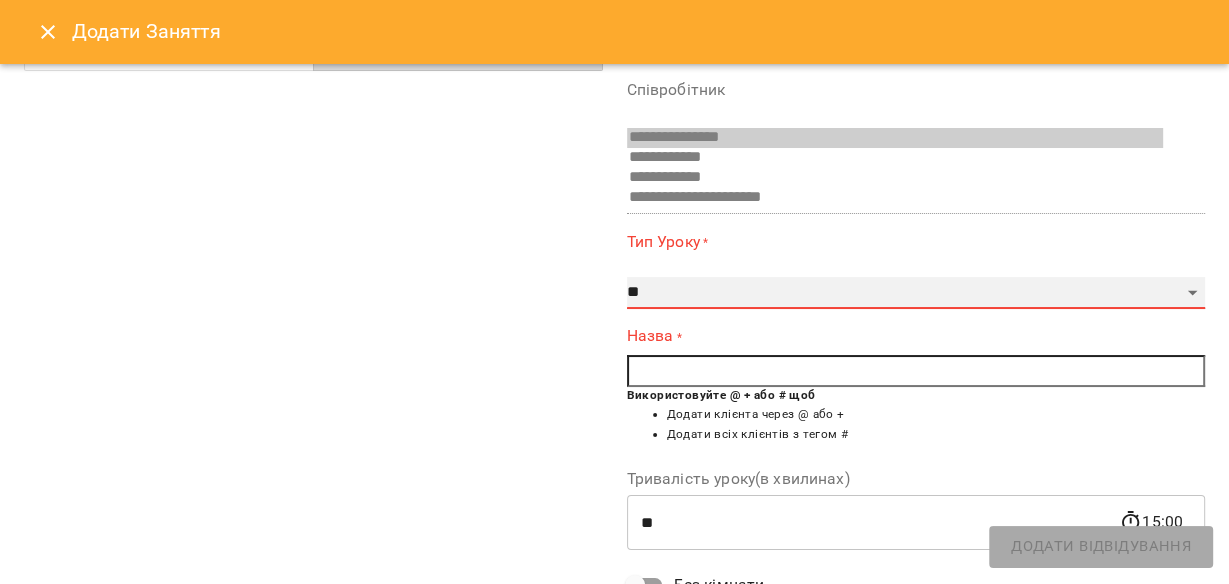 click on "**********" at bounding box center (916, 293) 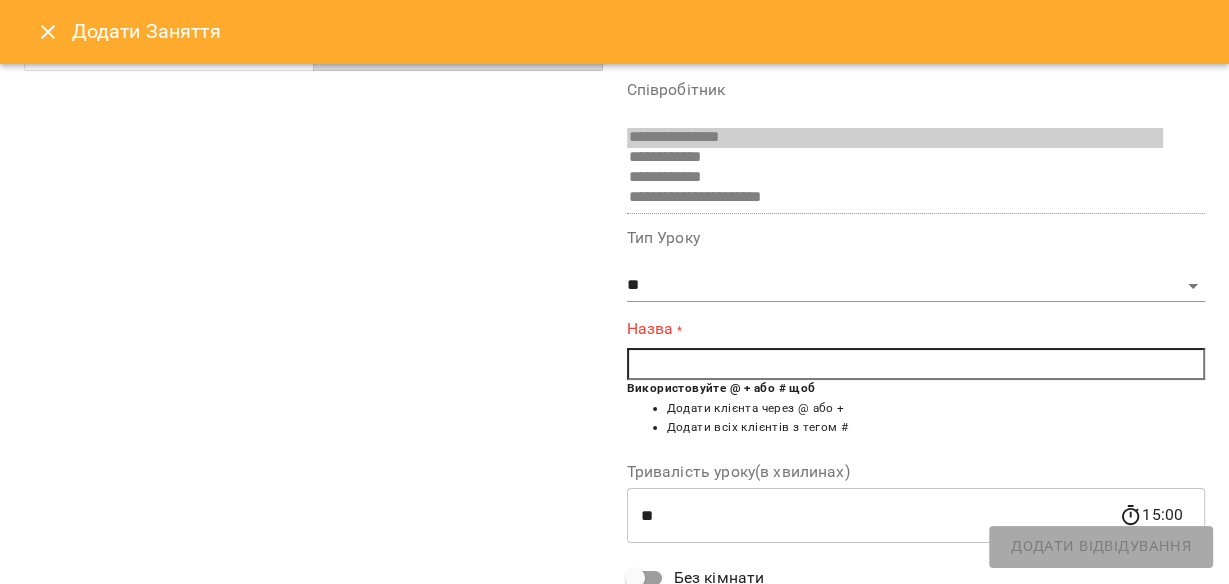 click at bounding box center (916, 364) 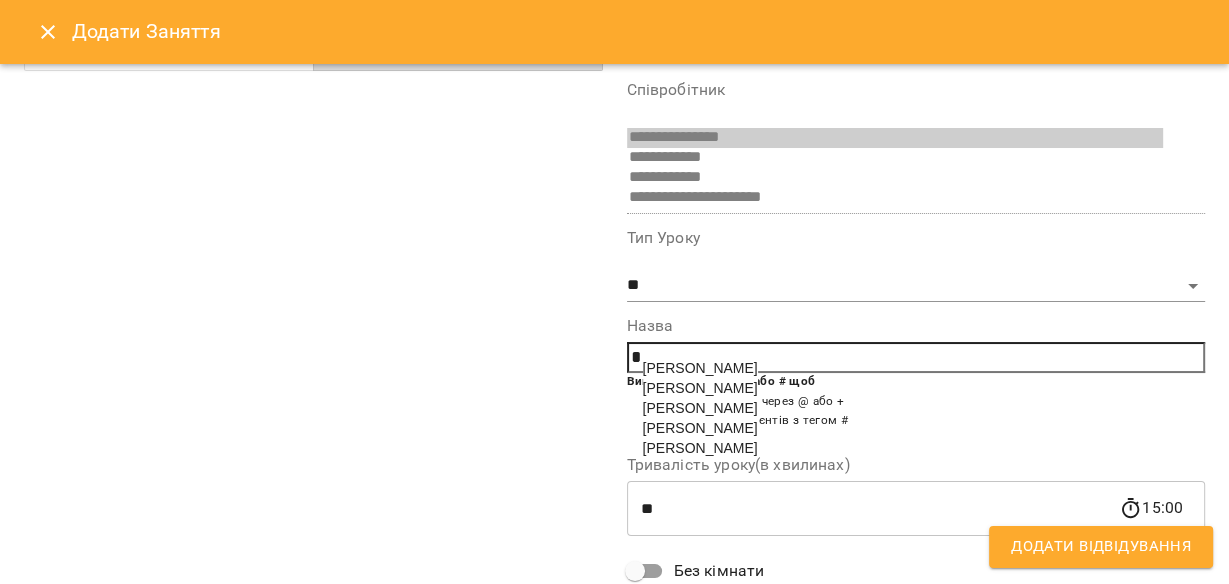 click on "[PERSON_NAME]" at bounding box center (700, 448) 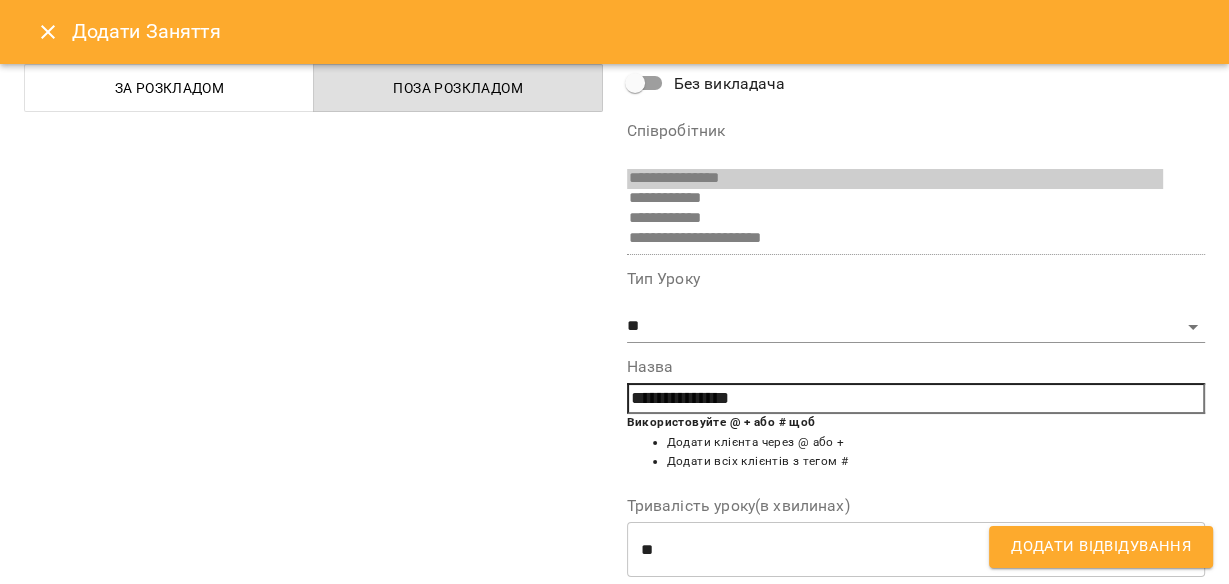 scroll, scrollTop: 369, scrollLeft: 0, axis: vertical 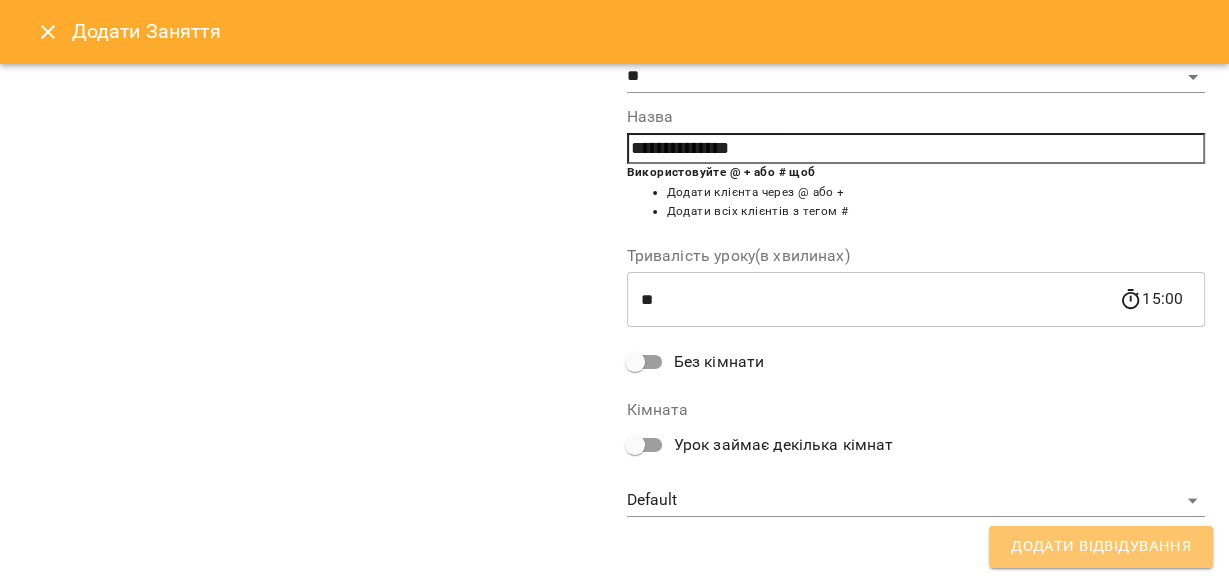 click on "Додати Відвідування" at bounding box center [1101, 547] 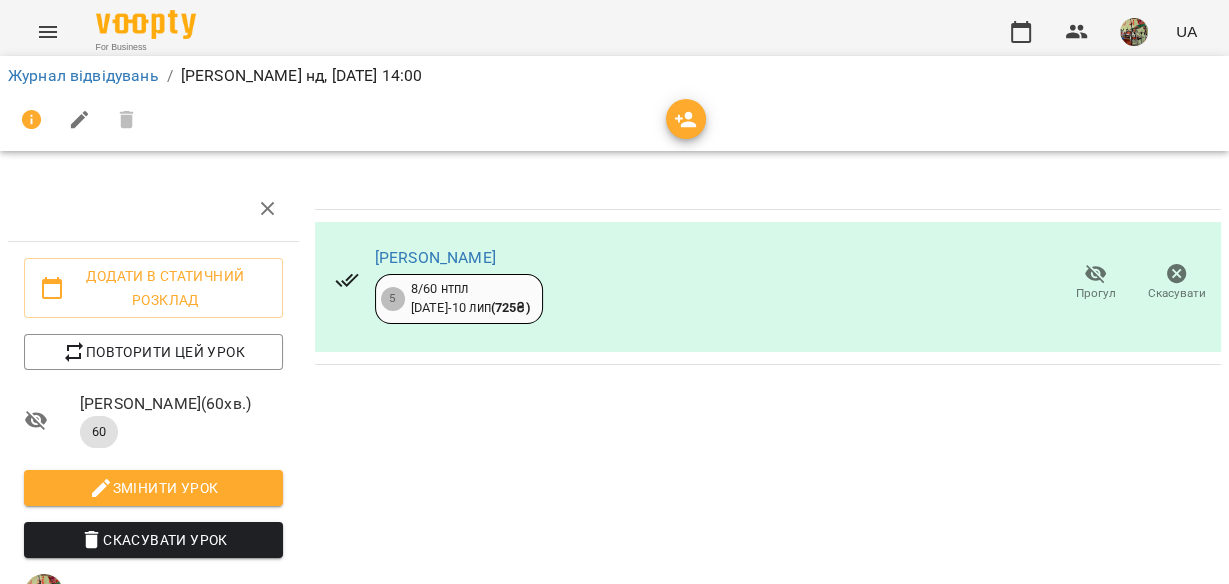 click 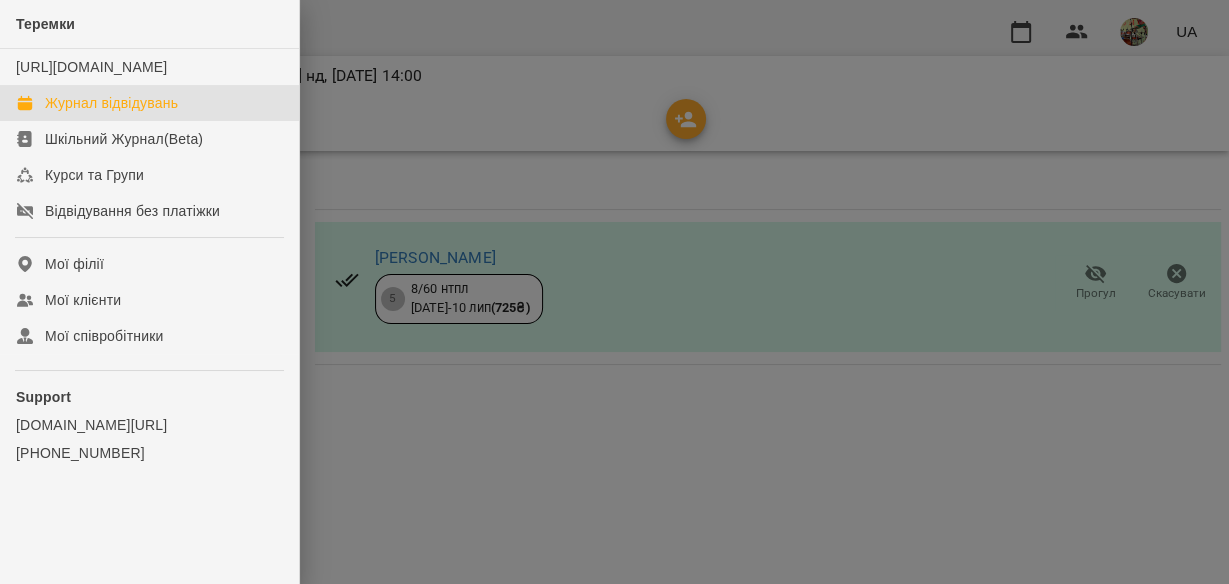 click on "Журнал відвідувань" at bounding box center [111, 103] 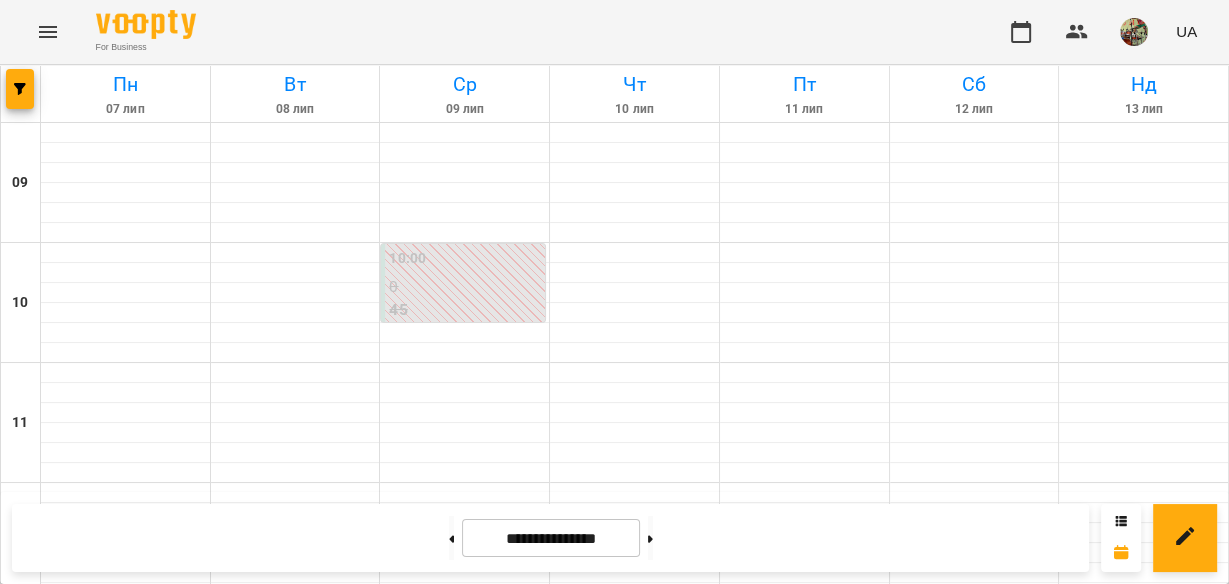 scroll, scrollTop: 508, scrollLeft: 0, axis: vertical 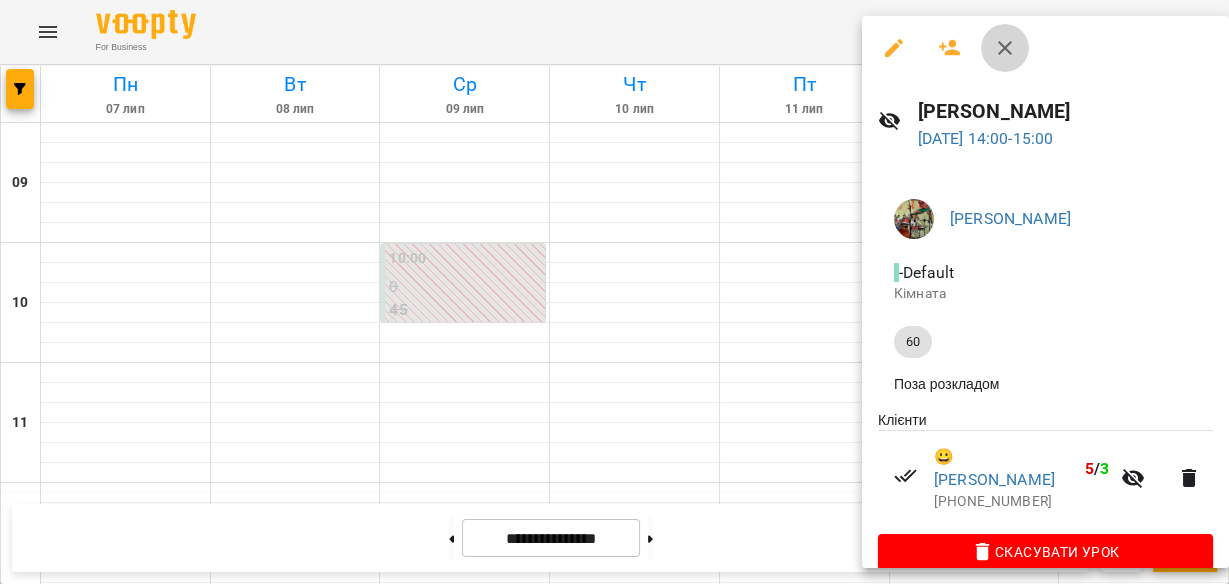 click 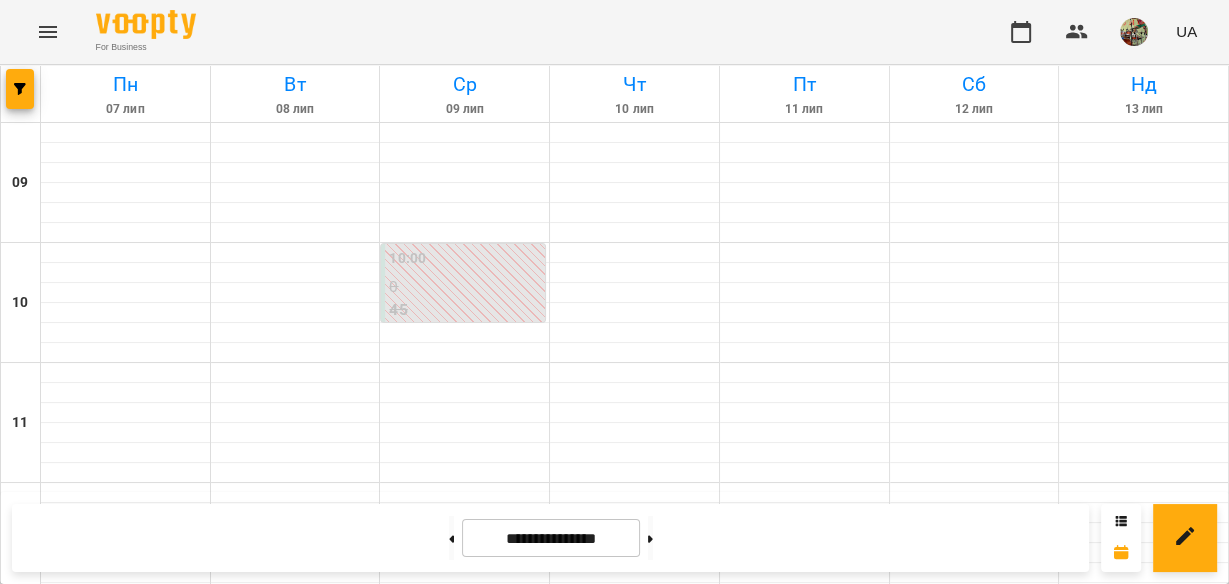 scroll, scrollTop: 508, scrollLeft: 0, axis: vertical 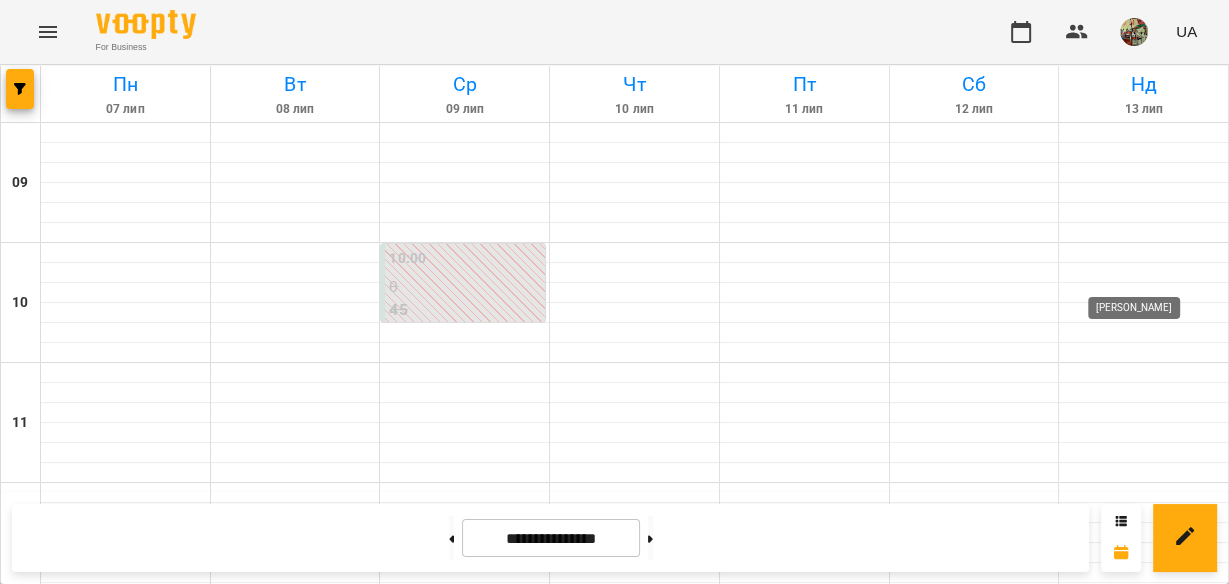 click at bounding box center [1169, 778] 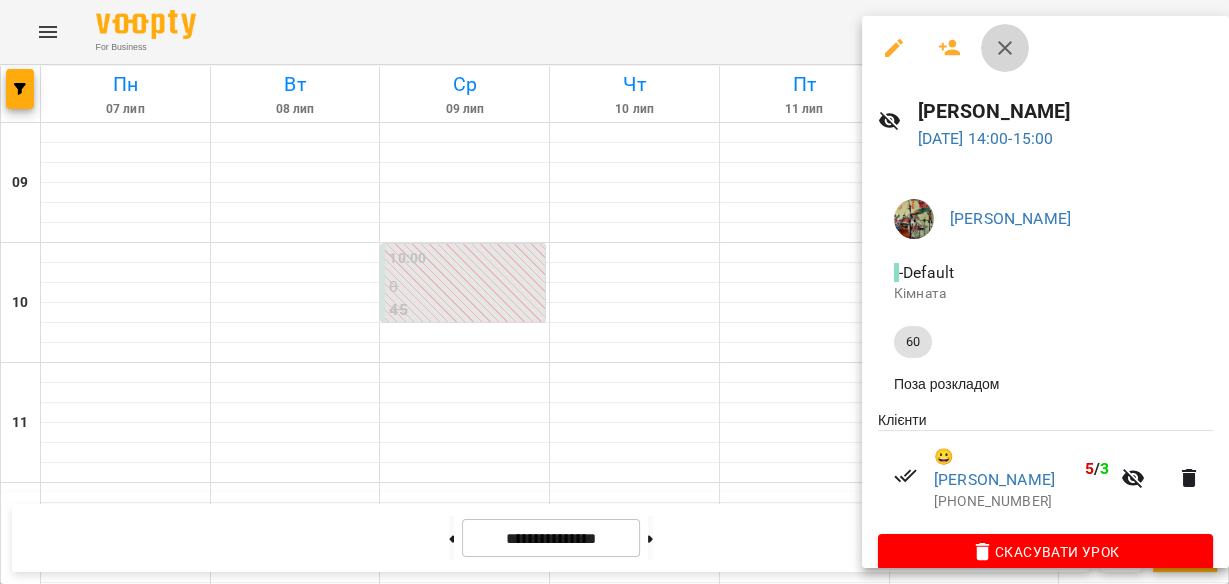 click 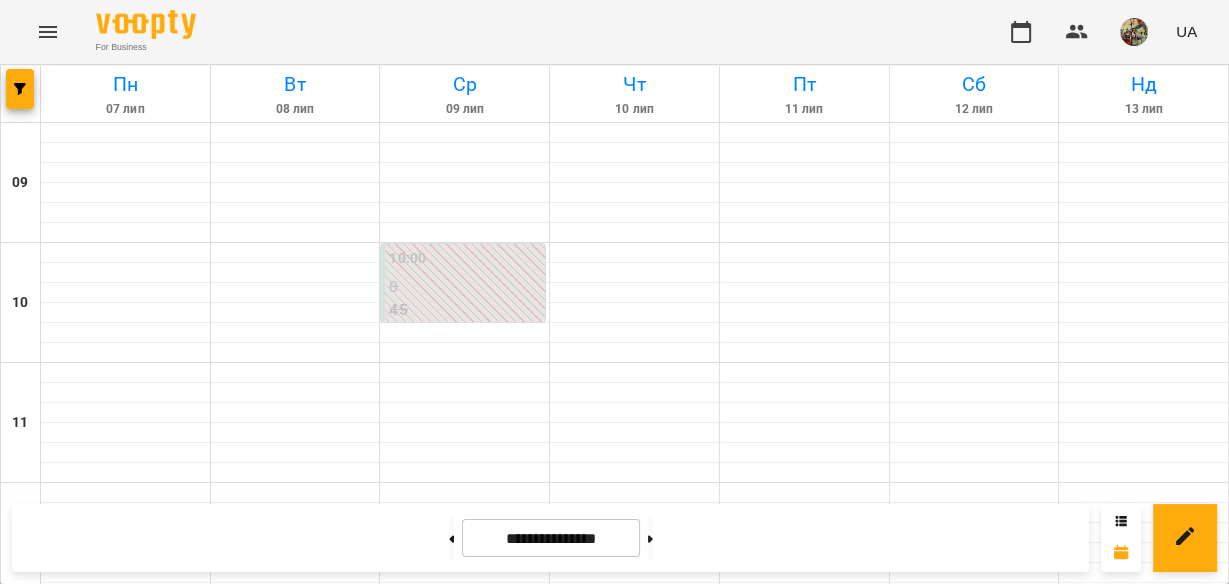 click on "[PERSON_NAME]" at bounding box center (1128, 905) 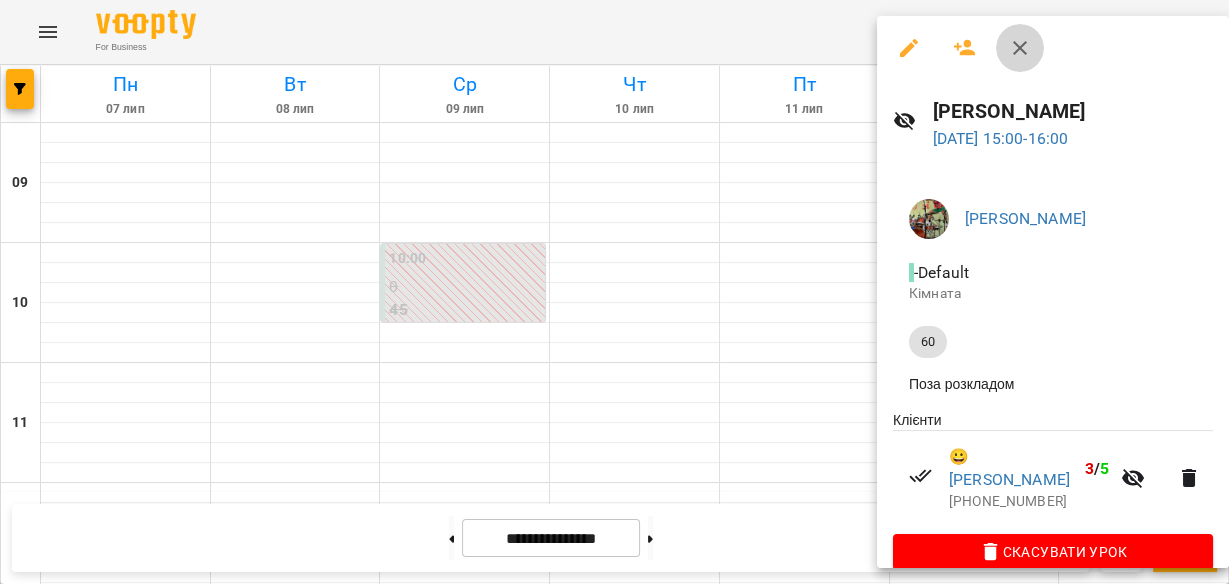 drag, startPoint x: 1018, startPoint y: 48, endPoint x: 768, endPoint y: 176, distance: 280.86295 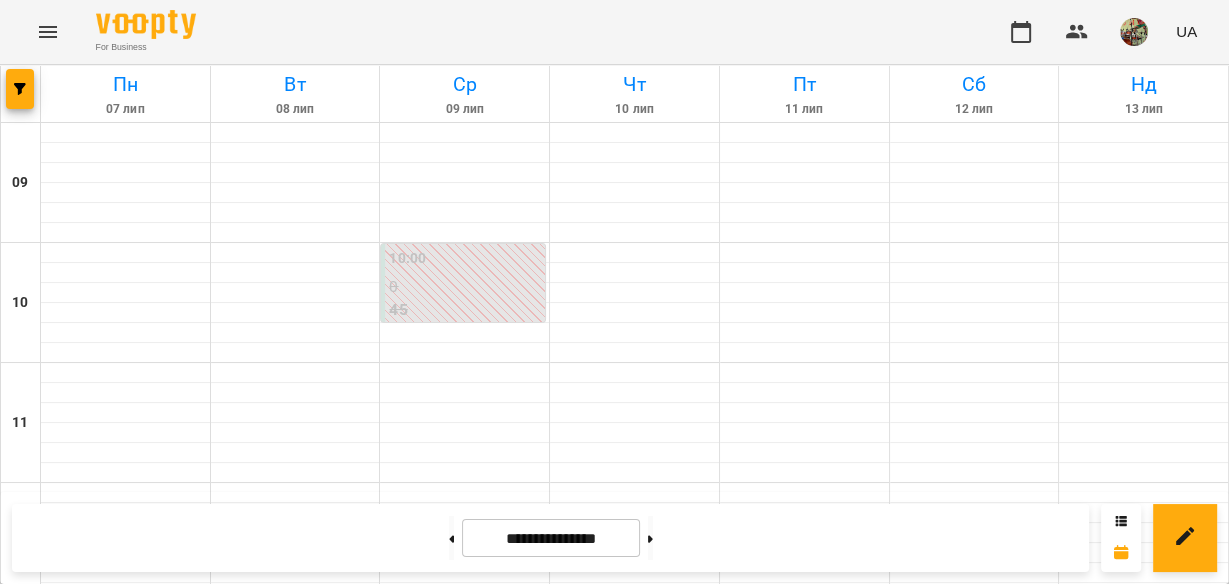 scroll, scrollTop: 880, scrollLeft: 0, axis: vertical 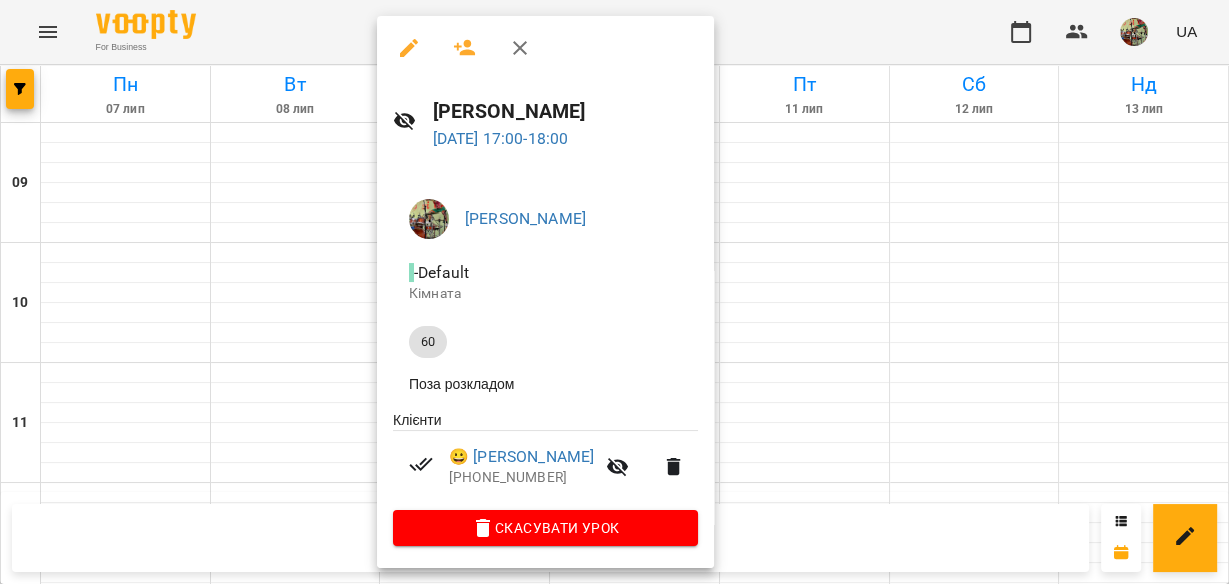 click 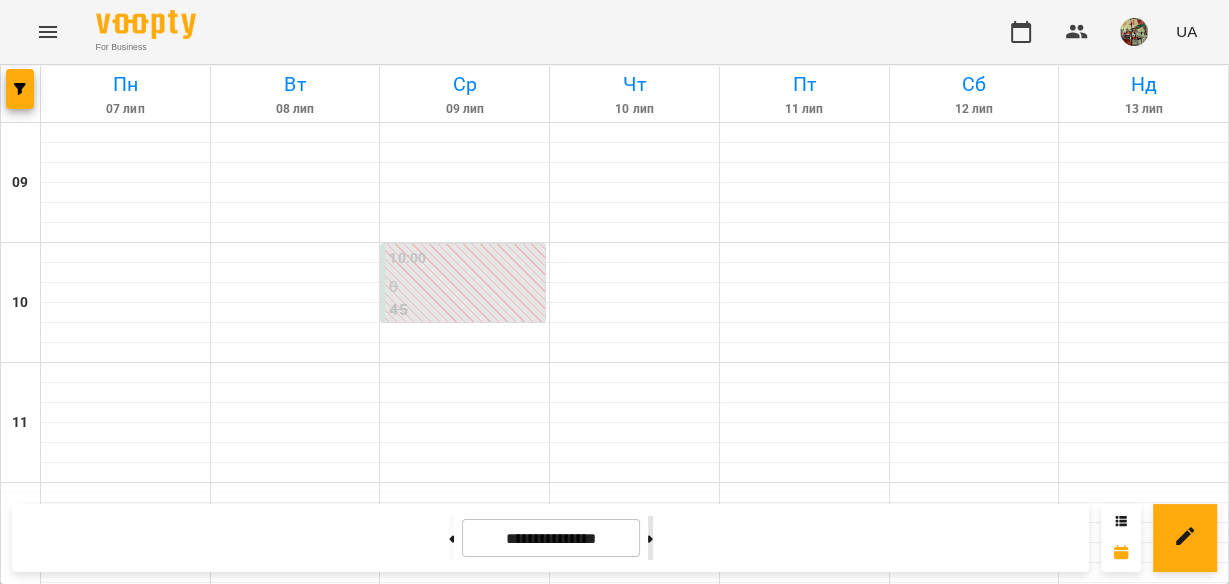 click 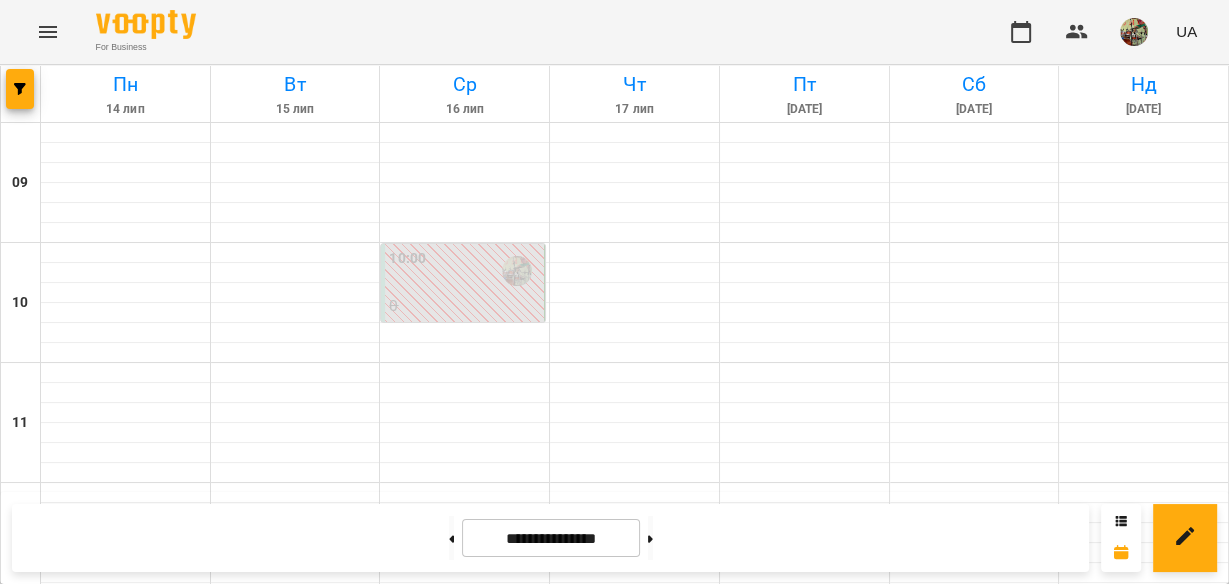 scroll, scrollTop: 1068, scrollLeft: 0, axis: vertical 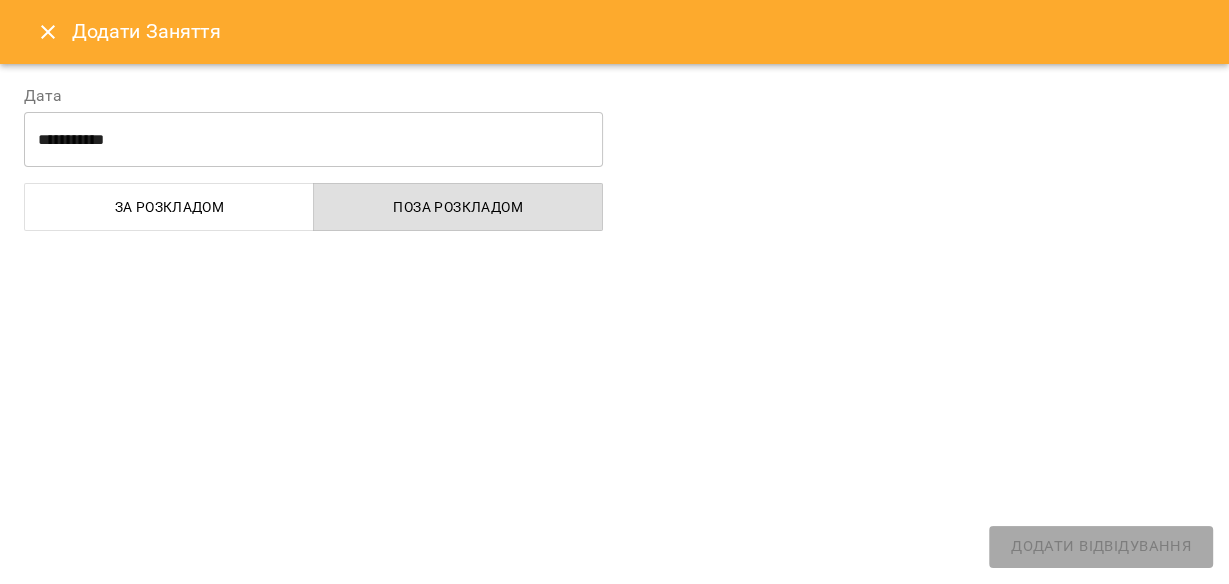 select on "**********" 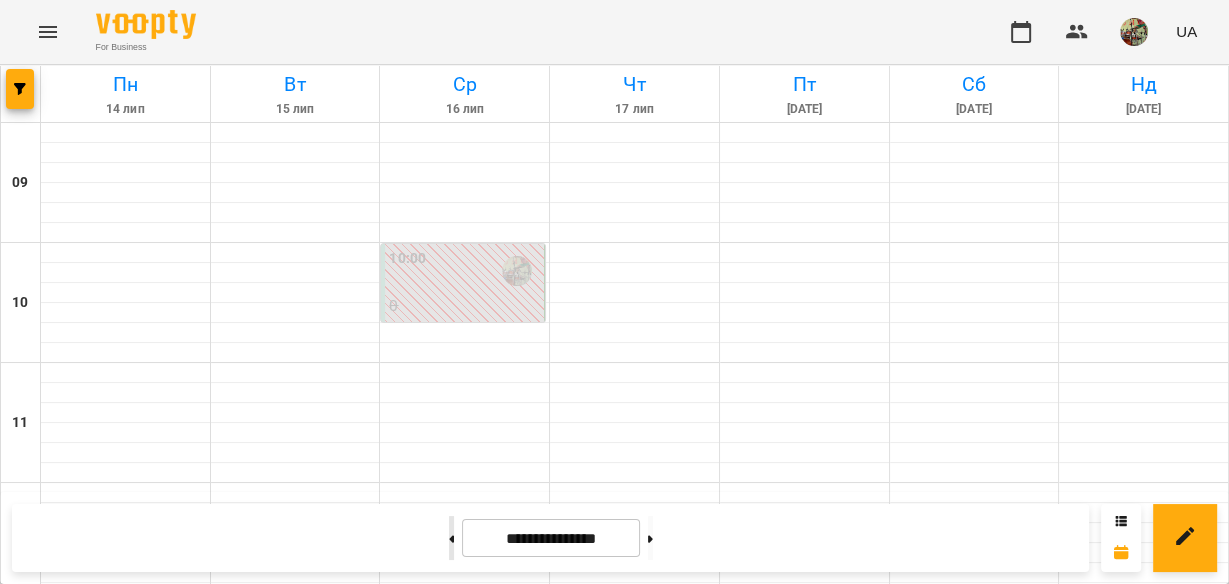 click at bounding box center (451, 538) 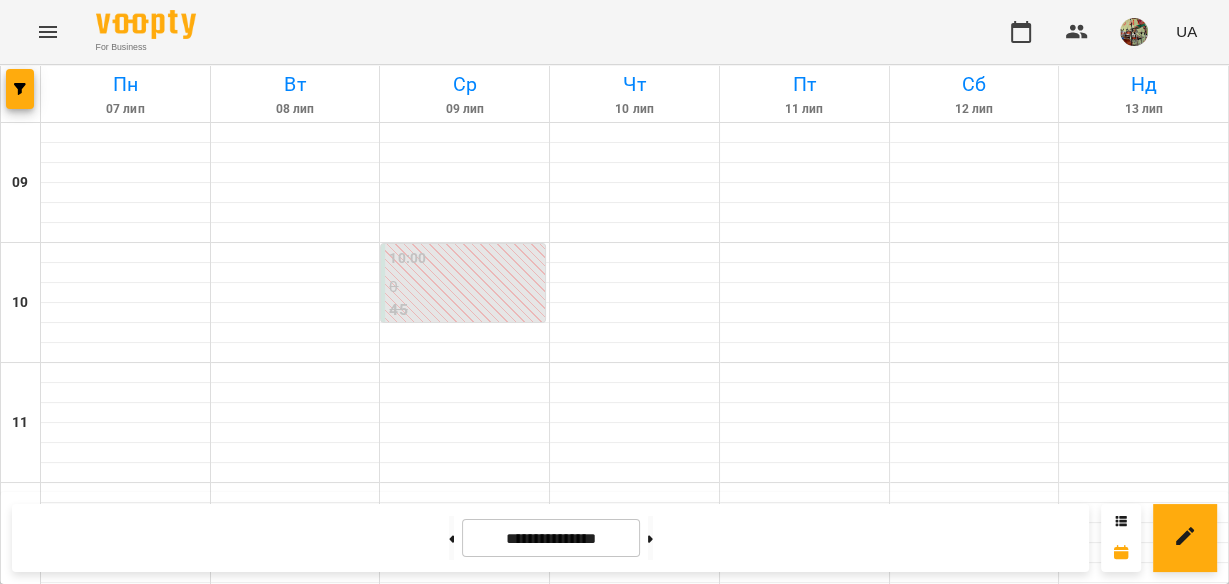 scroll, scrollTop: 800, scrollLeft: 0, axis: vertical 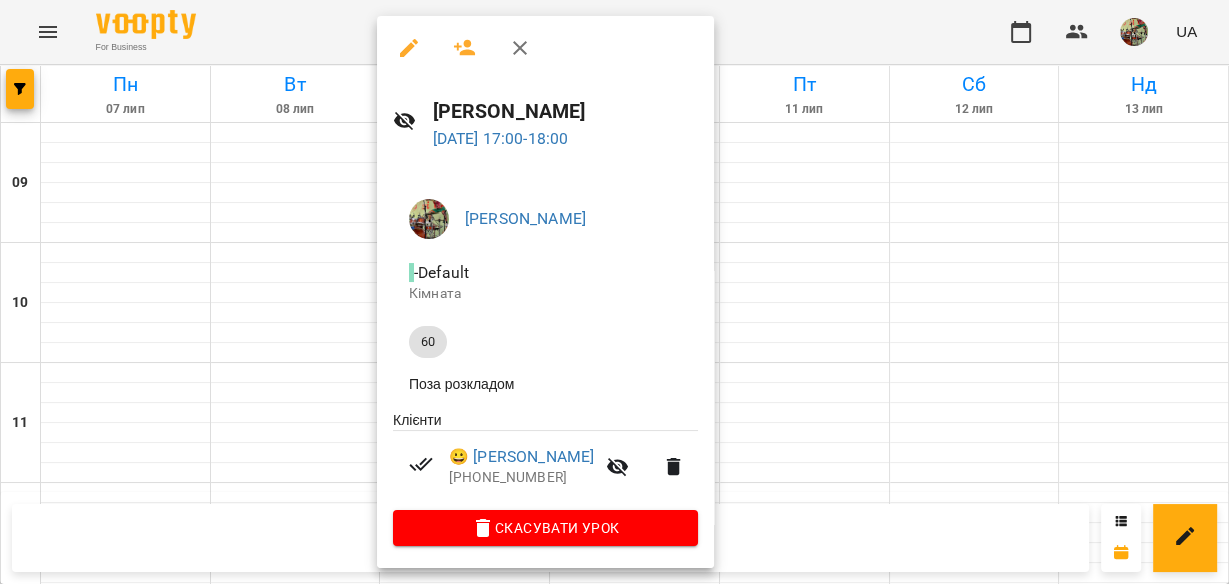 click on "Поза розкладом" at bounding box center (545, 384) 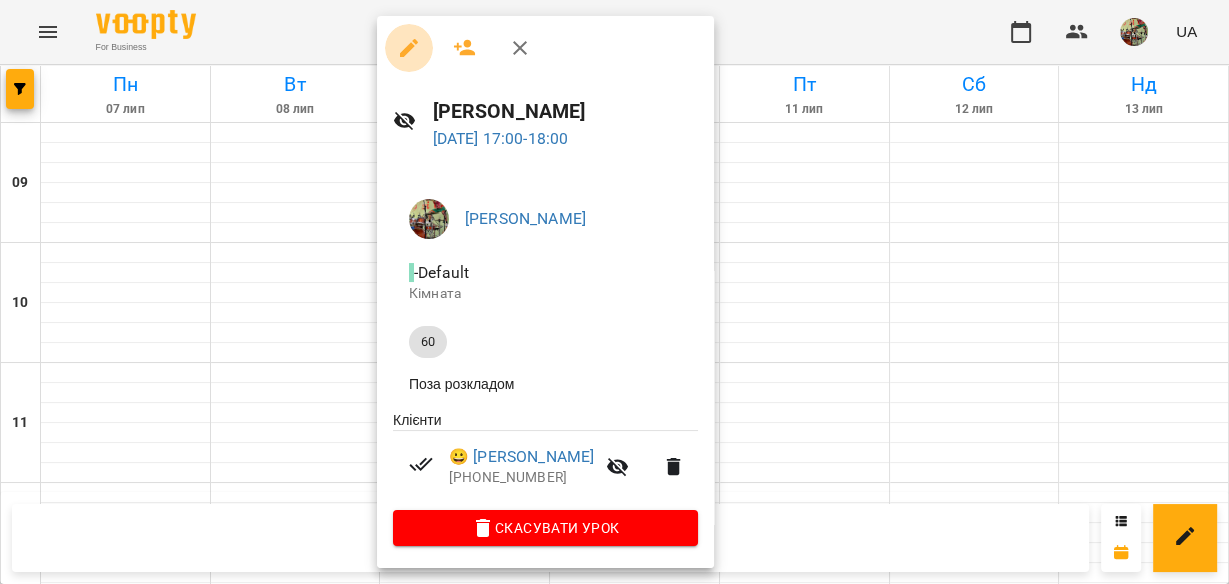 click 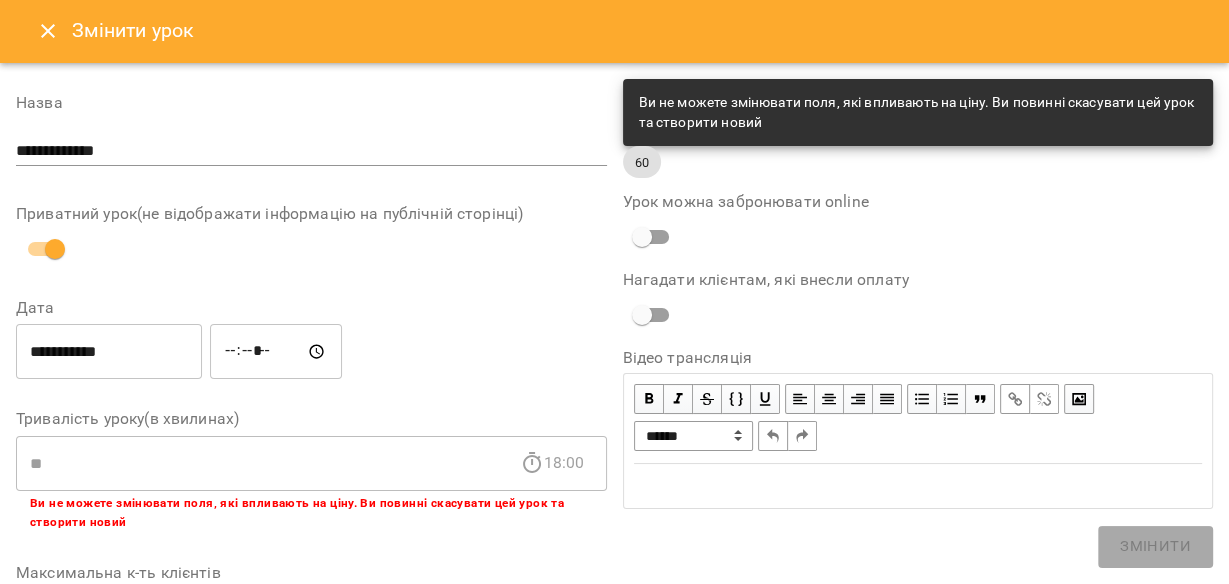 scroll, scrollTop: 0, scrollLeft: 0, axis: both 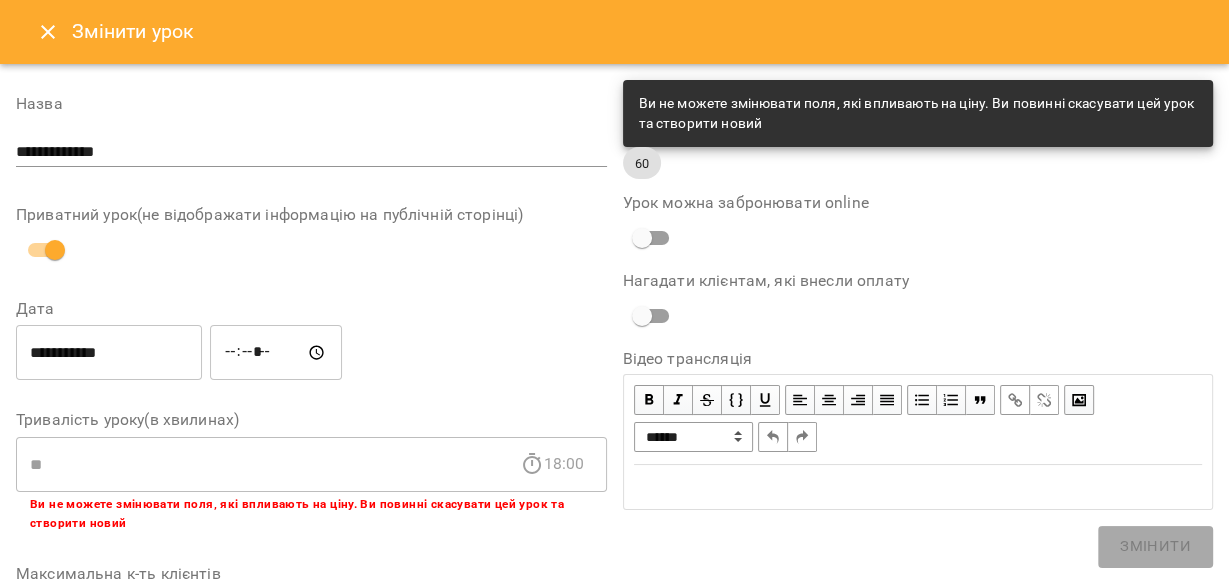 click on "**********" at bounding box center [693, 437] 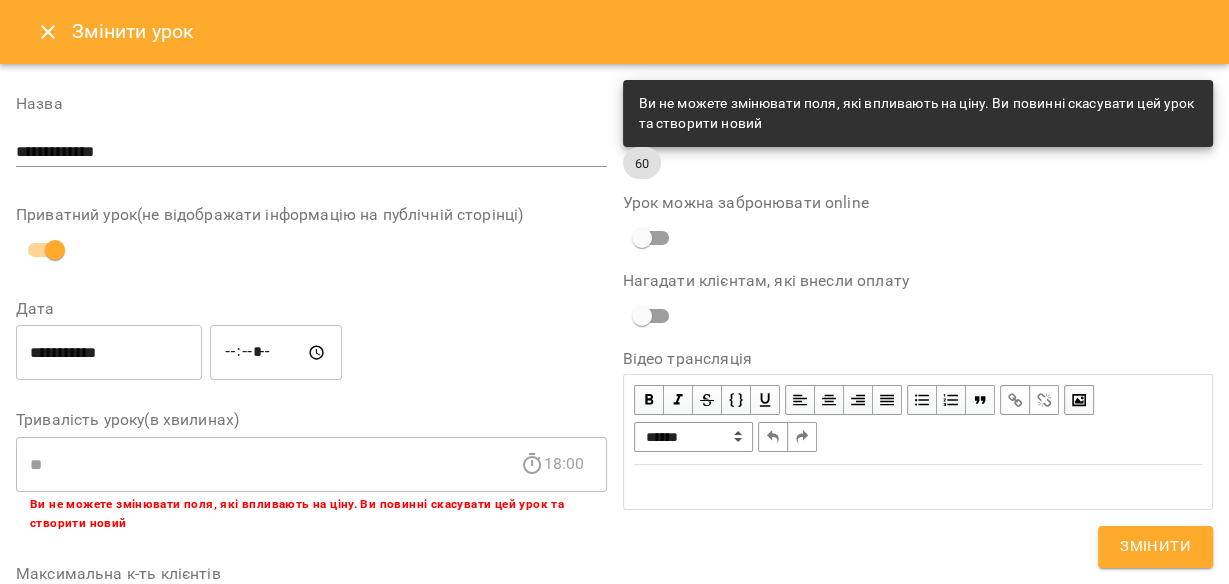 click at bounding box center [918, 487] 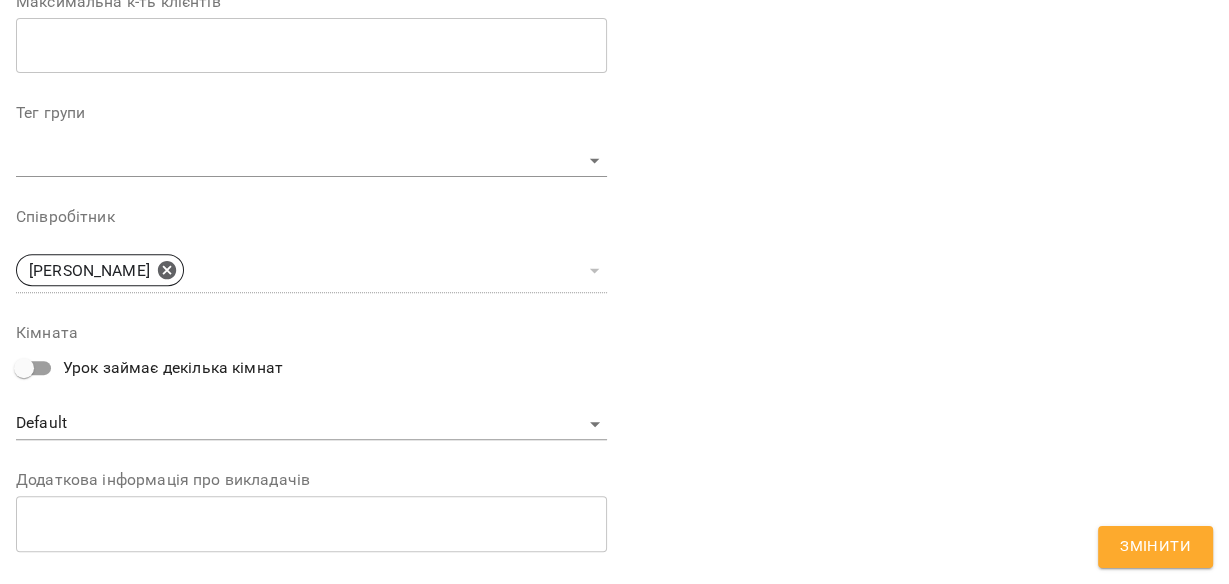 scroll, scrollTop: 321, scrollLeft: 0, axis: vertical 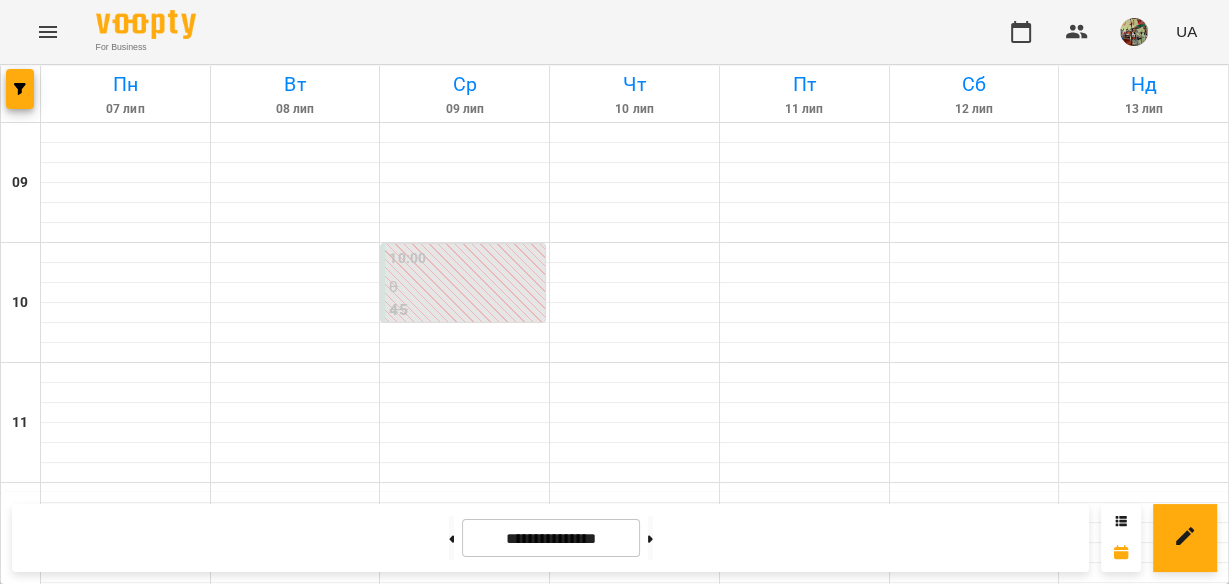 click at bounding box center (1091, 778) 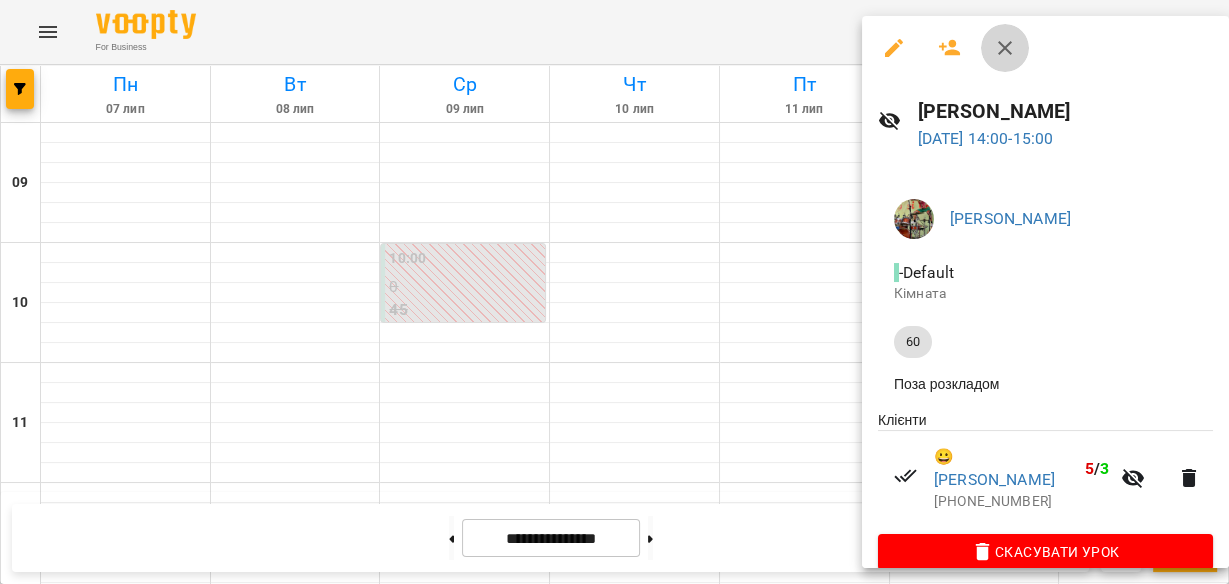 click 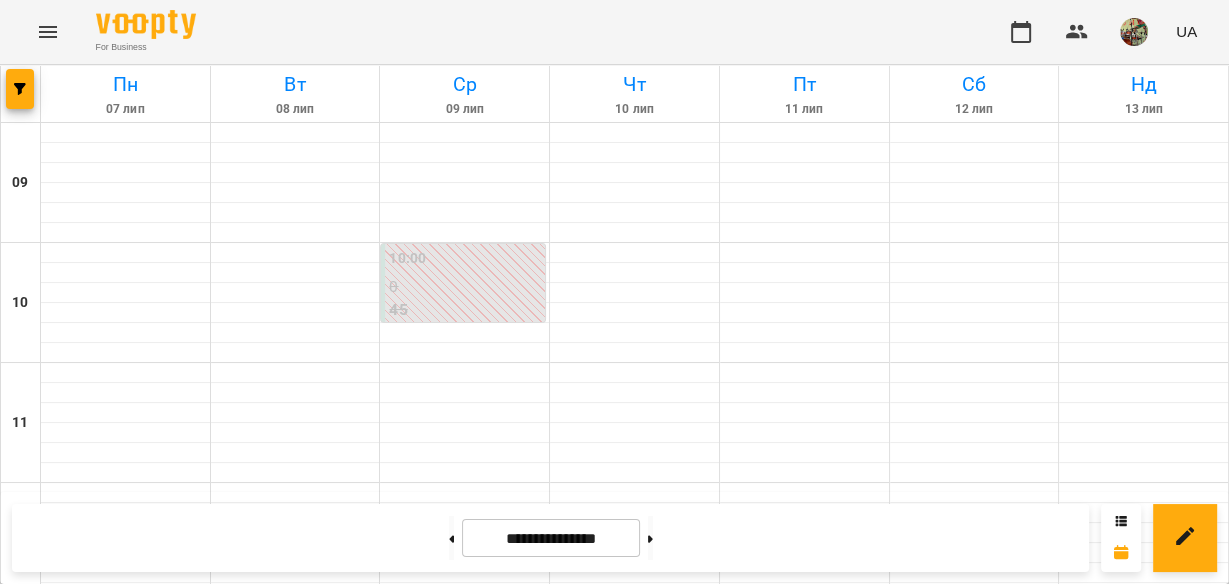 scroll, scrollTop: 800, scrollLeft: 0, axis: vertical 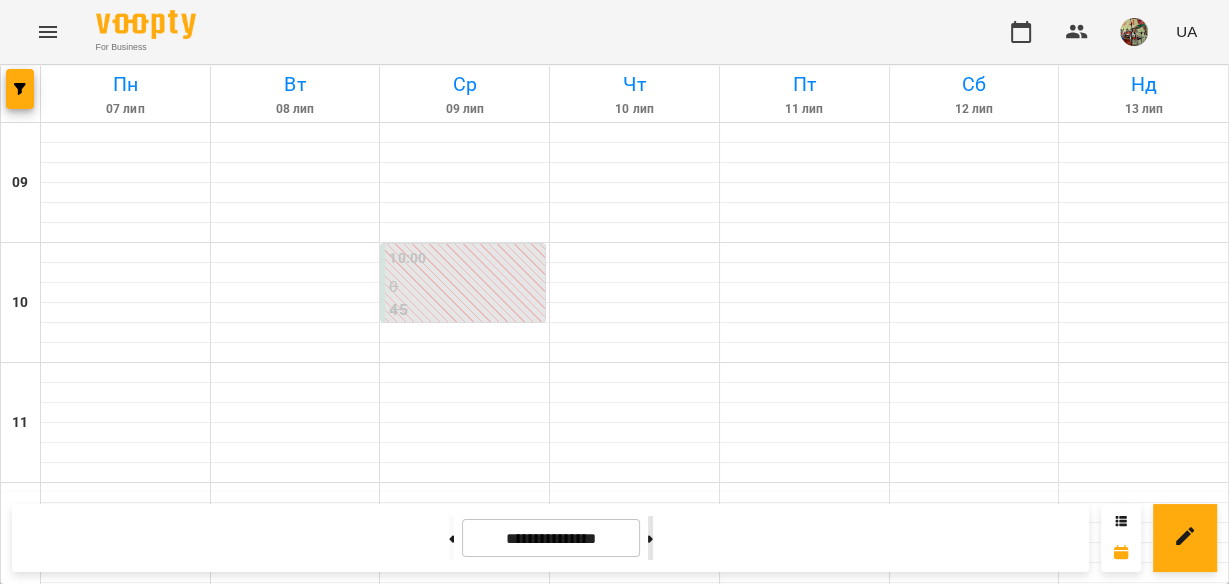 click at bounding box center [650, 538] 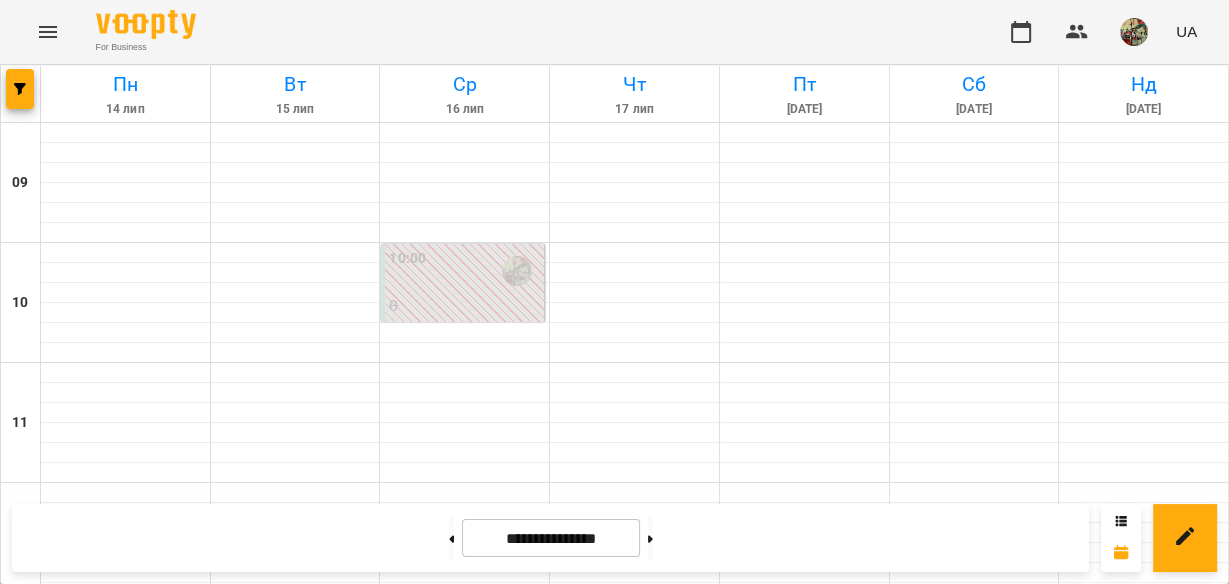 scroll, scrollTop: 480, scrollLeft: 0, axis: vertical 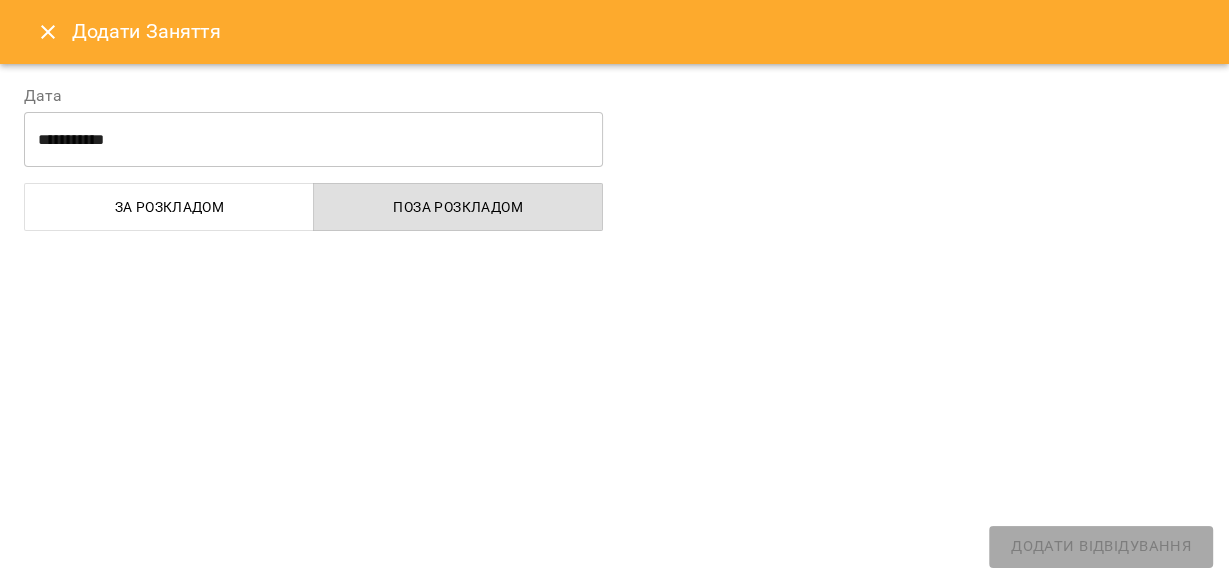 select on "**********" 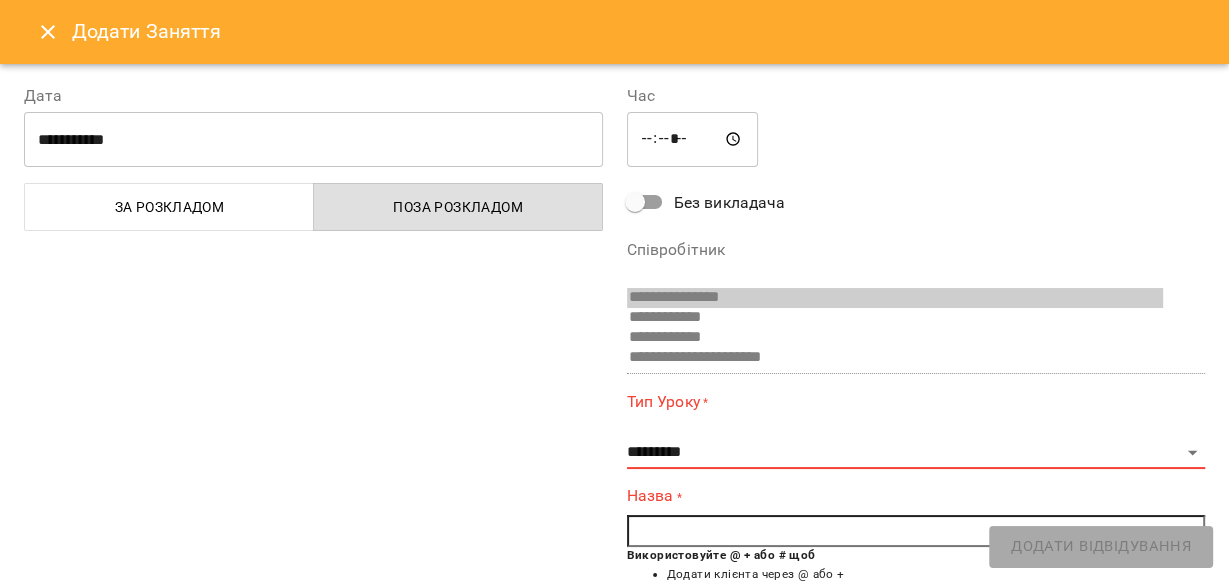 click on "*****" at bounding box center [693, 140] 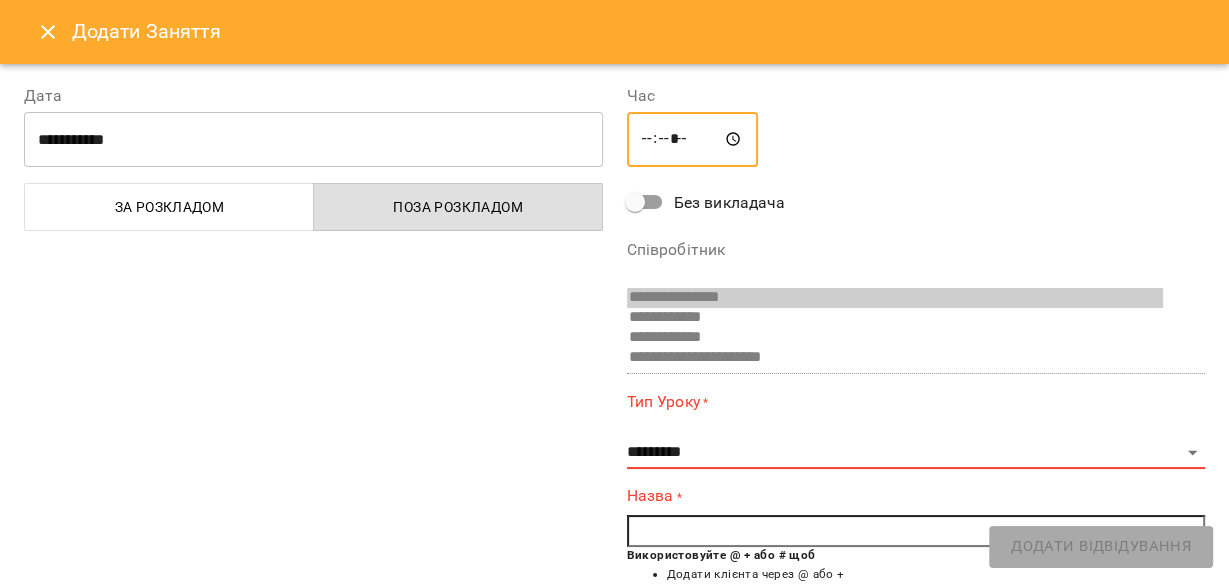 type on "*****" 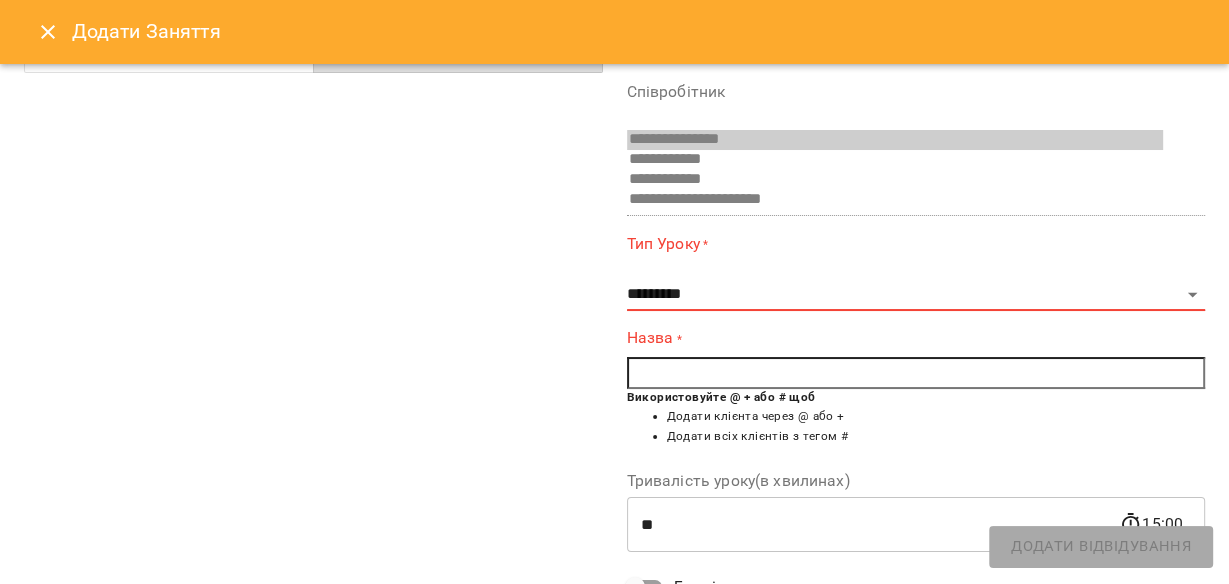 scroll, scrollTop: 160, scrollLeft: 0, axis: vertical 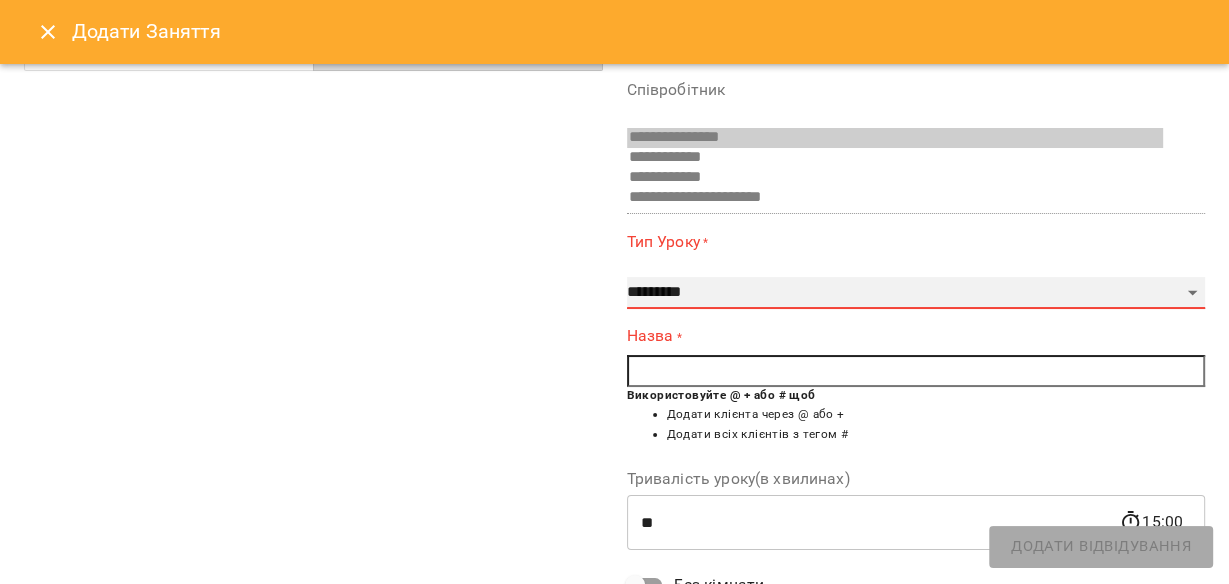 click on "**********" at bounding box center (916, 293) 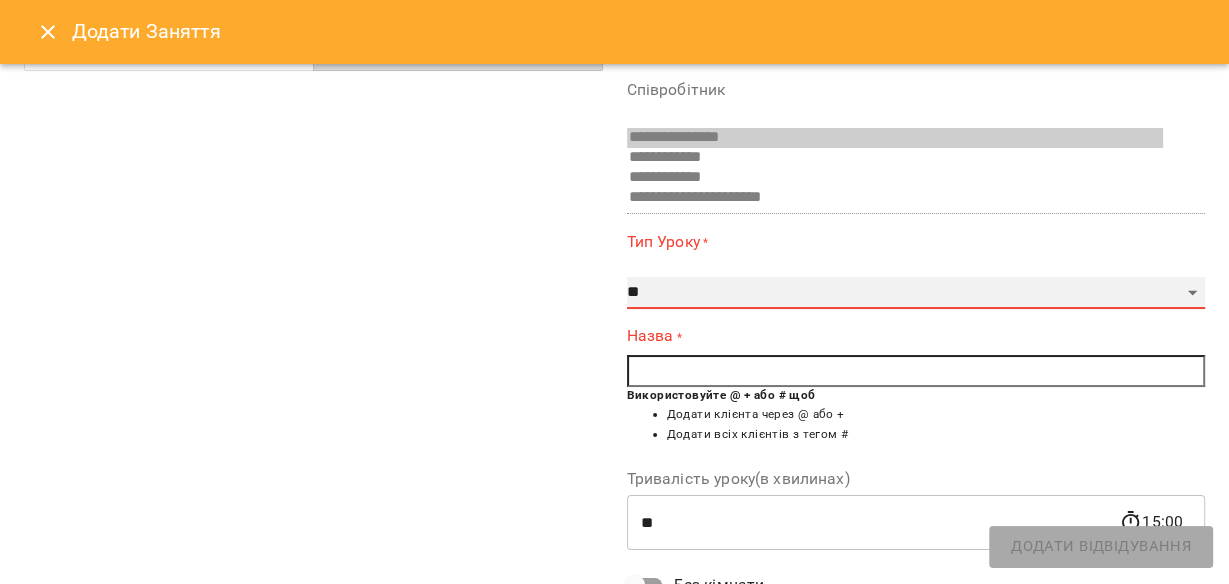 click on "**********" at bounding box center [916, 293] 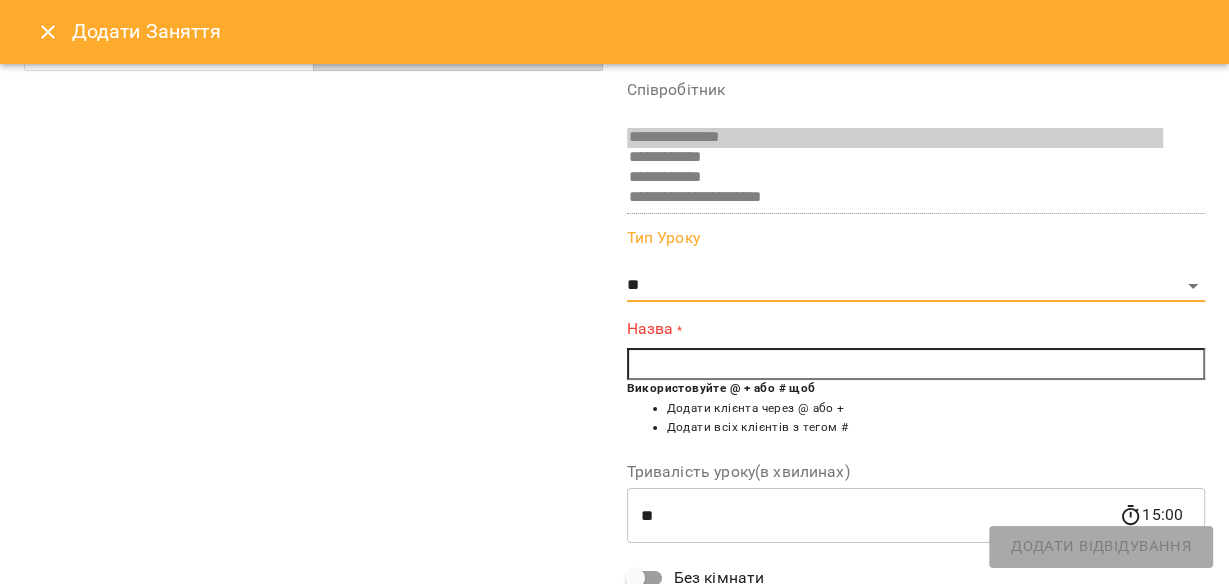 click on "Використовуйте @ + або # щоб" at bounding box center [721, 388] 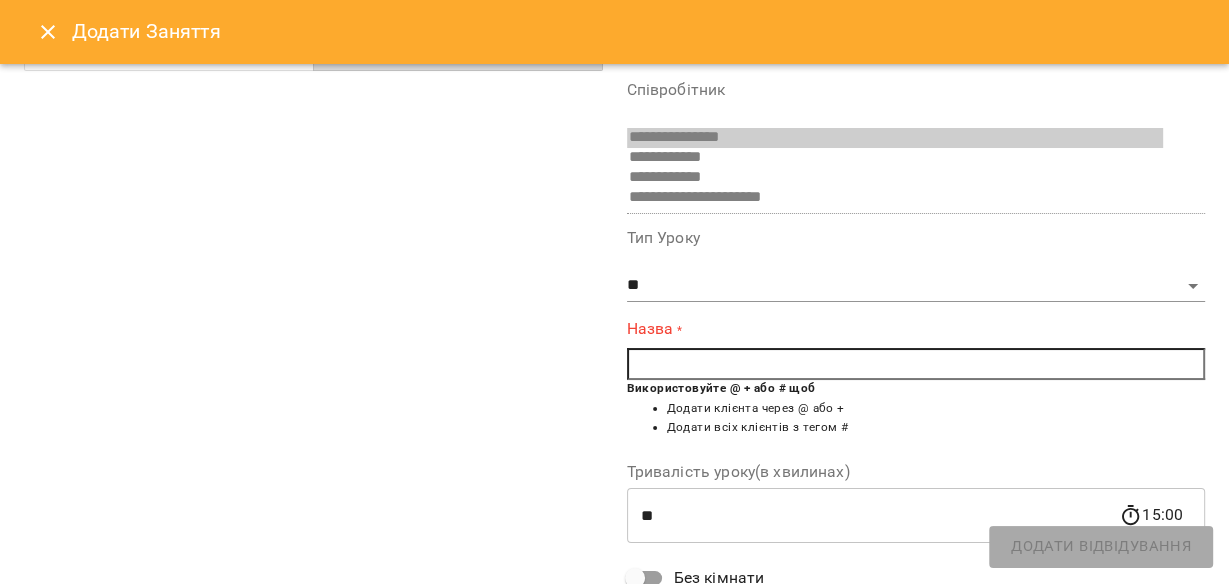 click at bounding box center [916, 364] 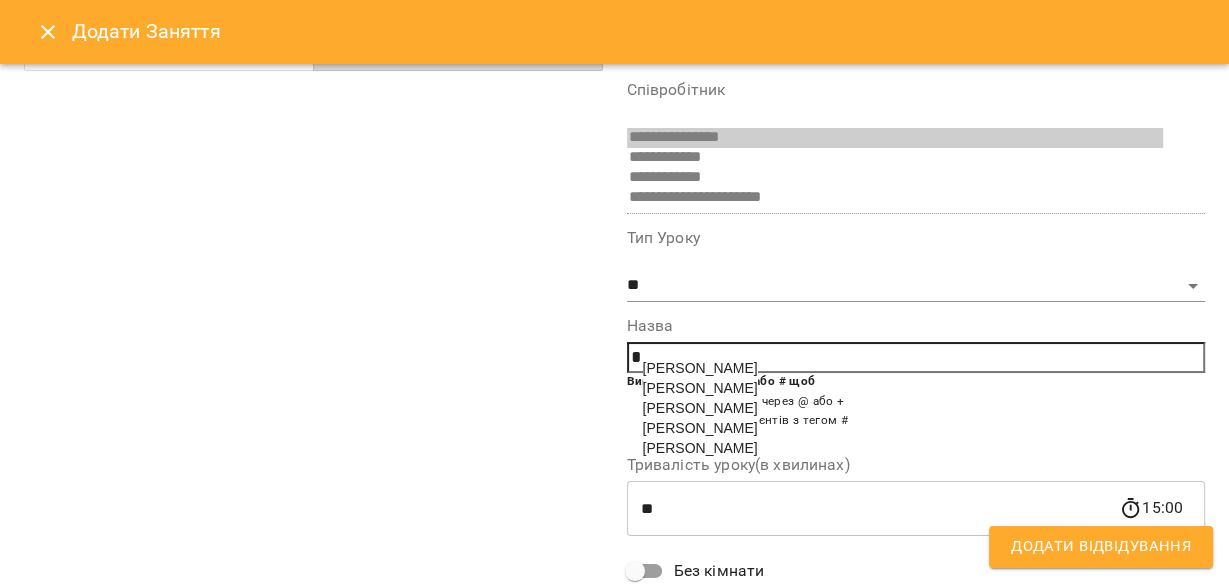 click on "[PERSON_NAME]" at bounding box center [700, 388] 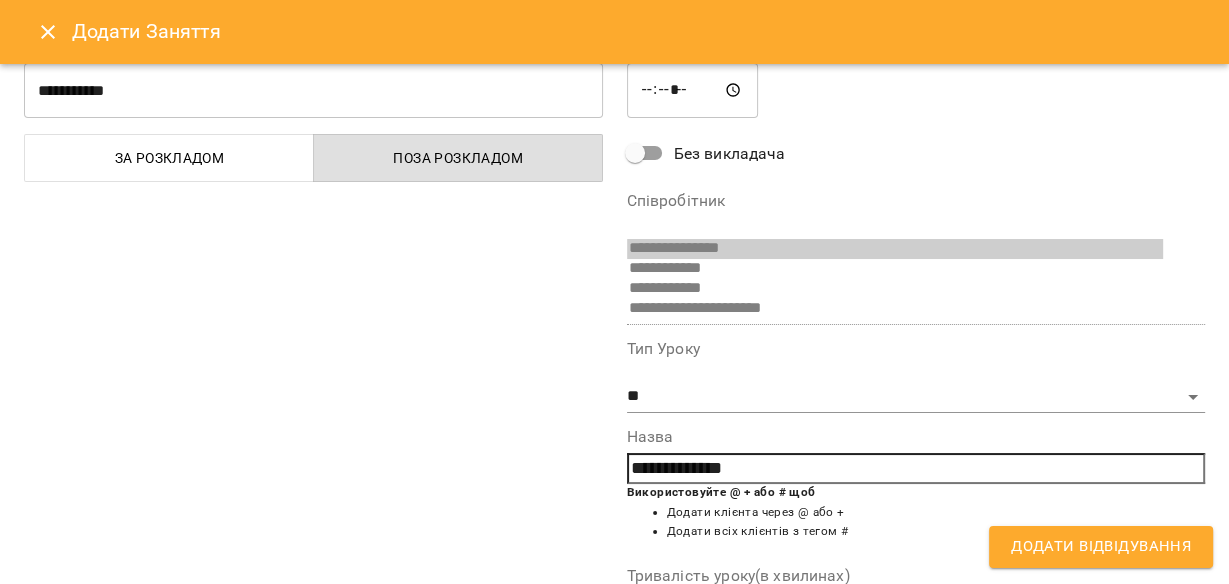 scroll, scrollTop: 0, scrollLeft: 0, axis: both 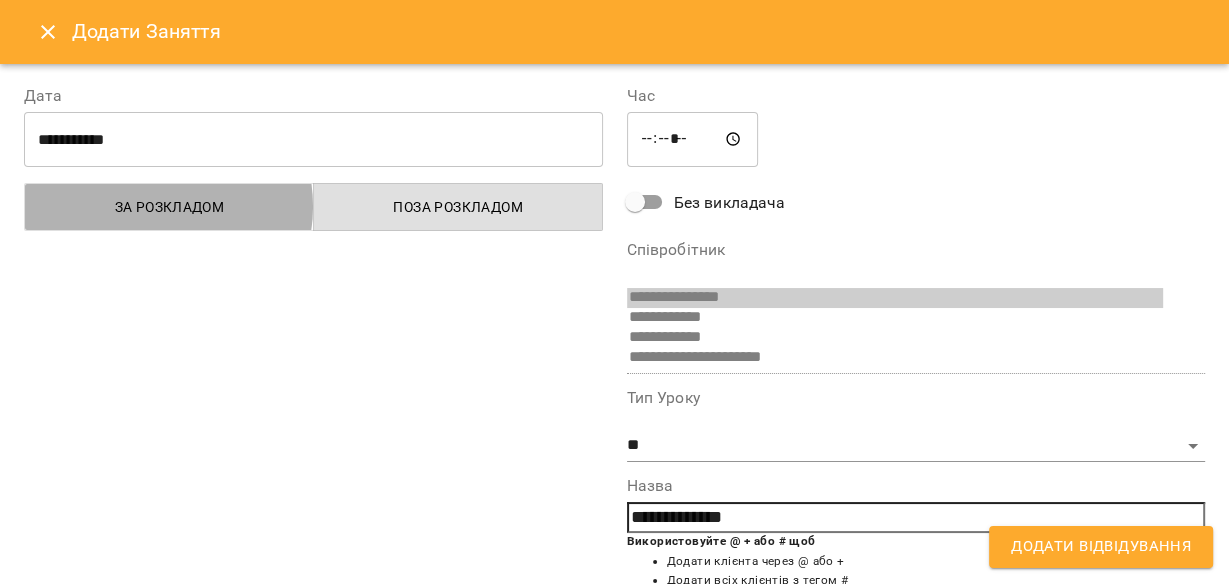 click on "За розкладом" at bounding box center (169, 207) 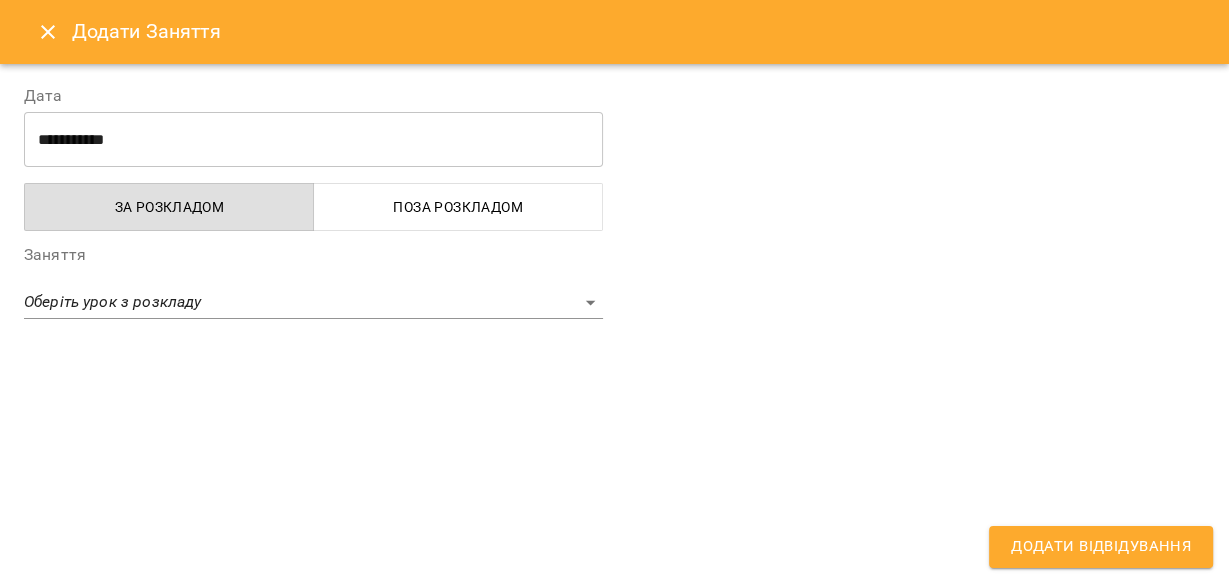 click on "**********" at bounding box center (614, 826) 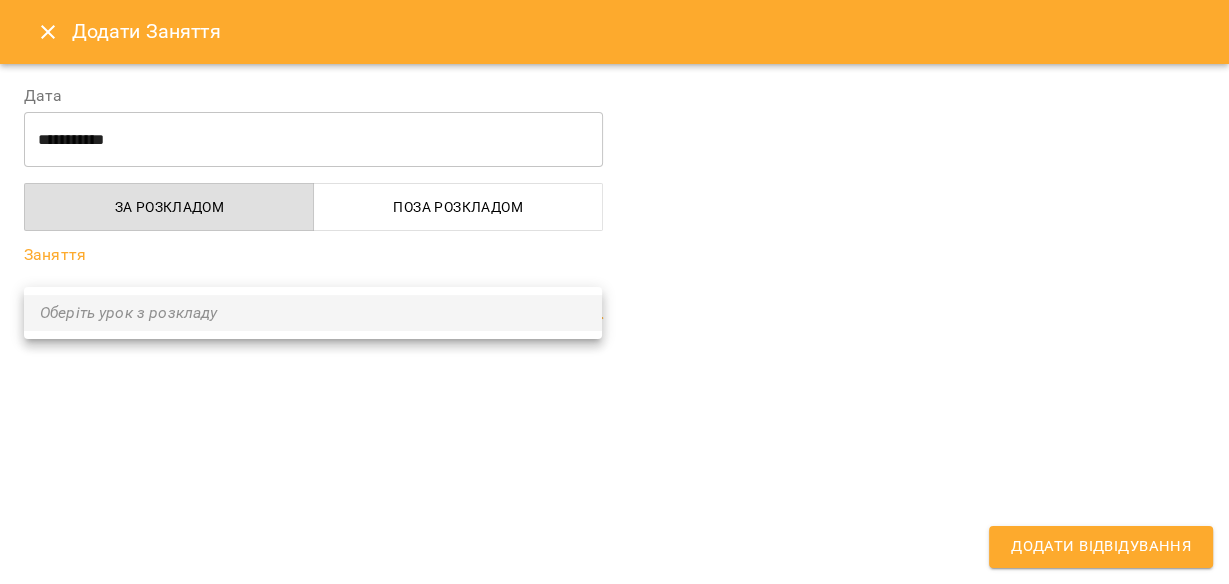 click at bounding box center (614, 292) 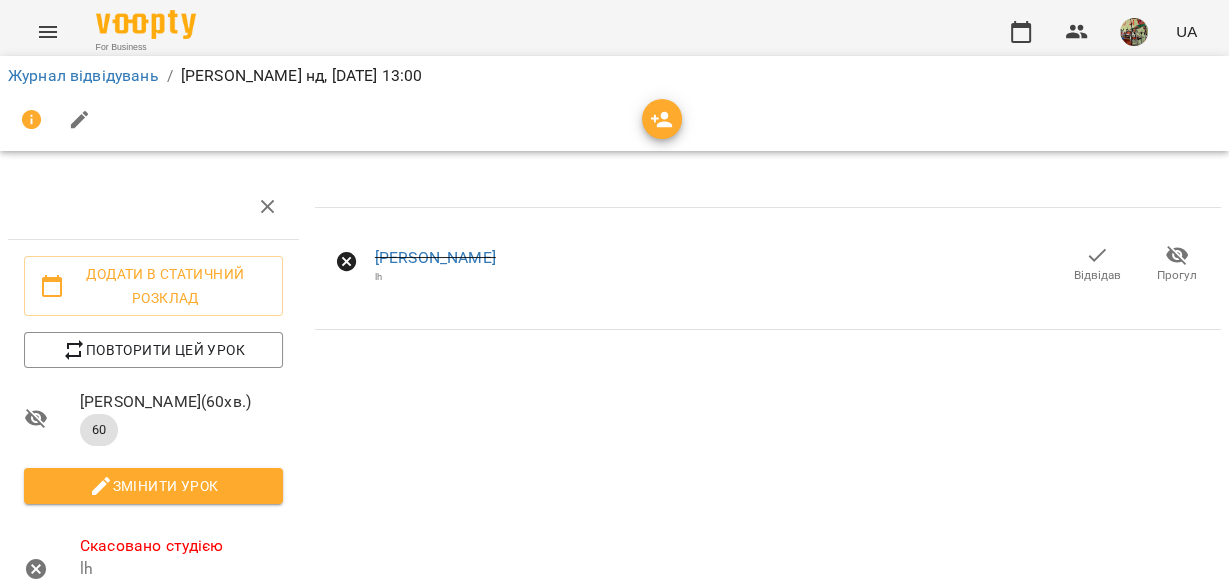scroll, scrollTop: 0, scrollLeft: 0, axis: both 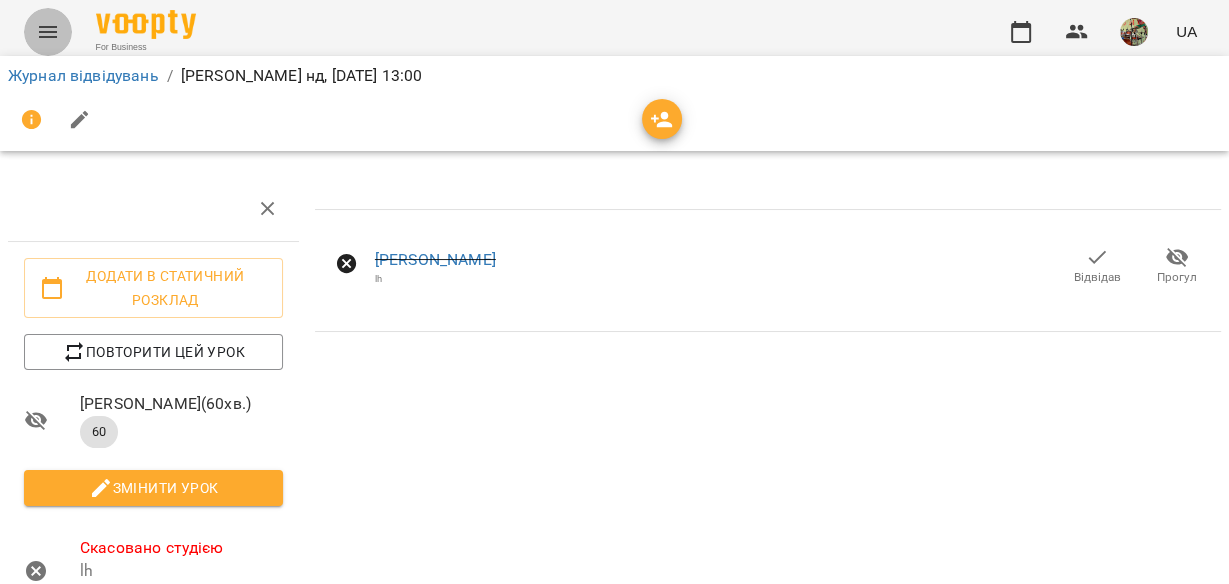 click 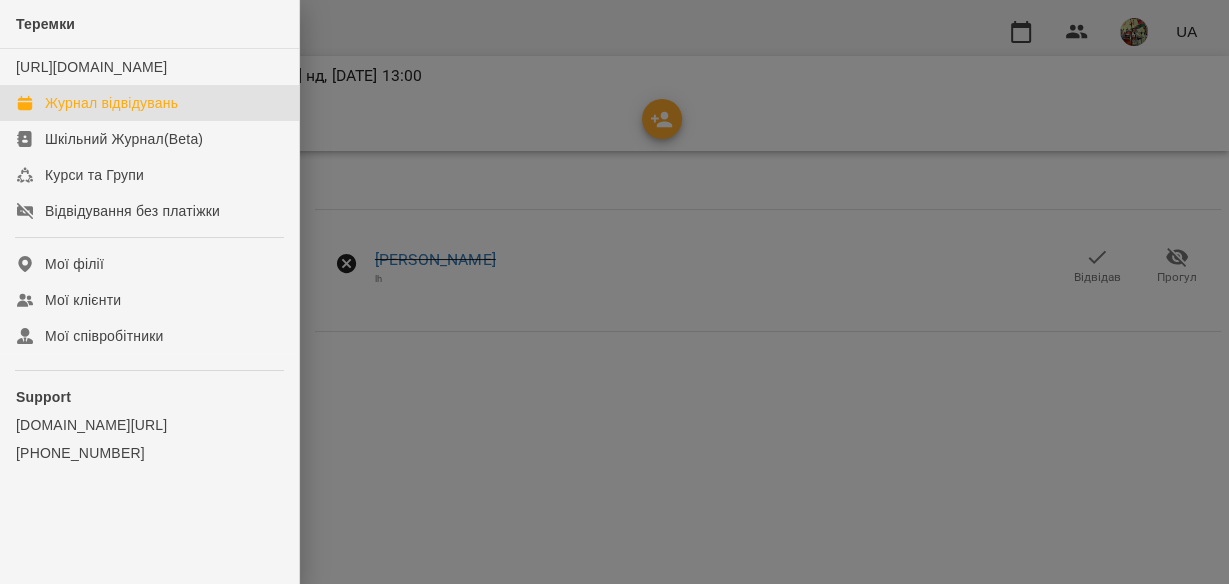 click on "Журнал відвідувань" at bounding box center [111, 103] 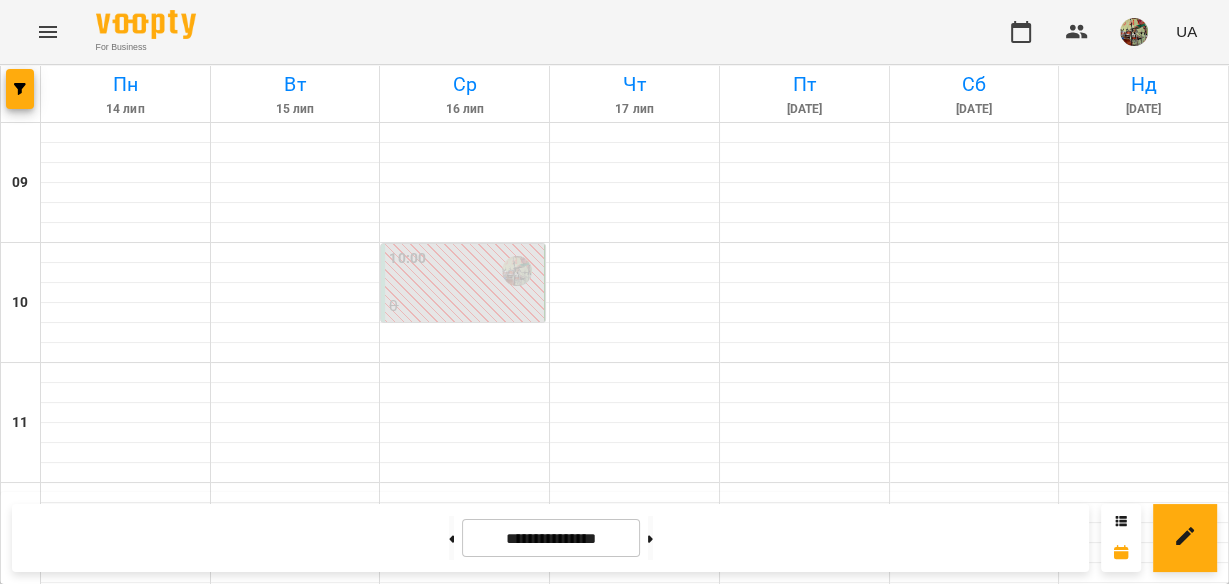 scroll, scrollTop: 480, scrollLeft: 0, axis: vertical 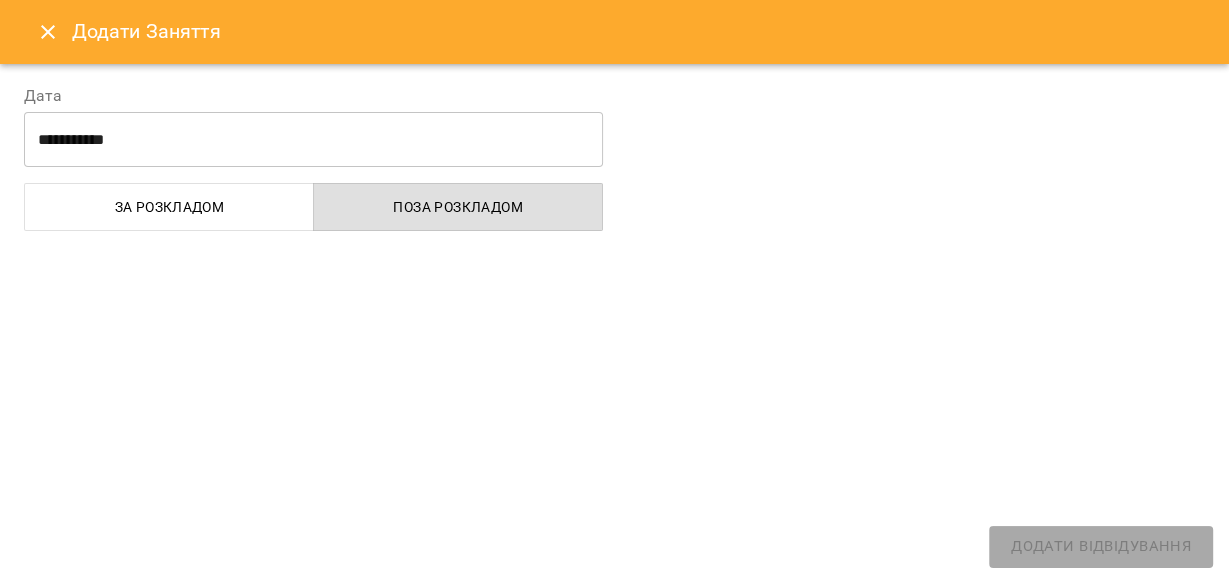 select on "**********" 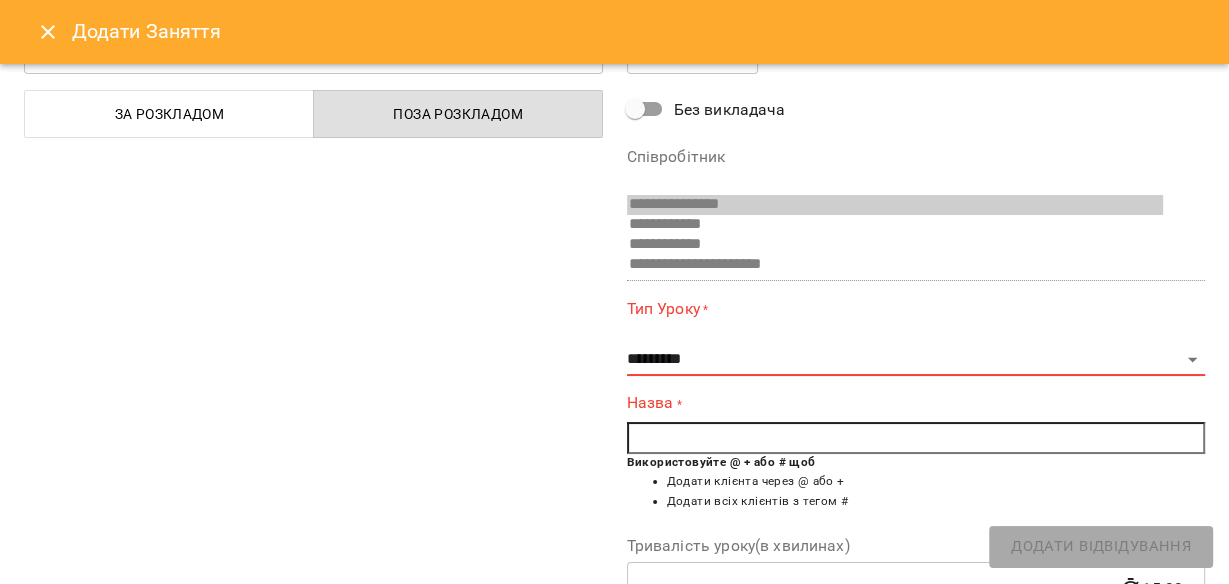 scroll, scrollTop: 160, scrollLeft: 0, axis: vertical 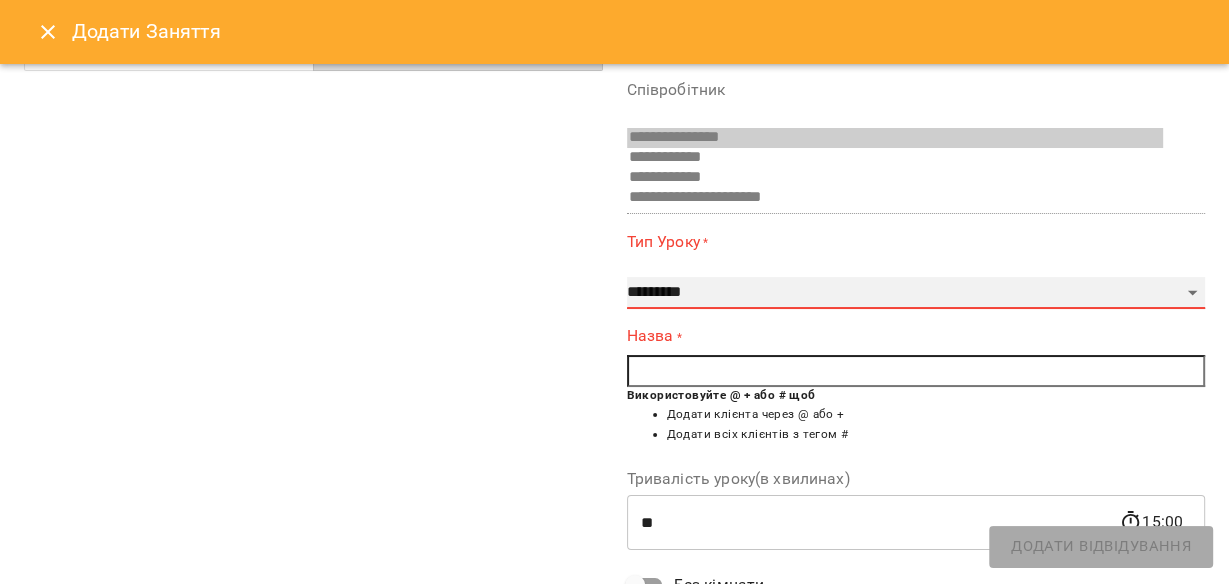 click on "**********" at bounding box center (916, 293) 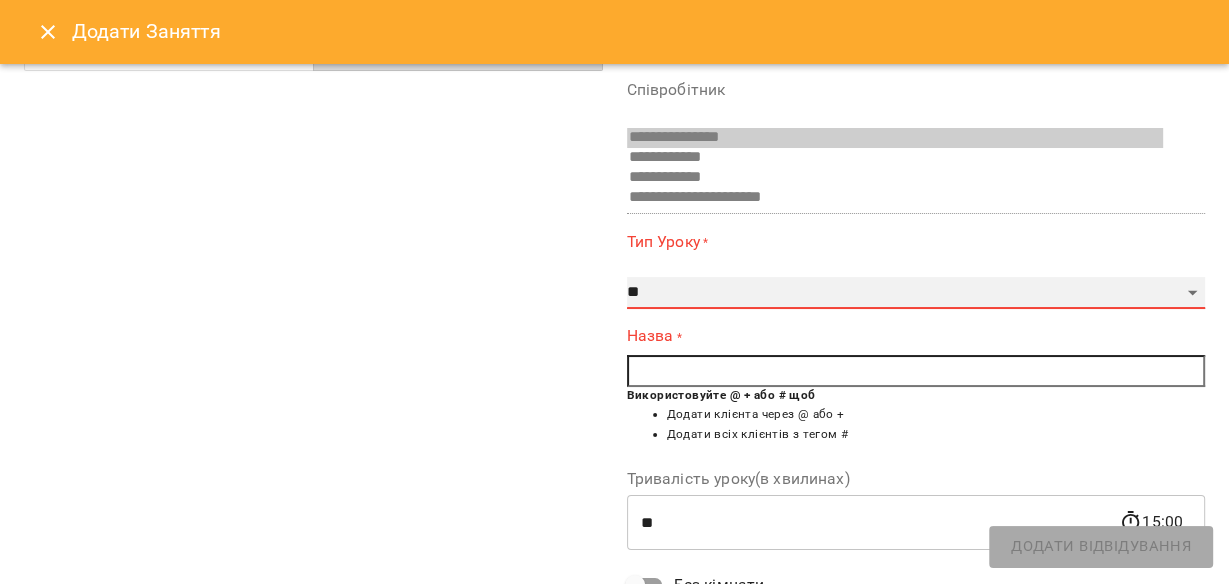 click on "**********" at bounding box center (916, 293) 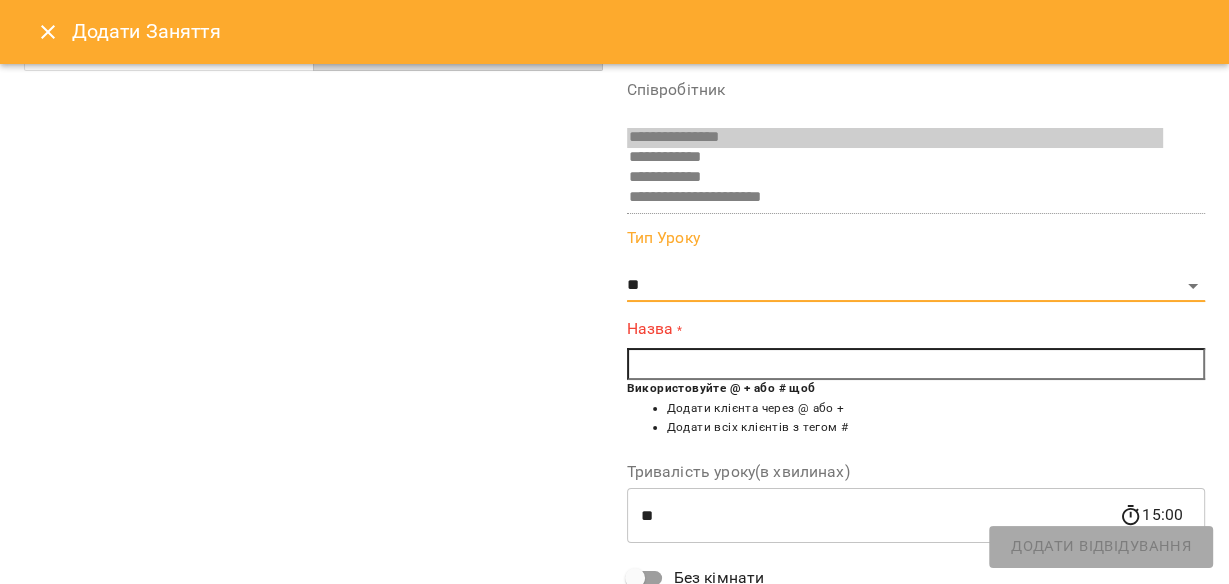 click on "Використовуйте @ + або # щоб" at bounding box center [721, 388] 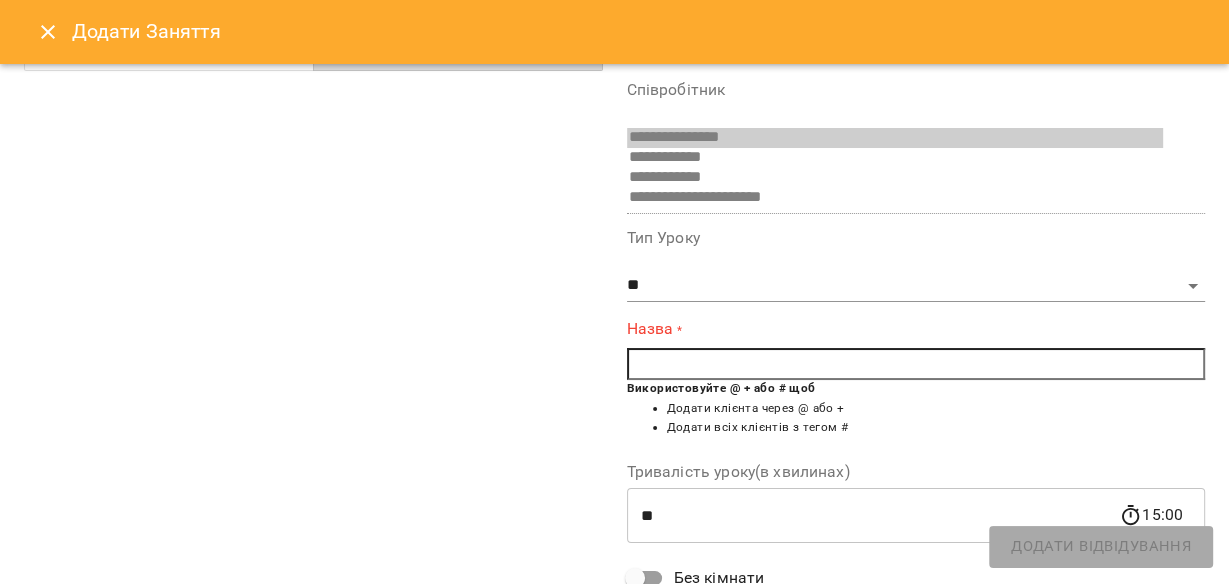 click at bounding box center [916, 364] 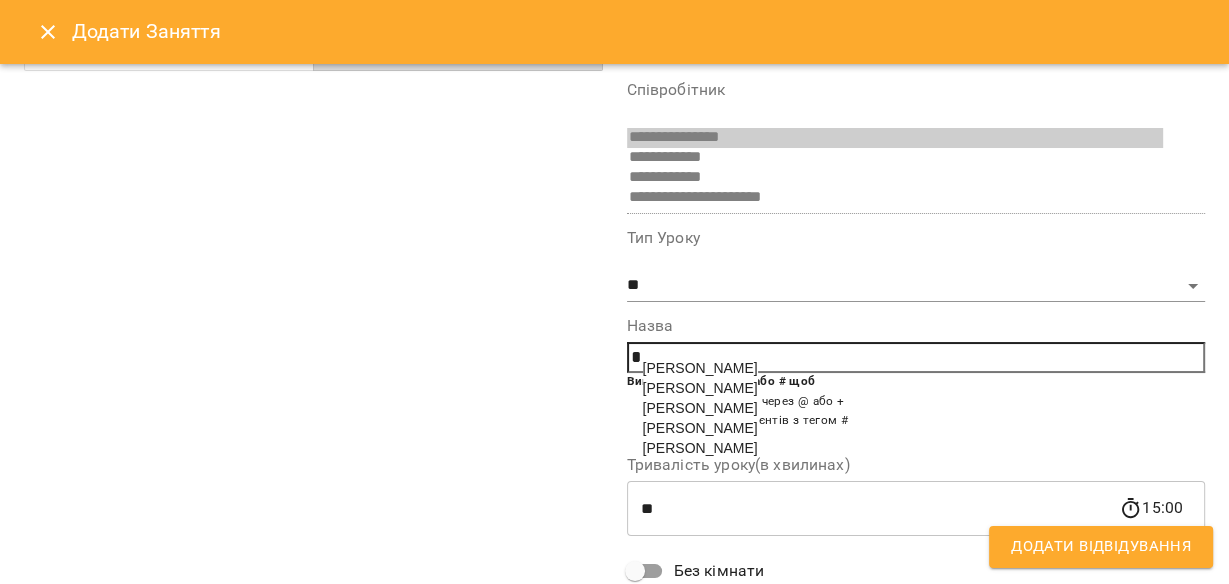 click on "[PERSON_NAME]" at bounding box center (700, 388) 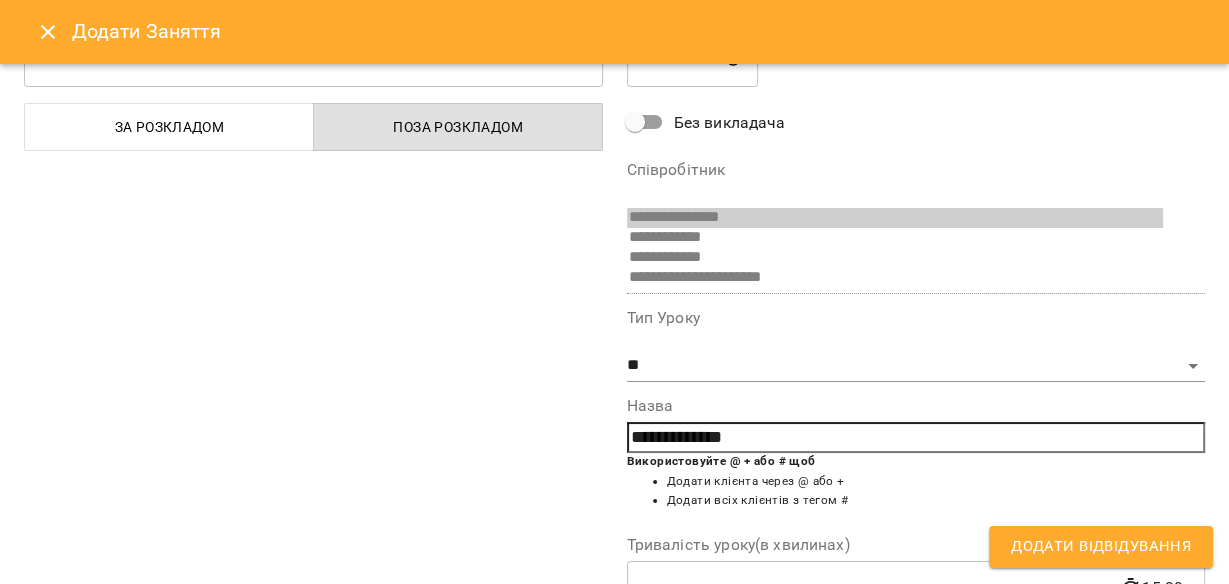scroll, scrollTop: 0, scrollLeft: 0, axis: both 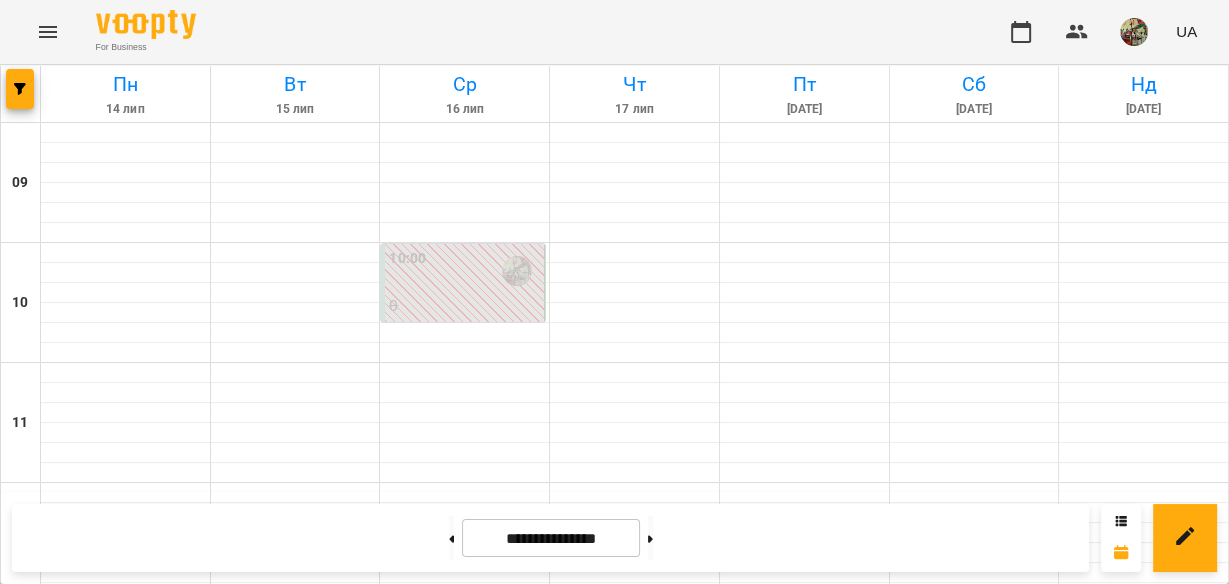 click at bounding box center (1143, 733) 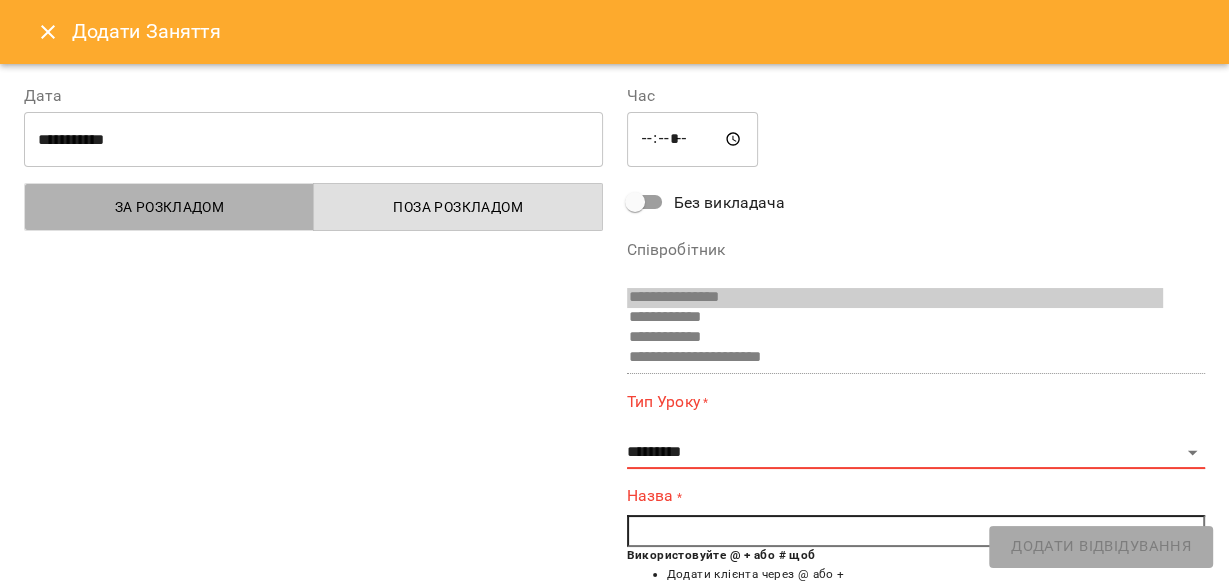 click on "За розкладом" at bounding box center (169, 207) 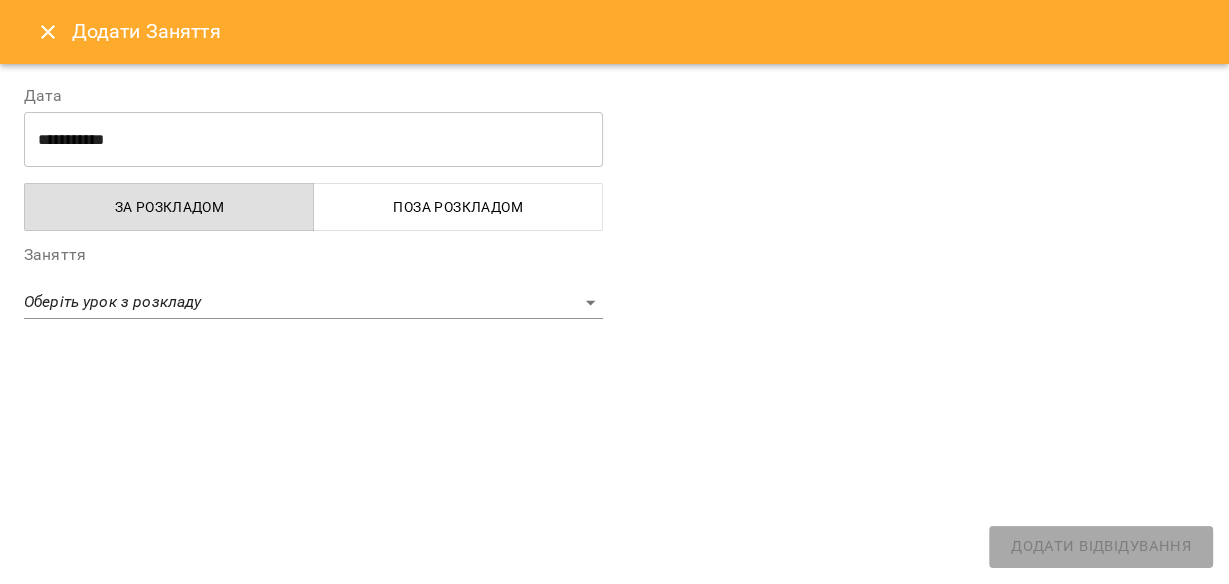 click on "**********" at bounding box center [614, 826] 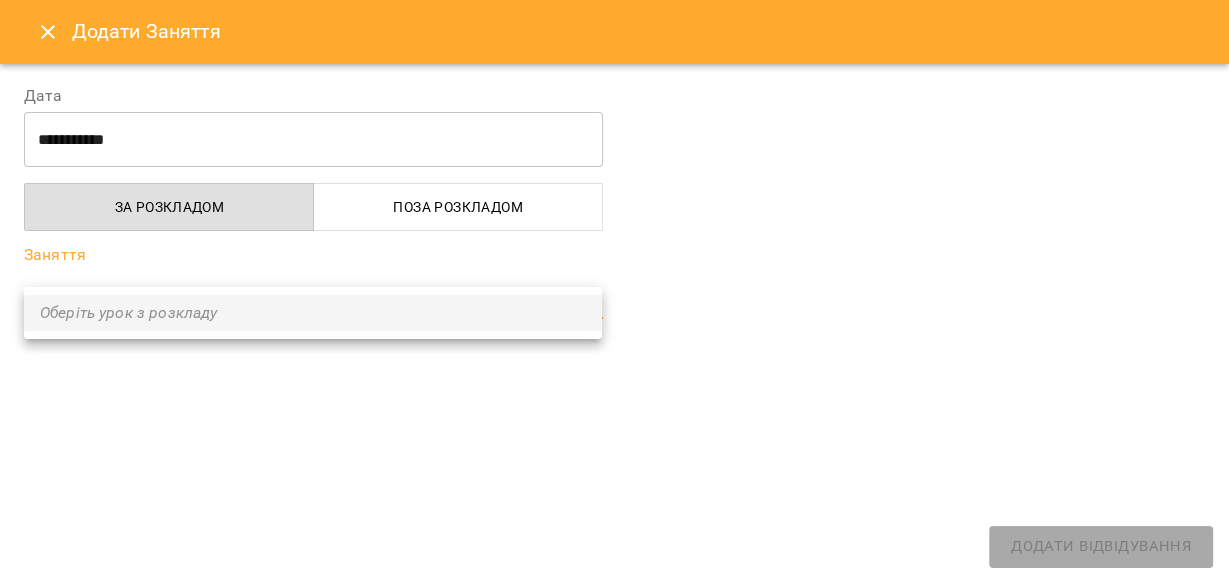 click on "Оберіть урок з розкладу" at bounding box center [313, 313] 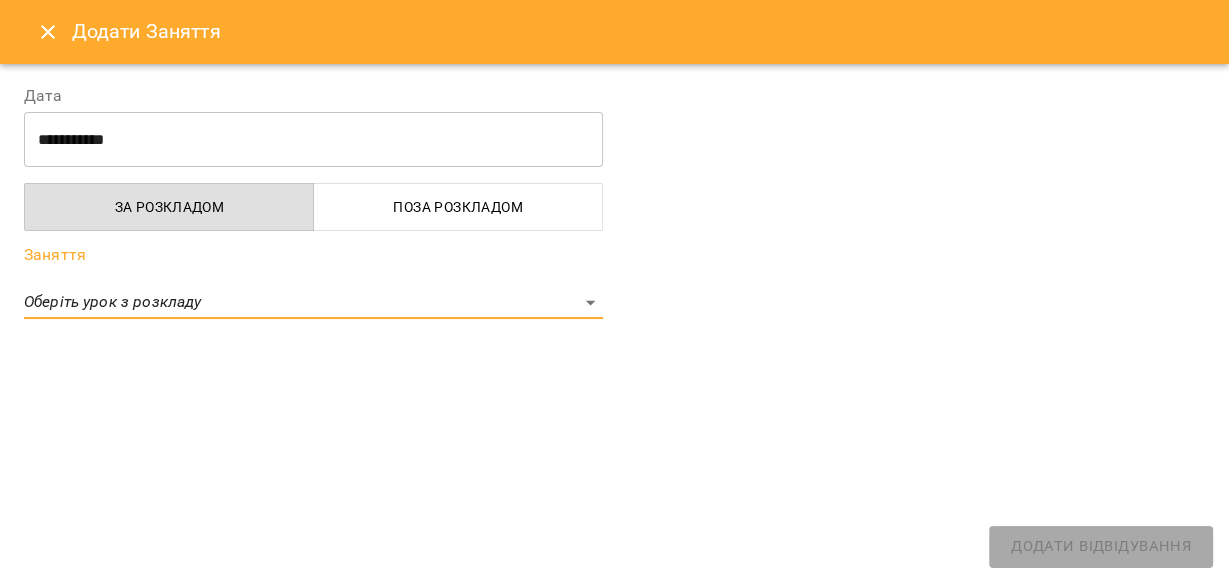 click on "**********" at bounding box center [313, 140] 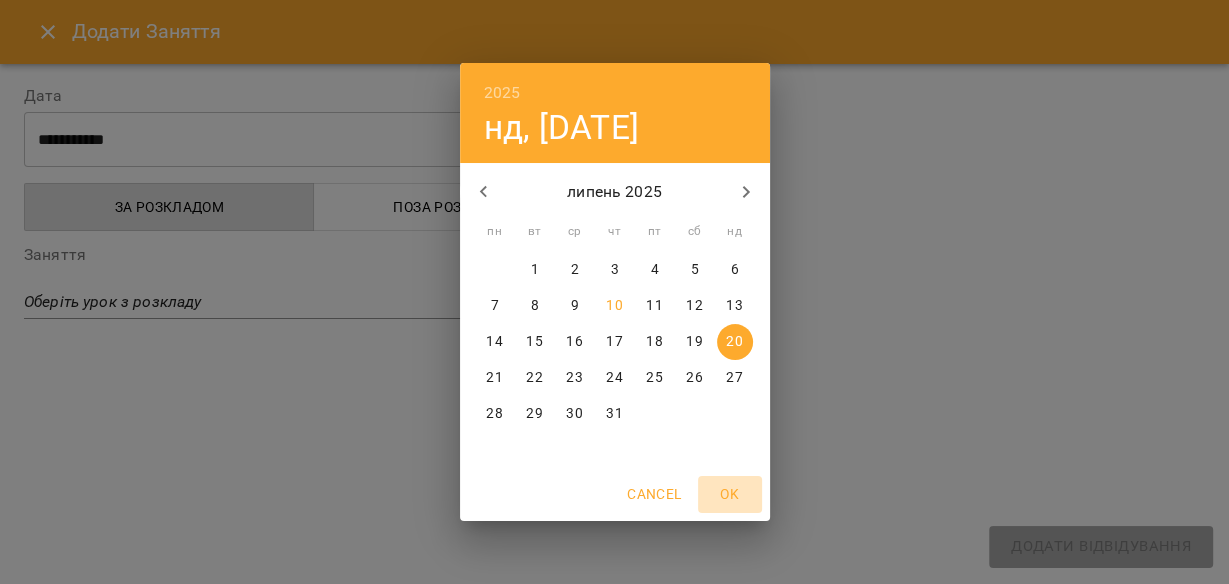 drag, startPoint x: 729, startPoint y: 494, endPoint x: 686, endPoint y: 458, distance: 56.0803 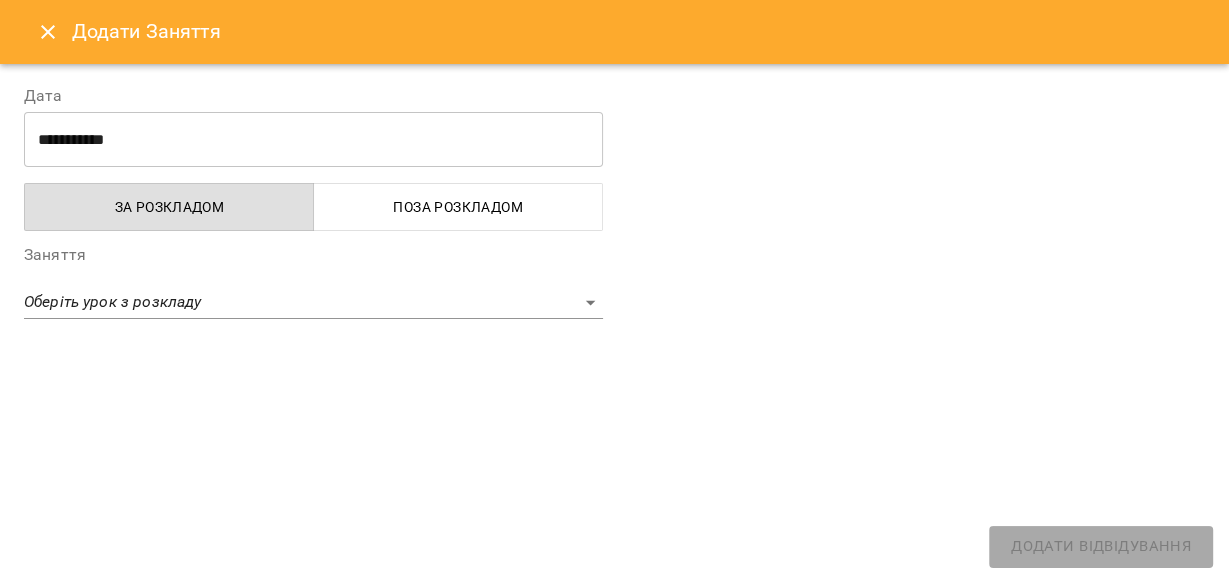 click on "Заняття" at bounding box center (313, 255) 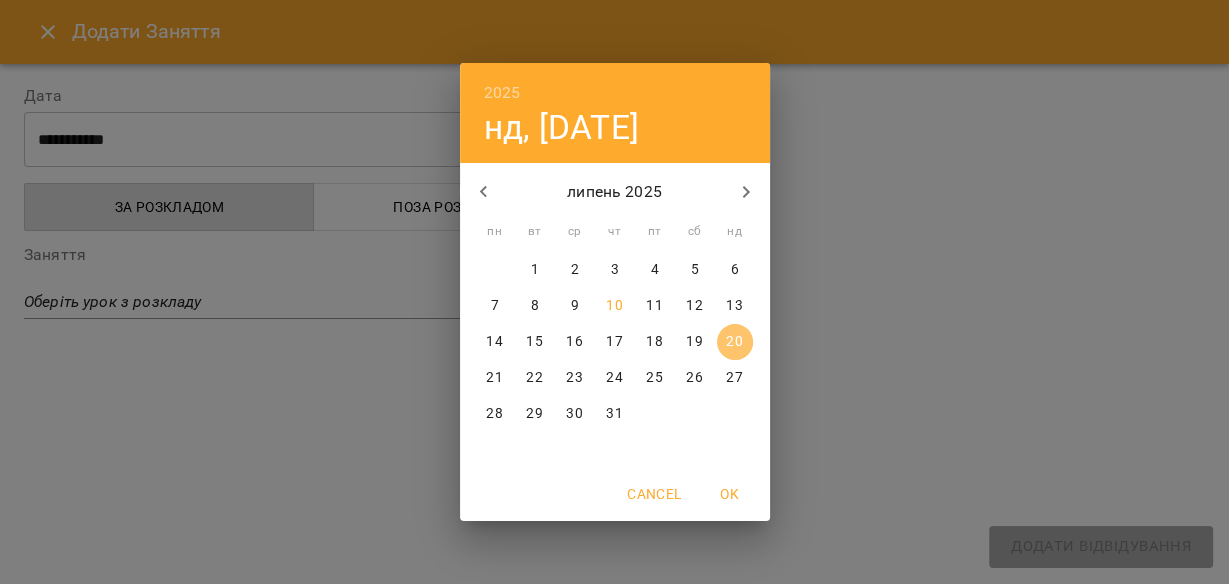 drag, startPoint x: 737, startPoint y: 341, endPoint x: 693, endPoint y: 550, distance: 213.58136 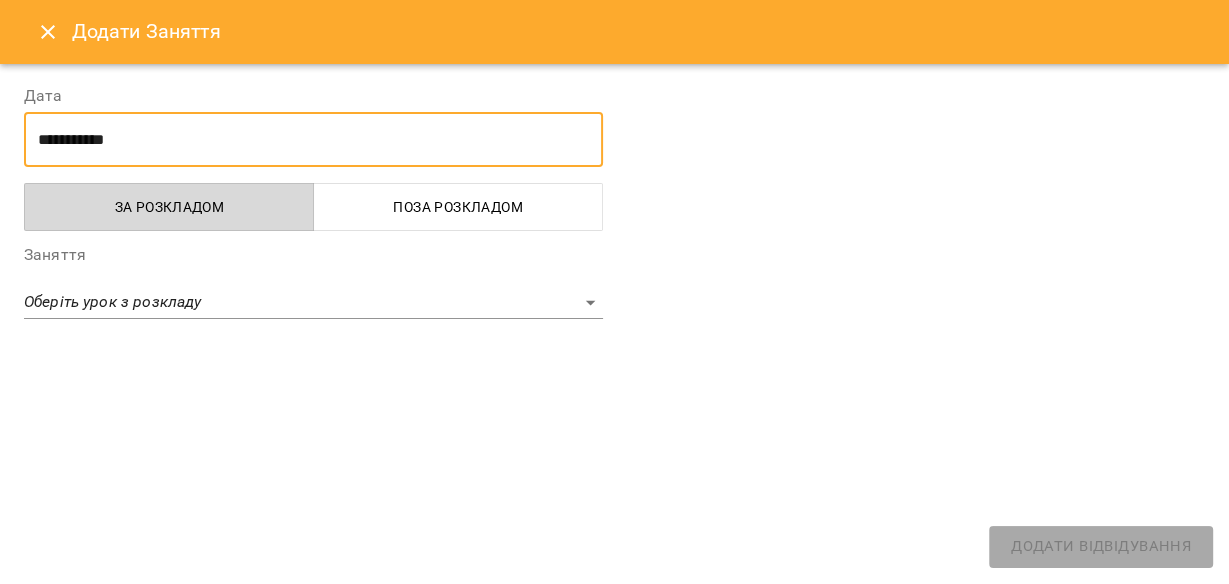 click on "За розкладом" at bounding box center [169, 207] 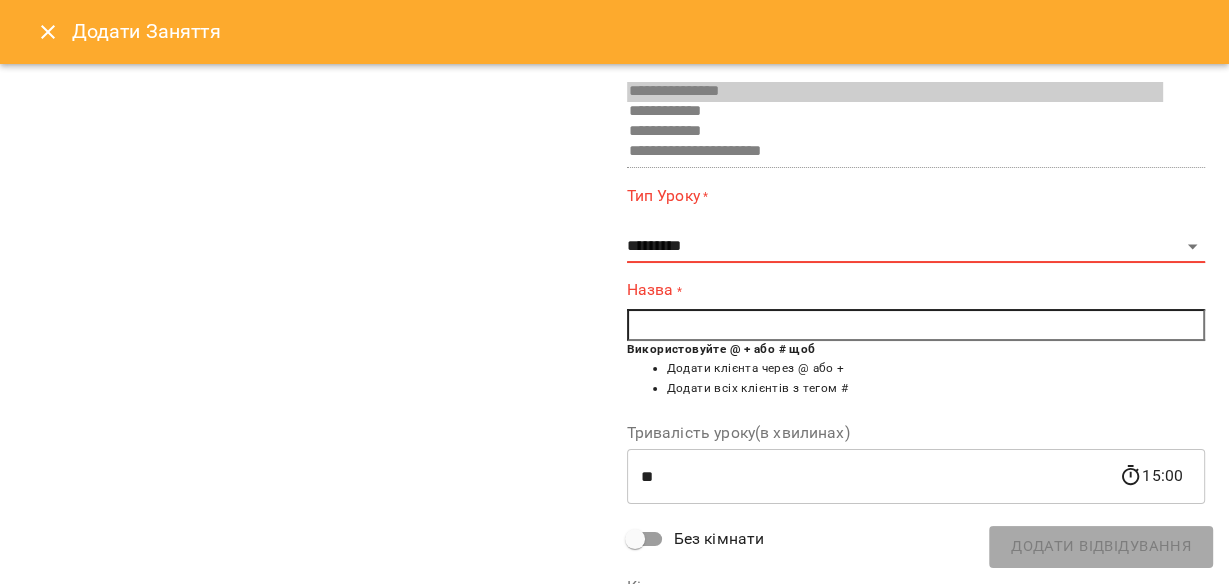 scroll, scrollTop: 144, scrollLeft: 0, axis: vertical 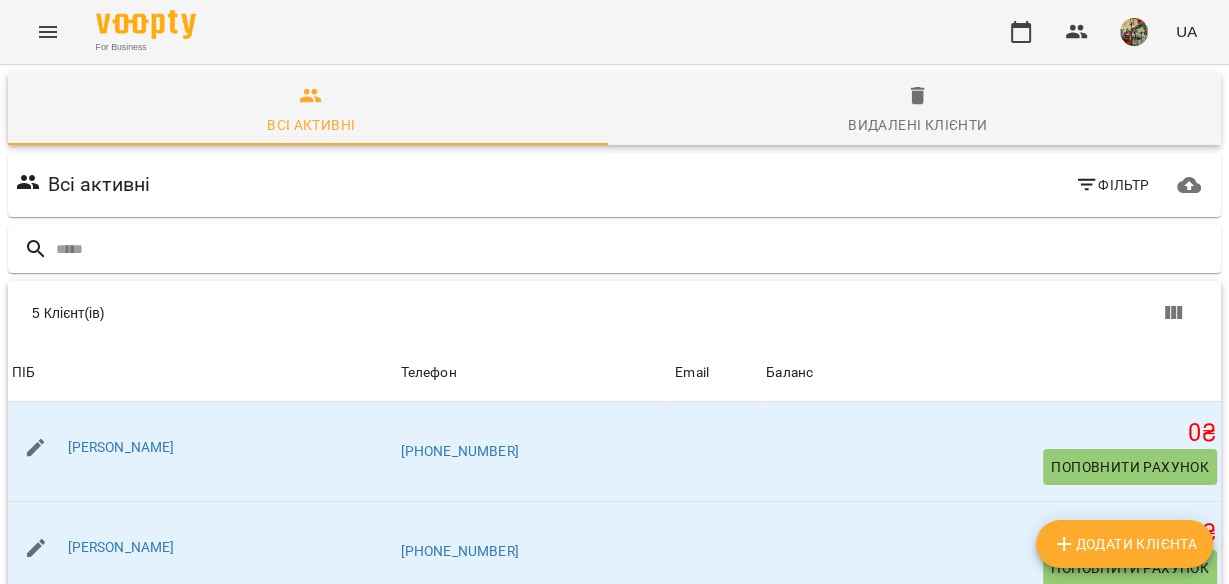 click 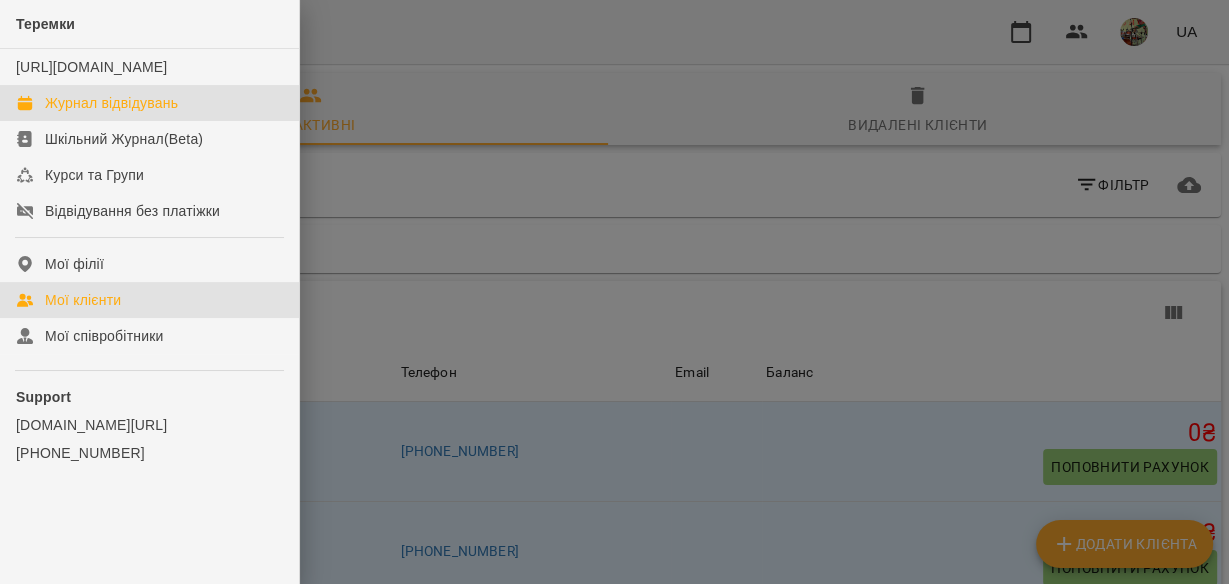 click on "Журнал відвідувань" at bounding box center [111, 103] 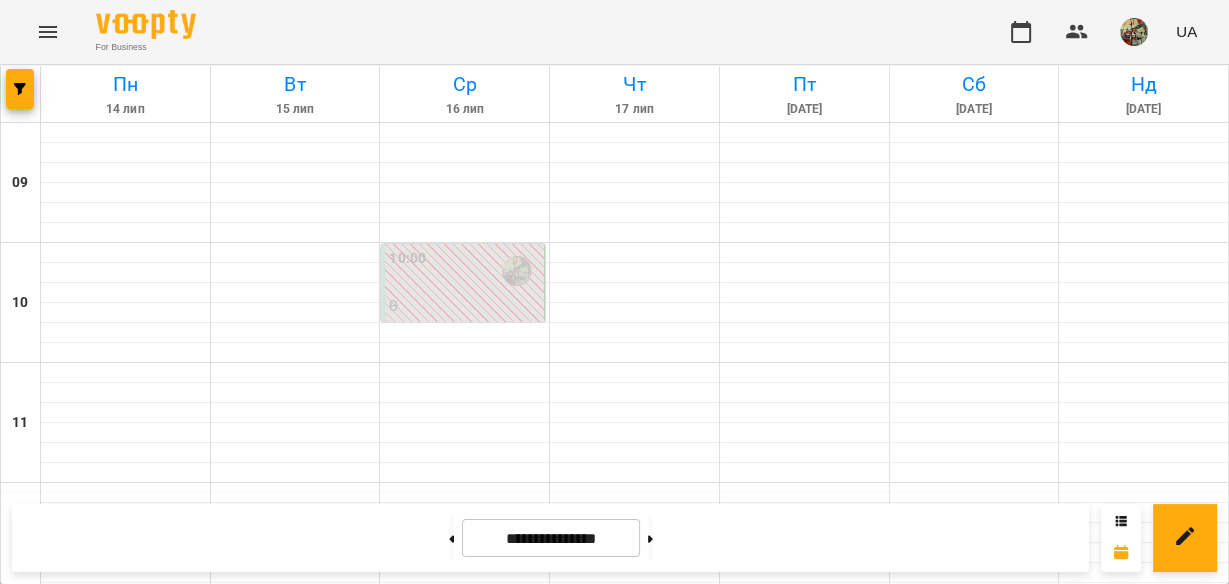 scroll, scrollTop: 560, scrollLeft: 0, axis: vertical 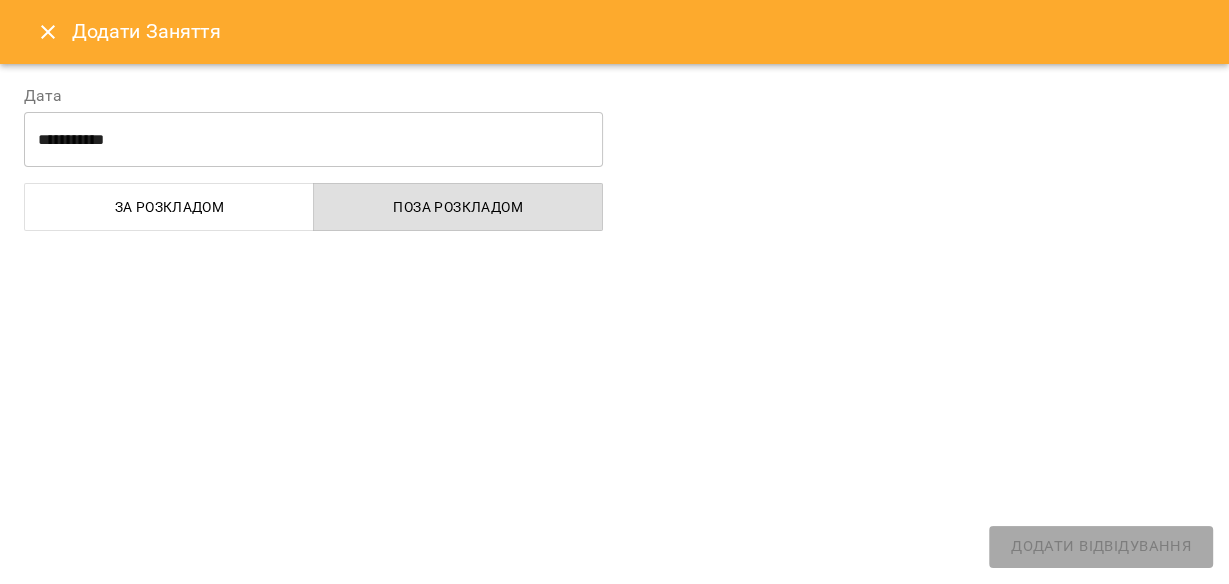 select on "**********" 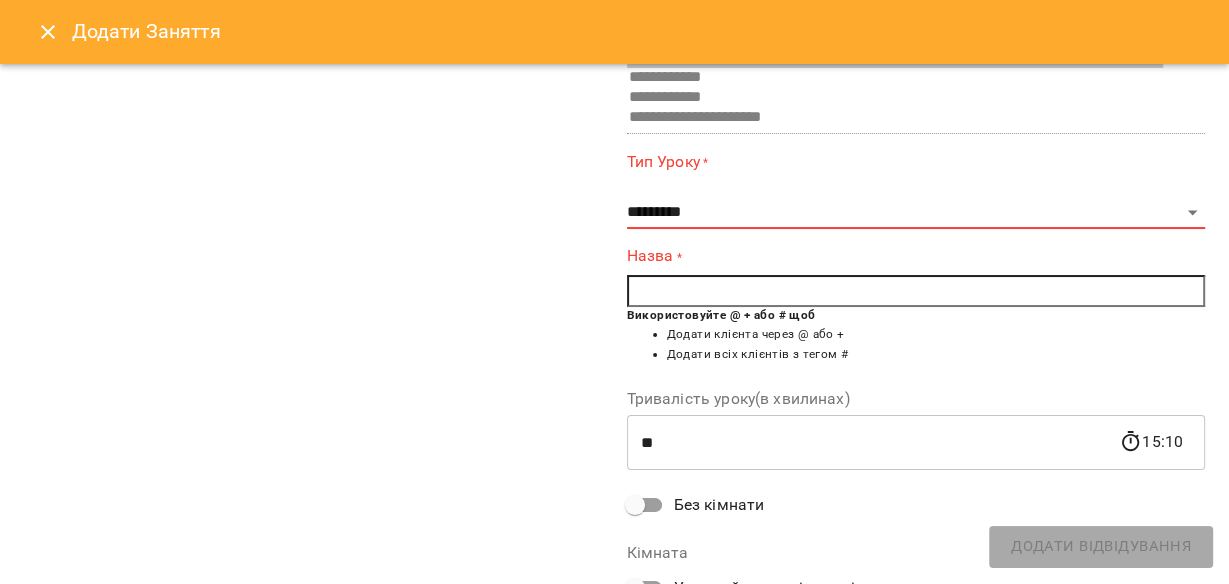 scroll, scrollTop: 0, scrollLeft: 0, axis: both 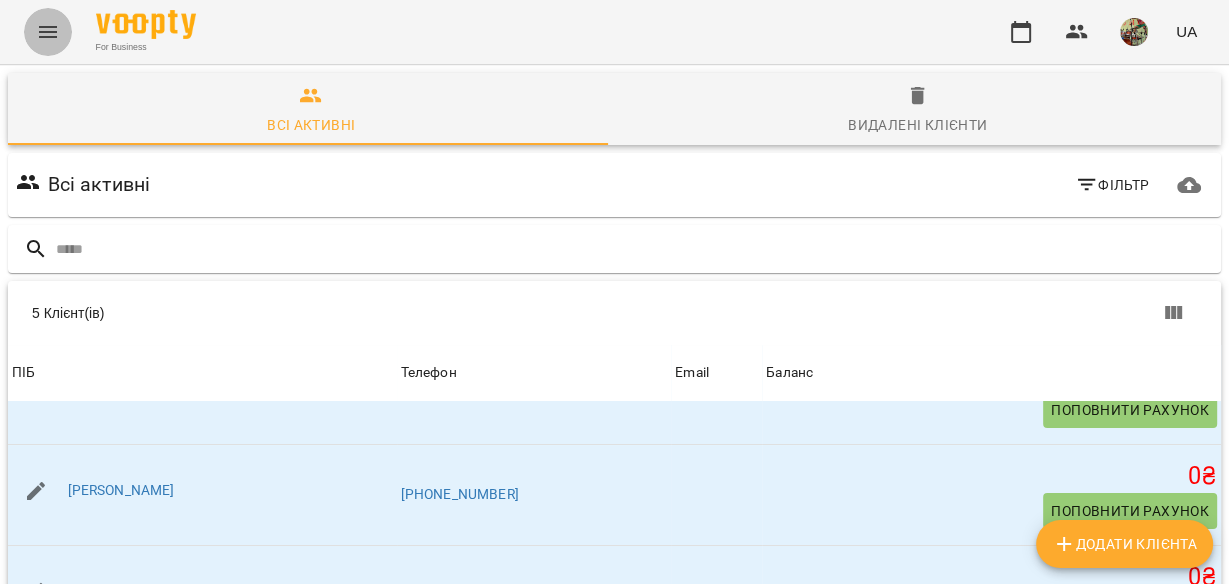 click 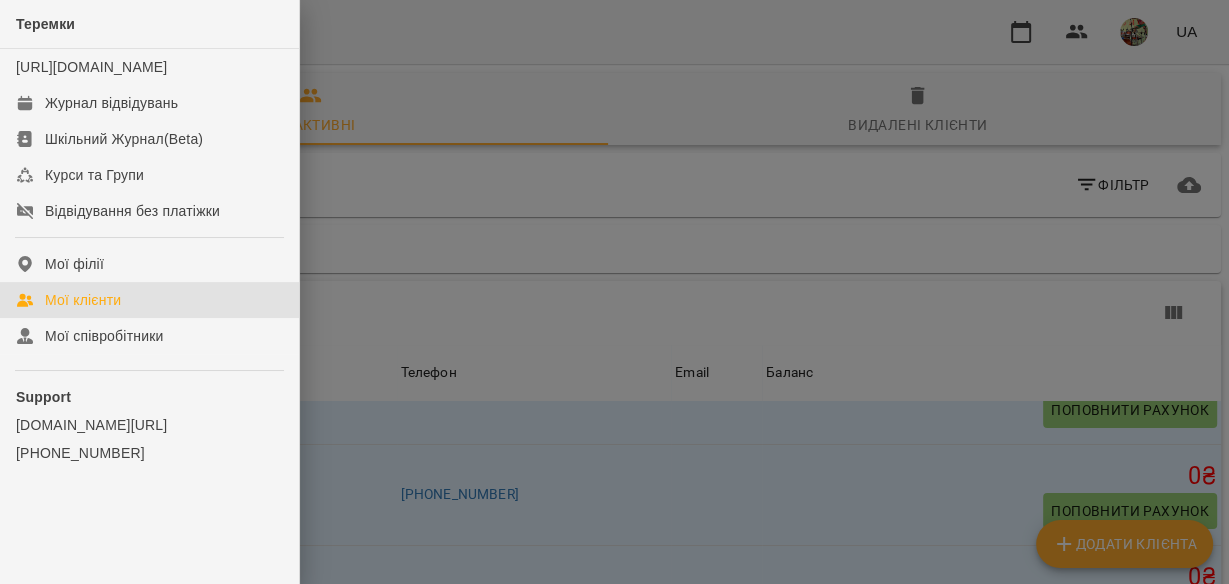click at bounding box center (614, 292) 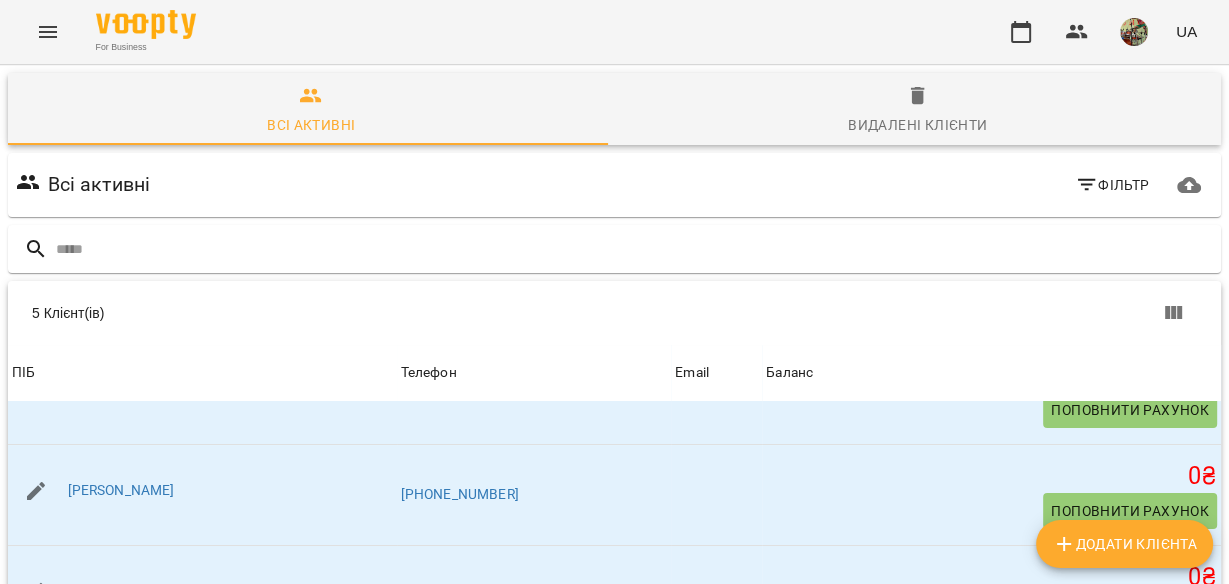 scroll, scrollTop: 320, scrollLeft: 0, axis: vertical 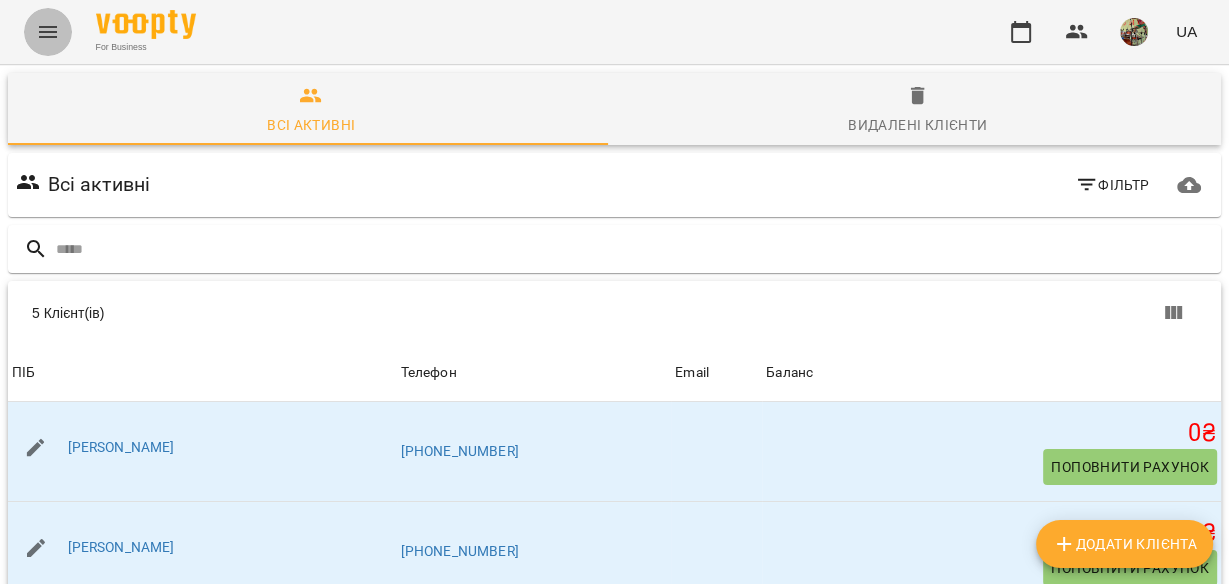 click 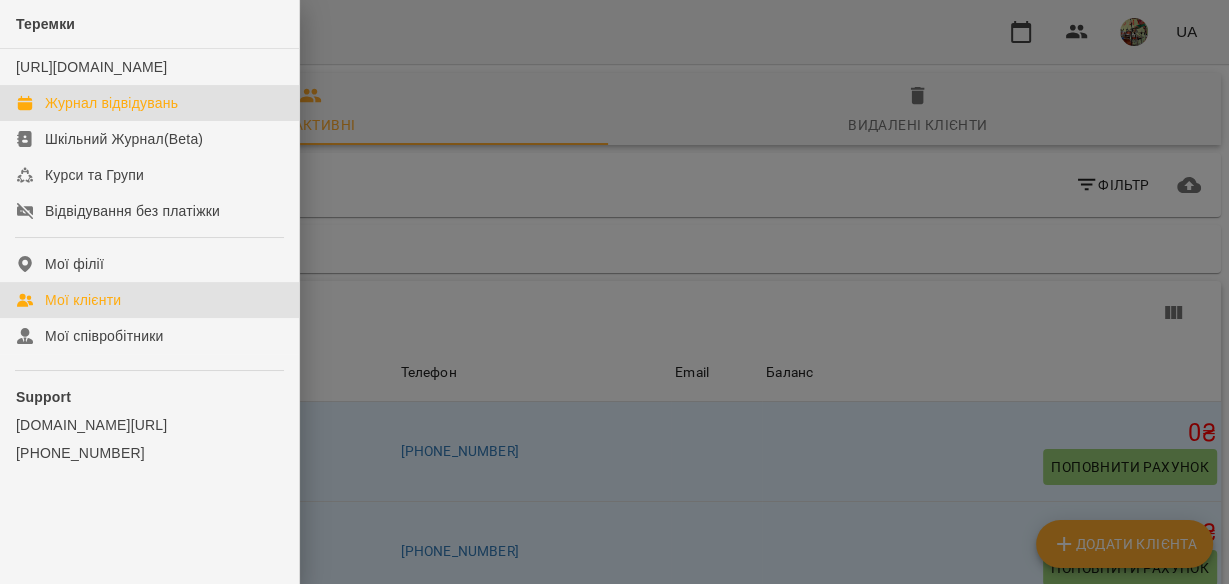 click on "Журнал відвідувань" at bounding box center (111, 103) 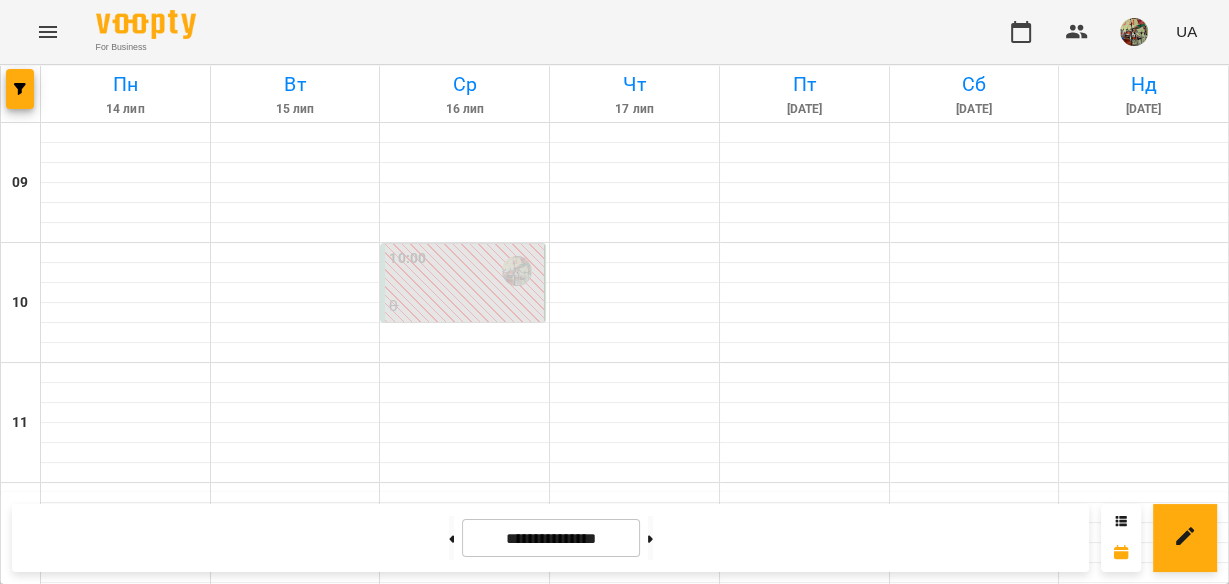 scroll, scrollTop: 400, scrollLeft: 0, axis: vertical 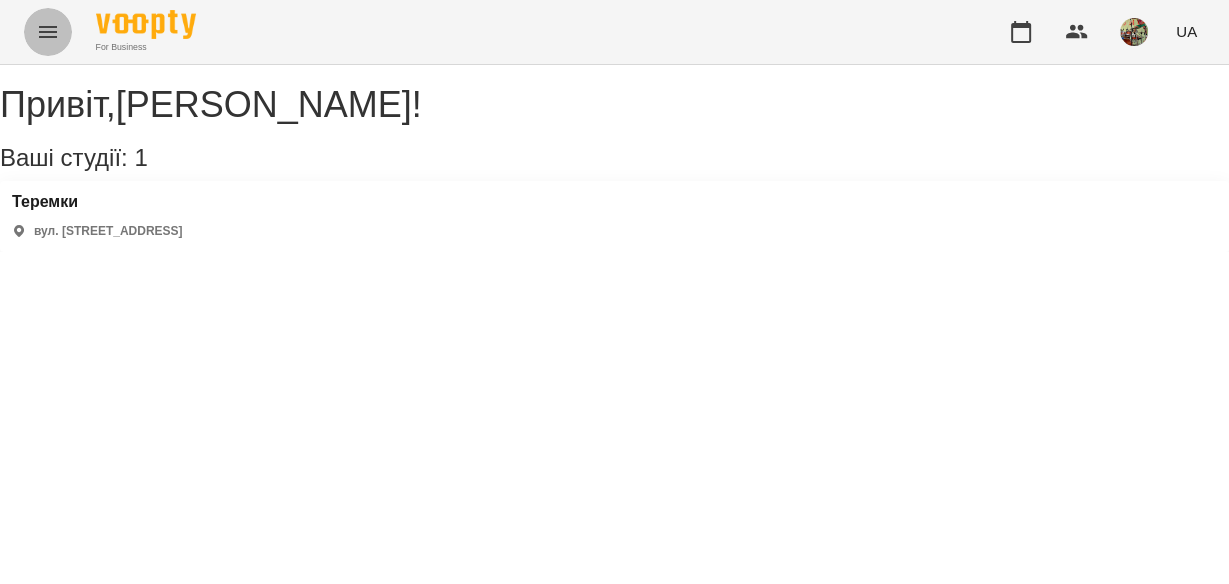 click 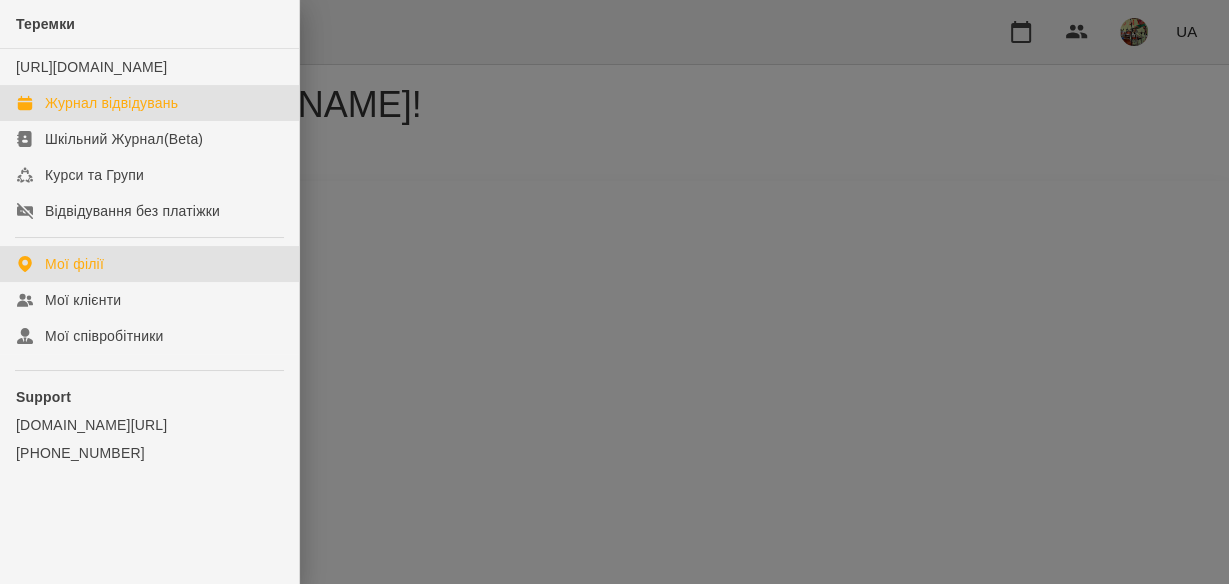 click on "Журнал відвідувань" at bounding box center (111, 103) 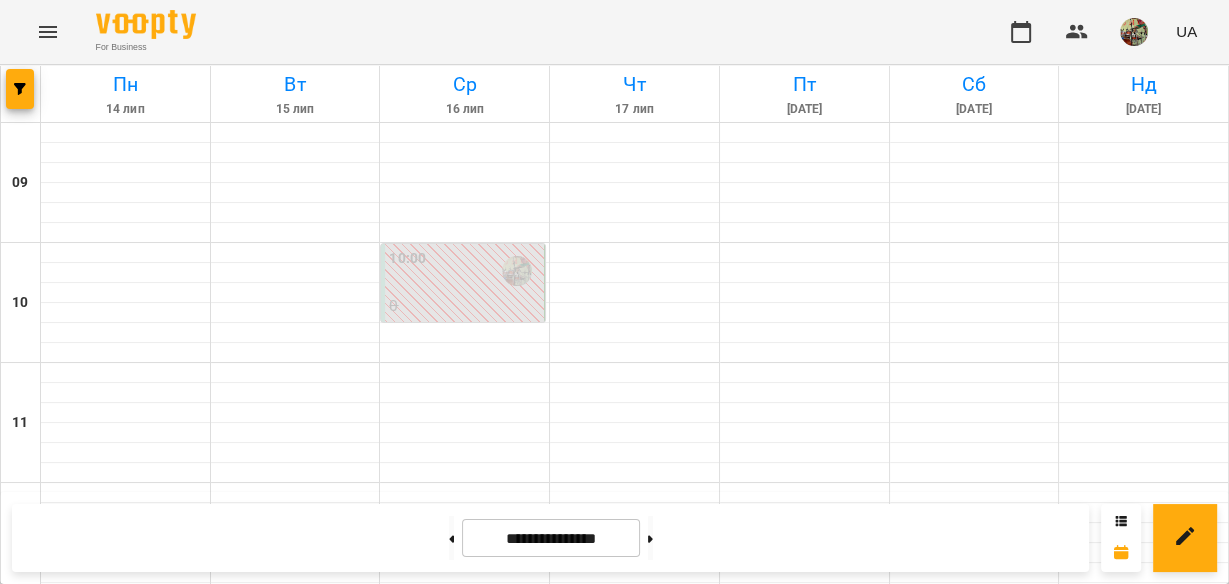 scroll, scrollTop: 908, scrollLeft: 0, axis: vertical 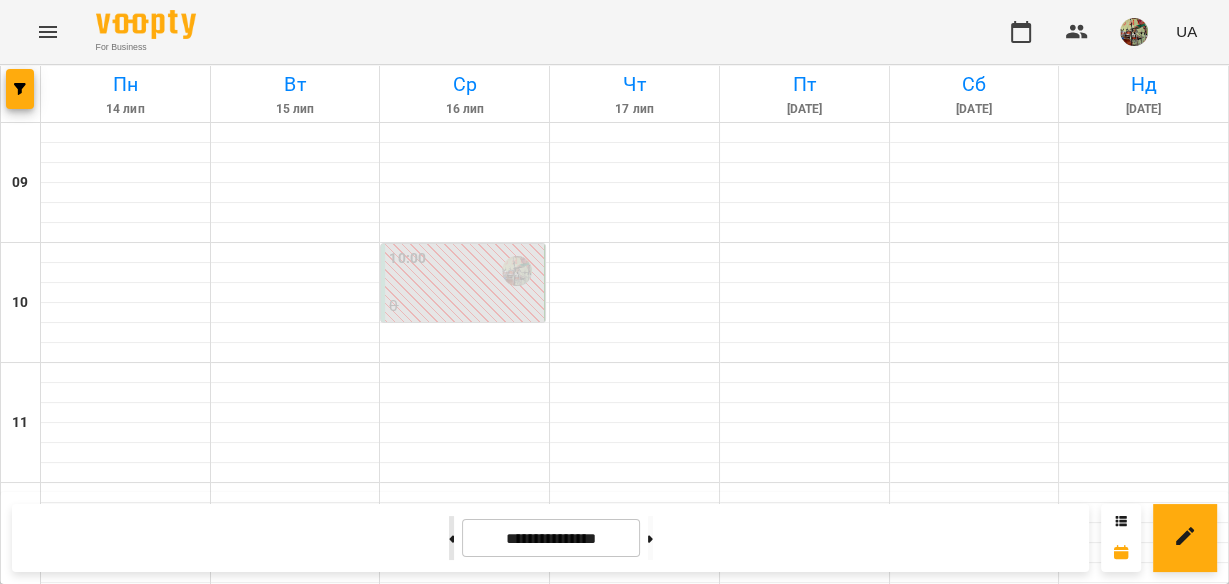 click 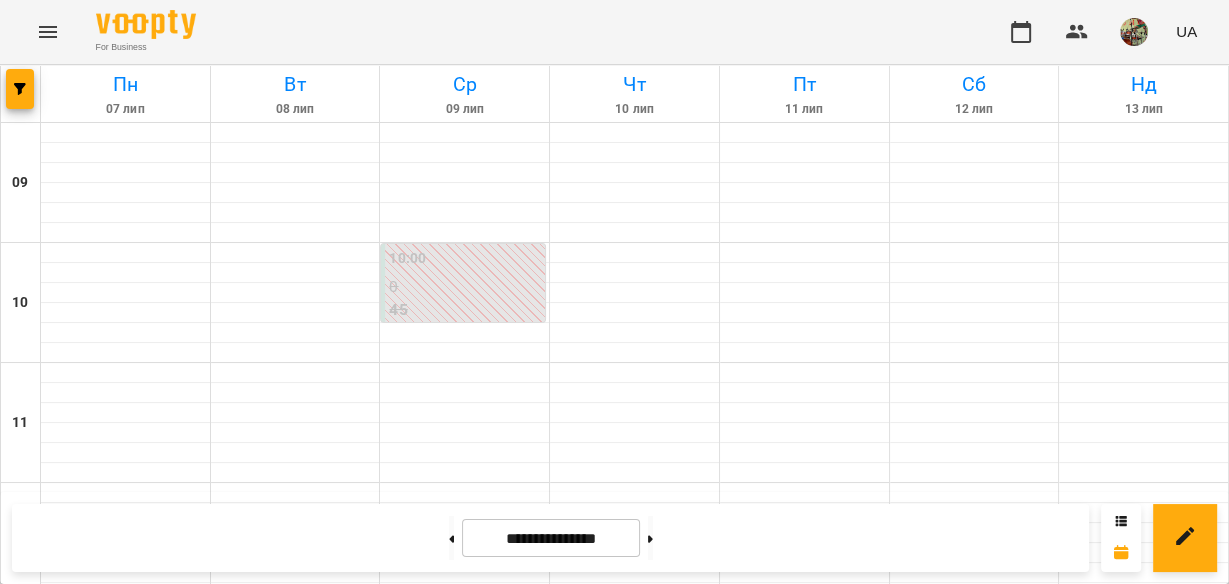scroll, scrollTop: 828, scrollLeft: 0, axis: vertical 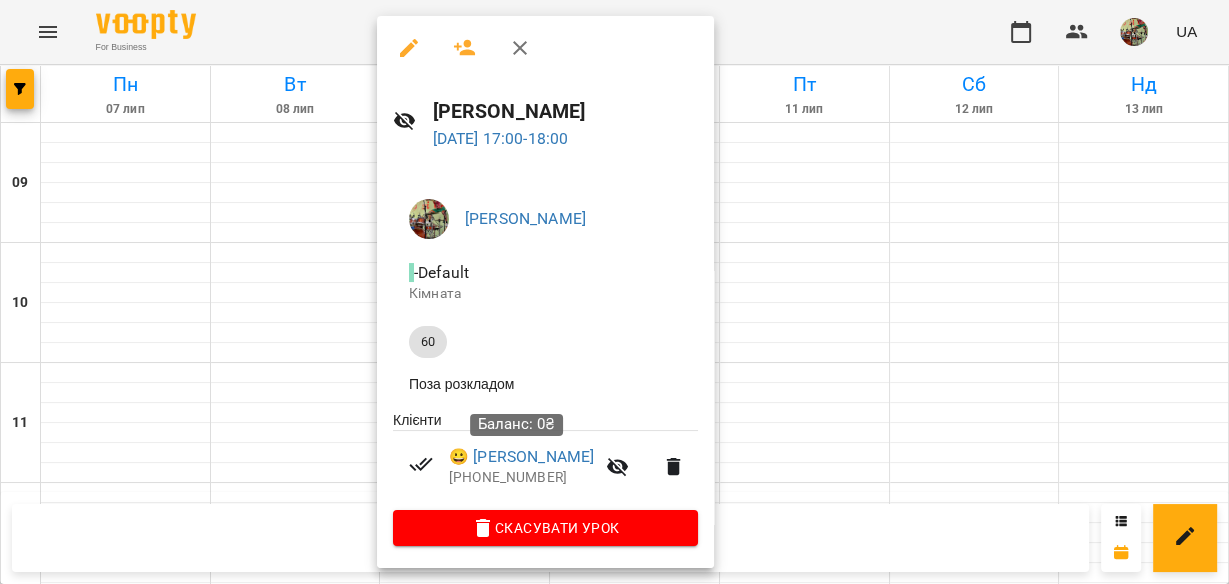 click on "Баланс: 0₴" at bounding box center (516, 424) 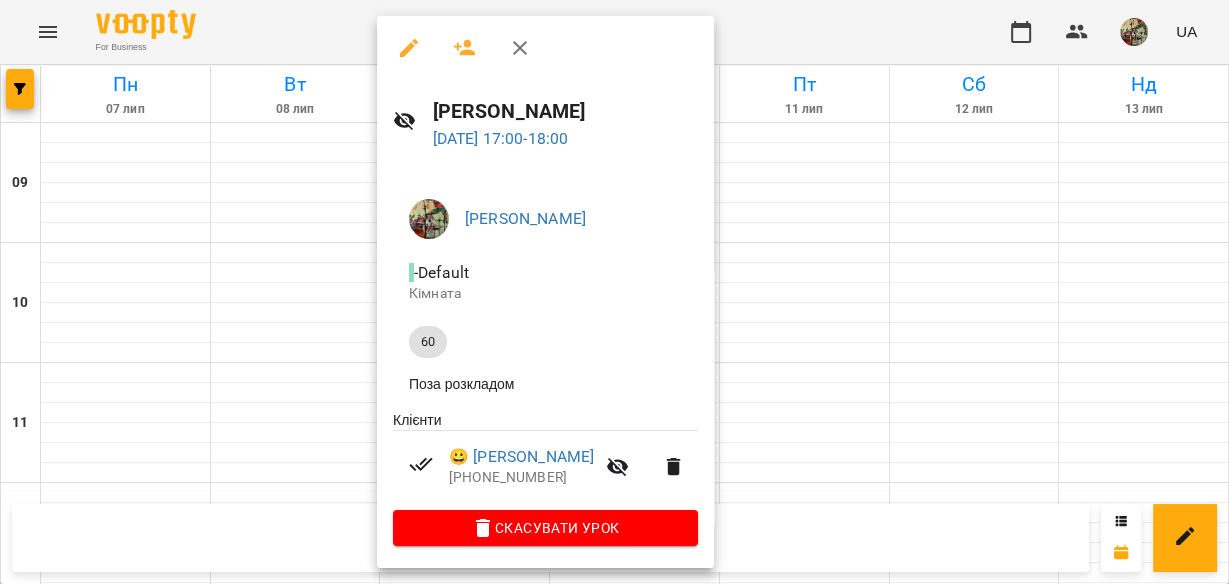 click on "Поза розкладом" at bounding box center [545, 384] 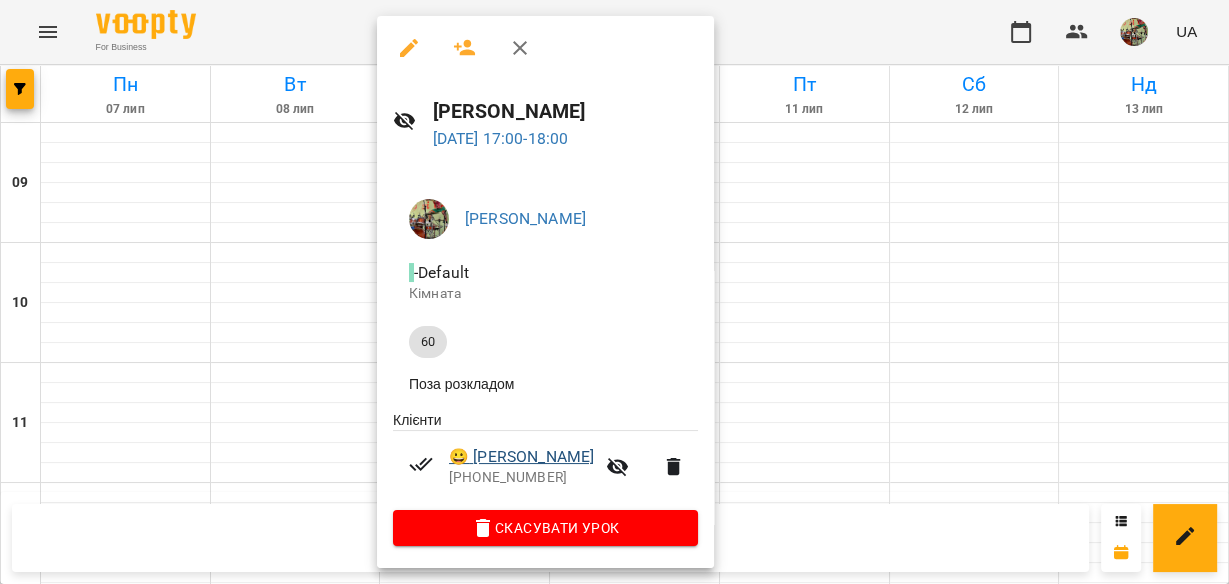 scroll, scrollTop: 8, scrollLeft: 0, axis: vertical 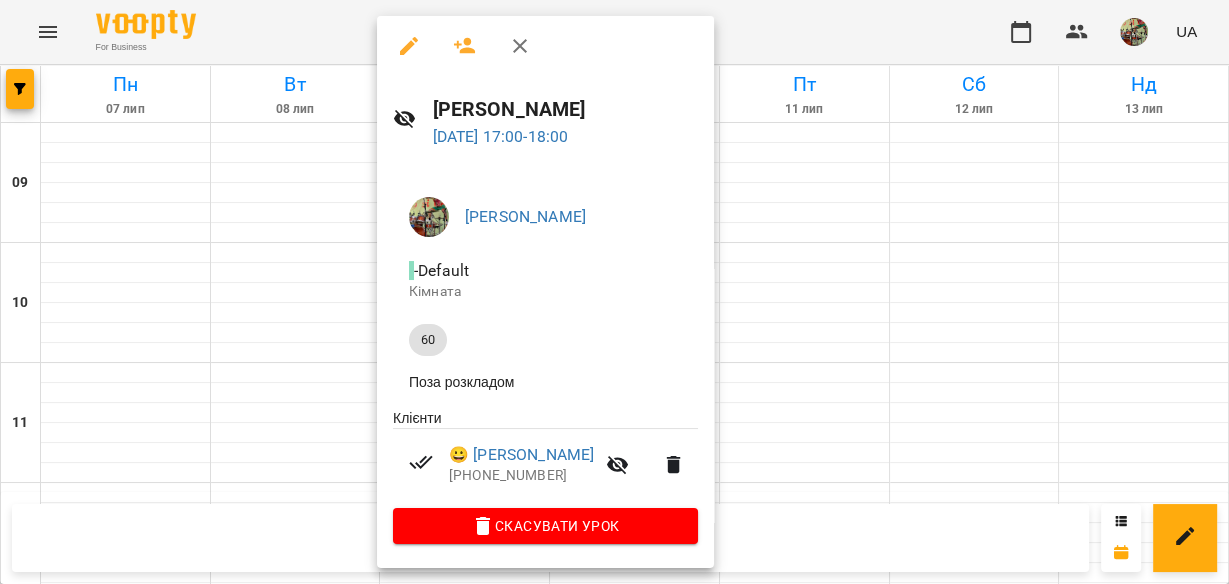 click 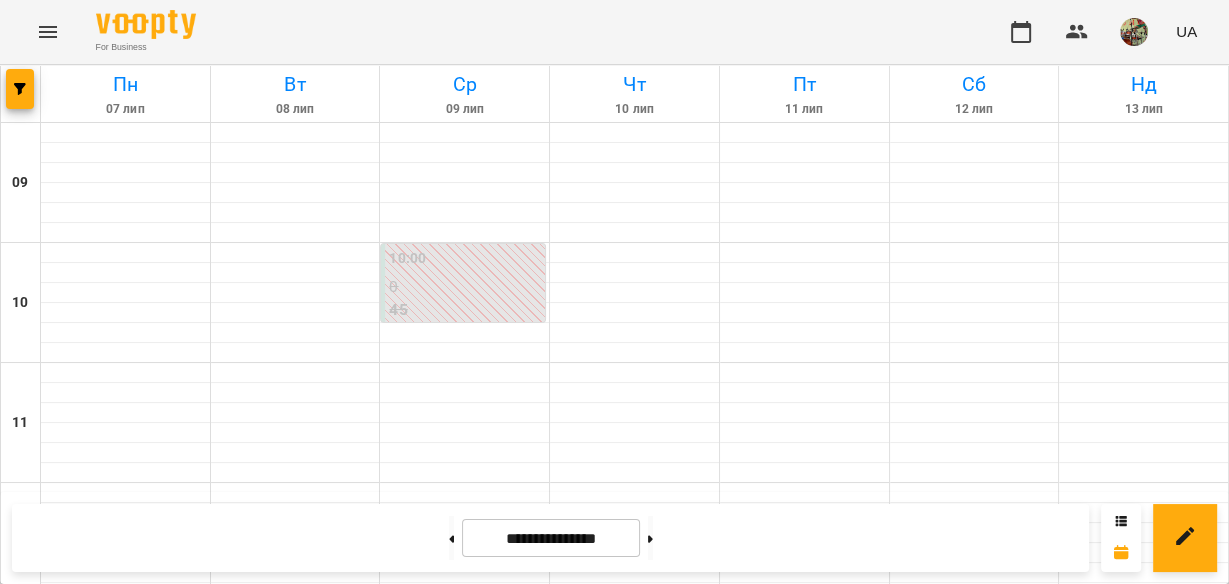 scroll, scrollTop: 508, scrollLeft: 0, axis: vertical 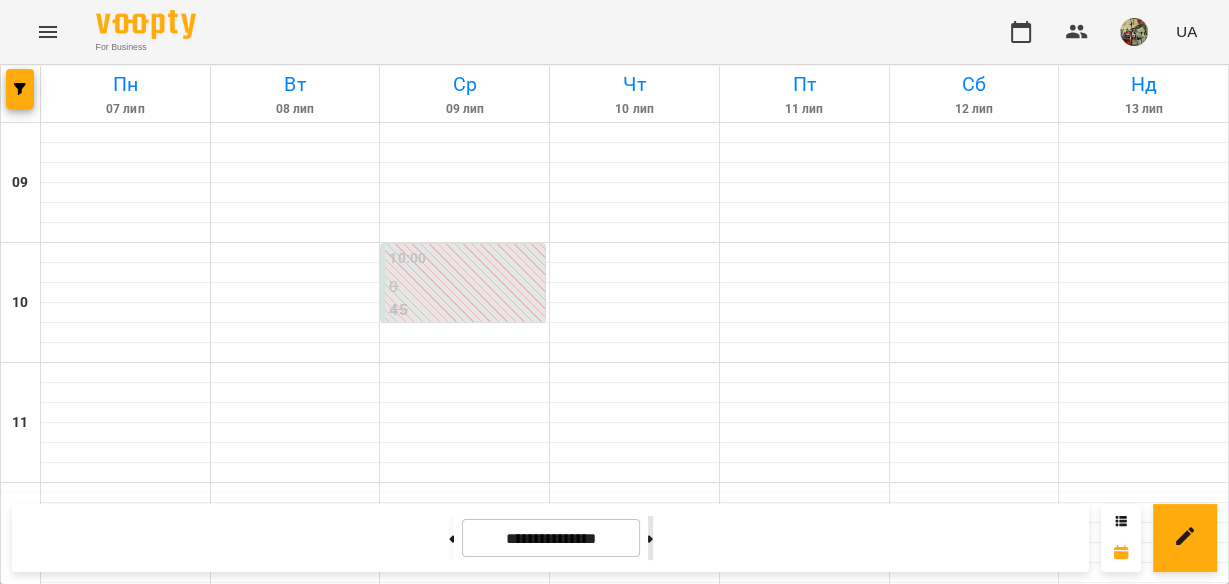 click 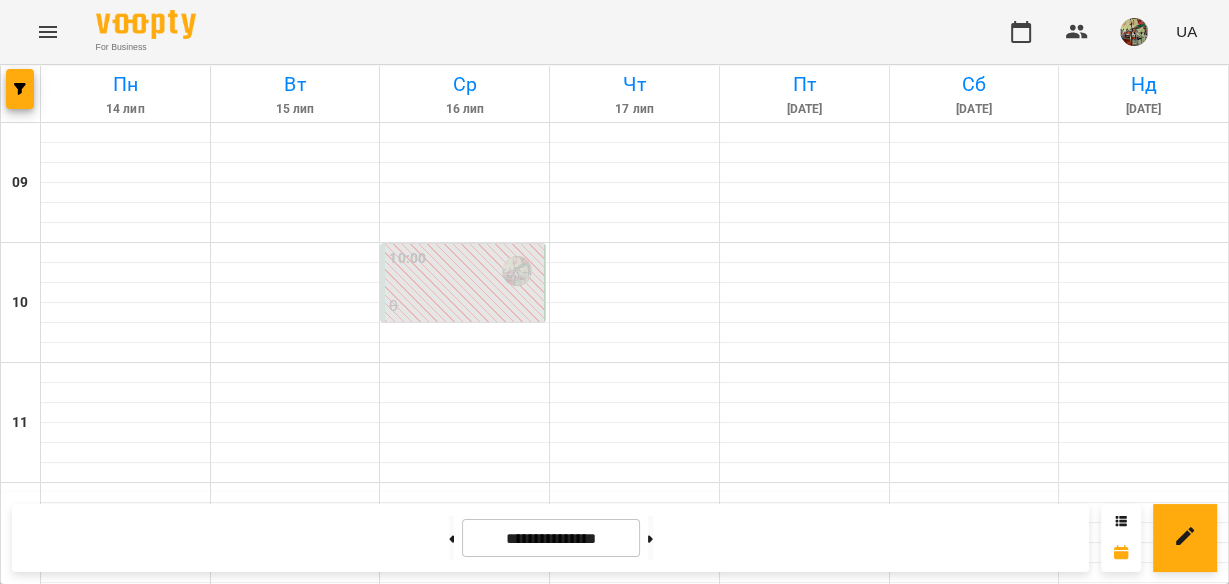 scroll, scrollTop: 508, scrollLeft: 0, axis: vertical 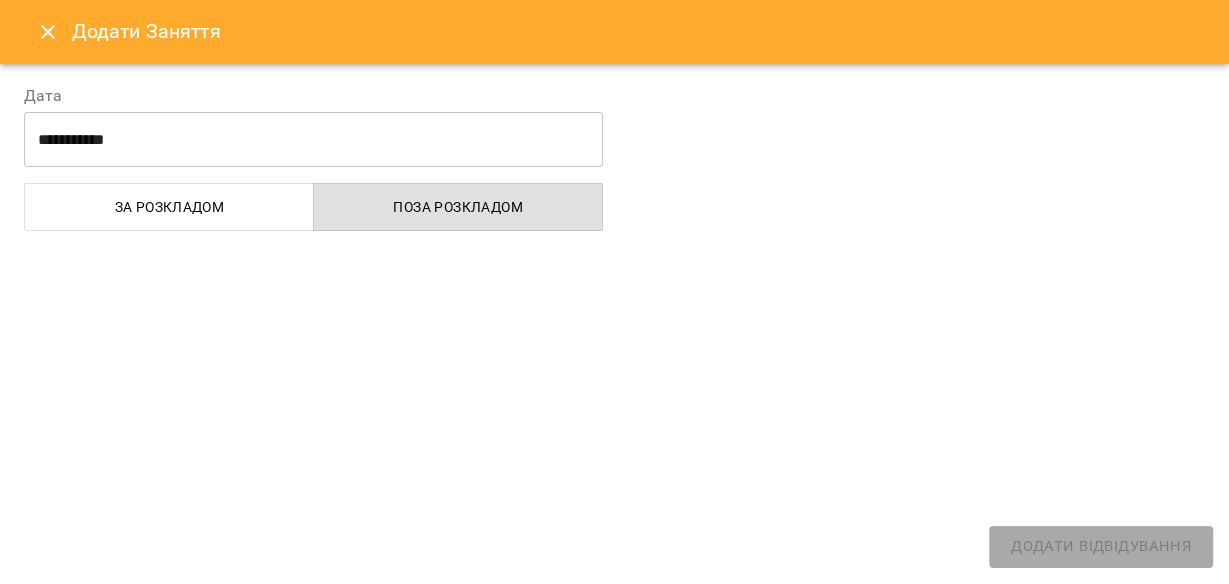 select on "**********" 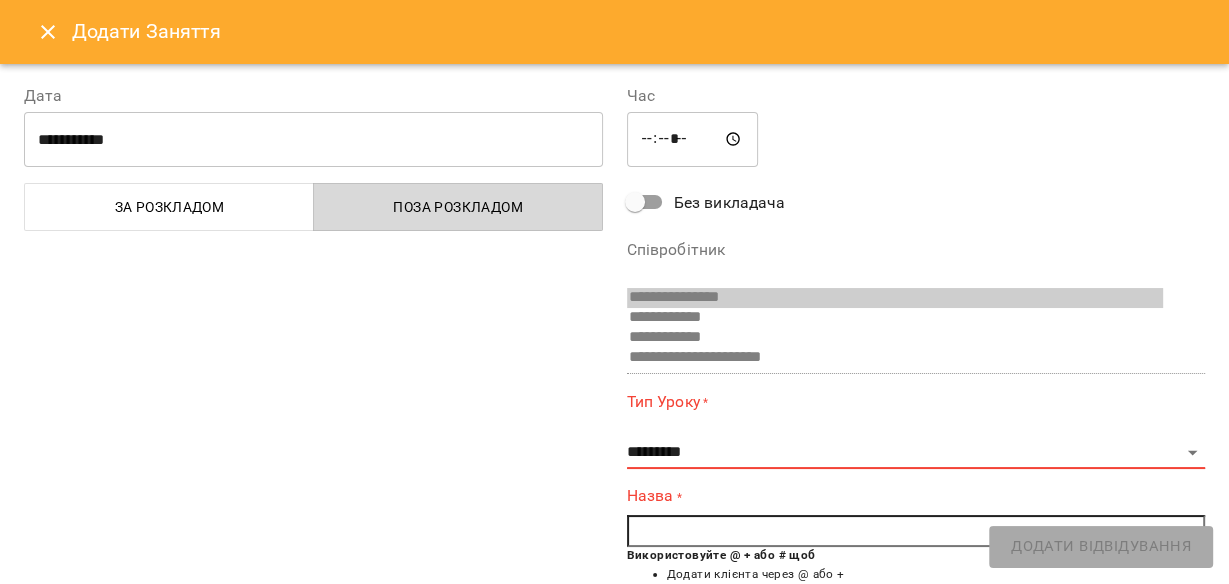 click on "Поза розкладом" at bounding box center (458, 207) 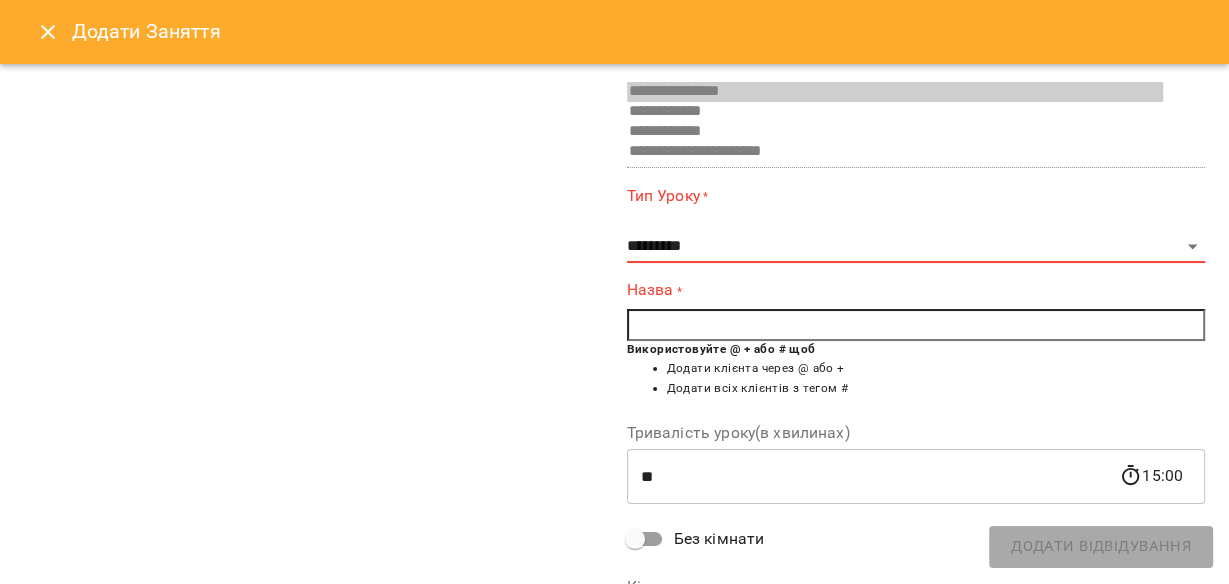 scroll, scrollTop: 64, scrollLeft: 0, axis: vertical 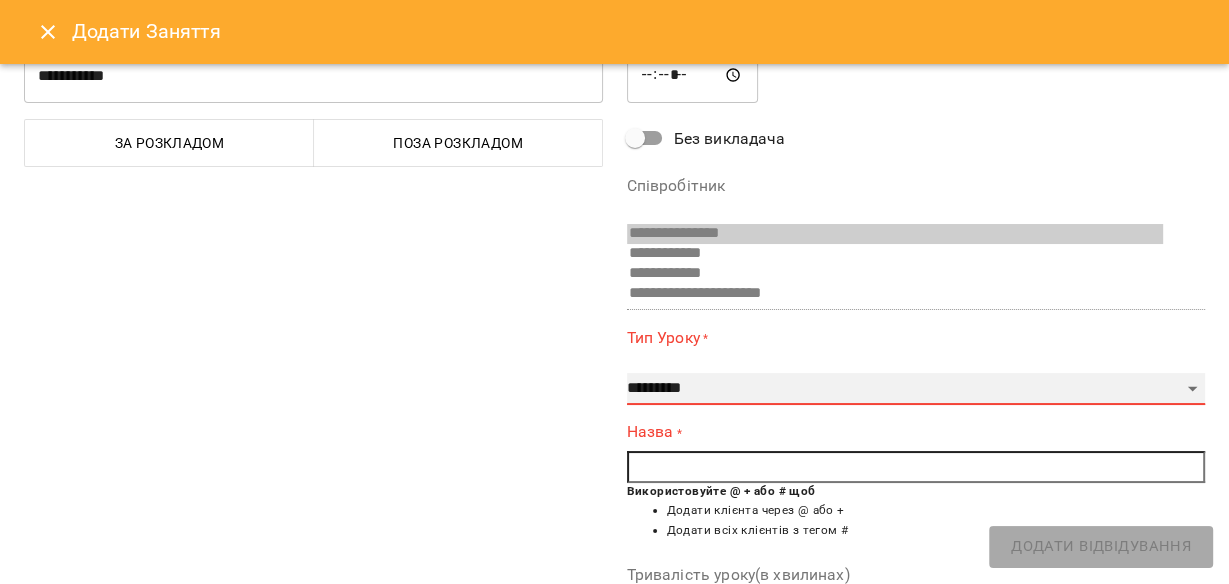 drag, startPoint x: 1184, startPoint y: 389, endPoint x: 1151, endPoint y: 389, distance: 33 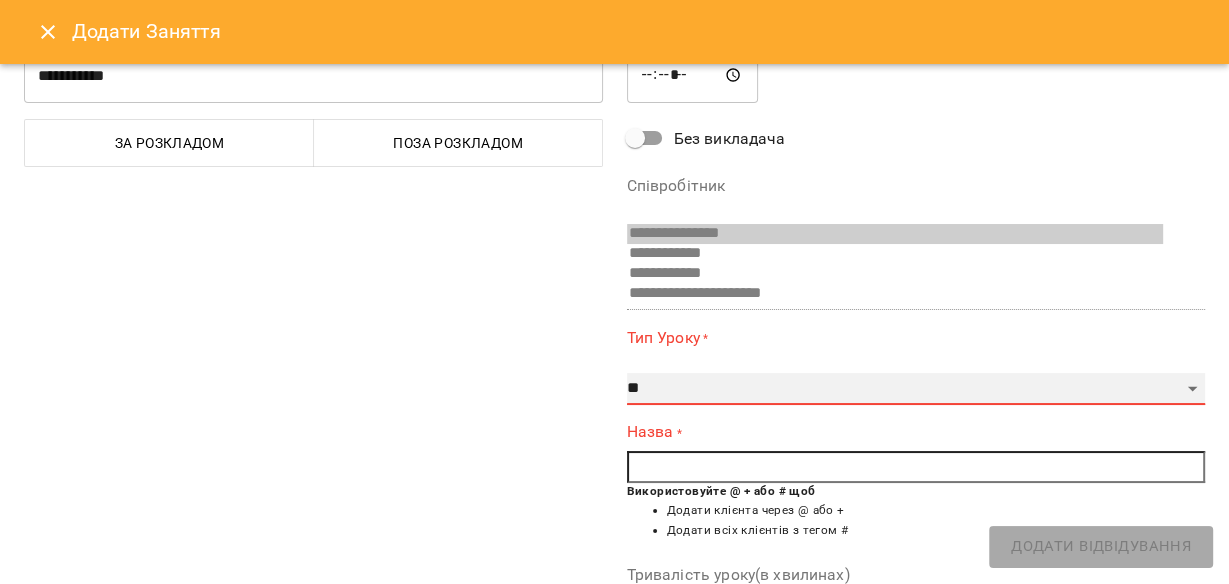 click on "**********" at bounding box center (916, 389) 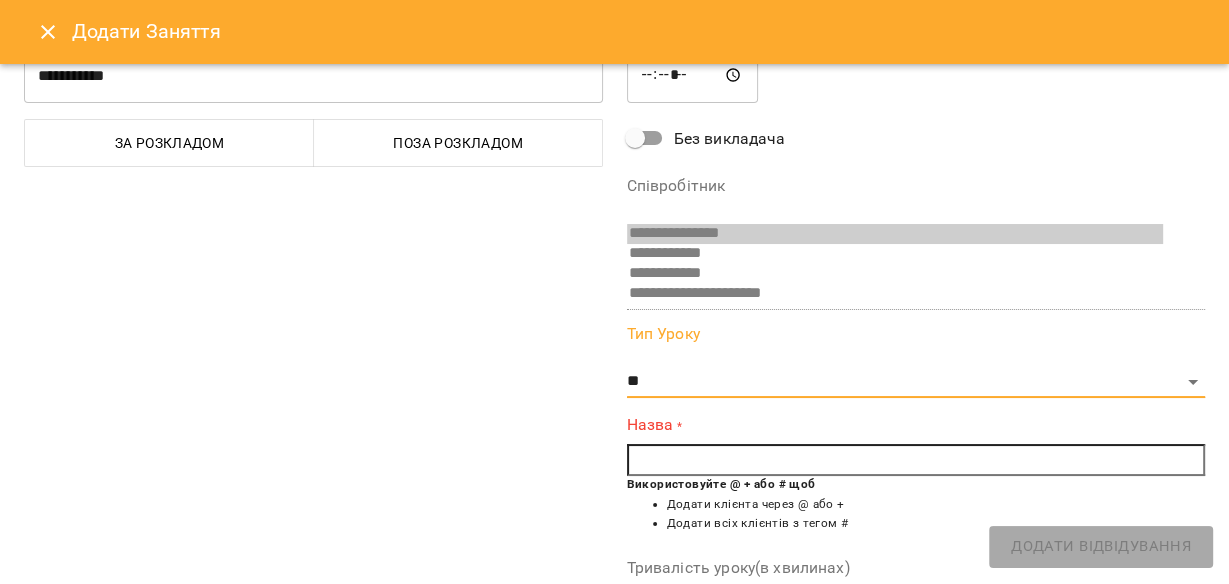 click at bounding box center [916, 460] 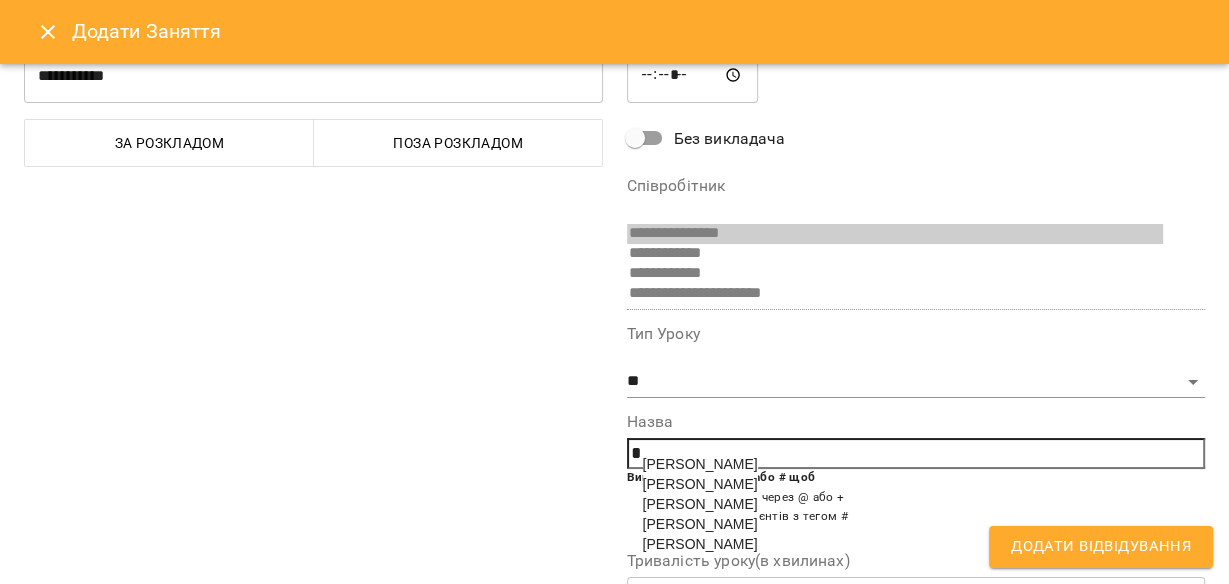 click on "[PERSON_NAME]" at bounding box center (700, 484) 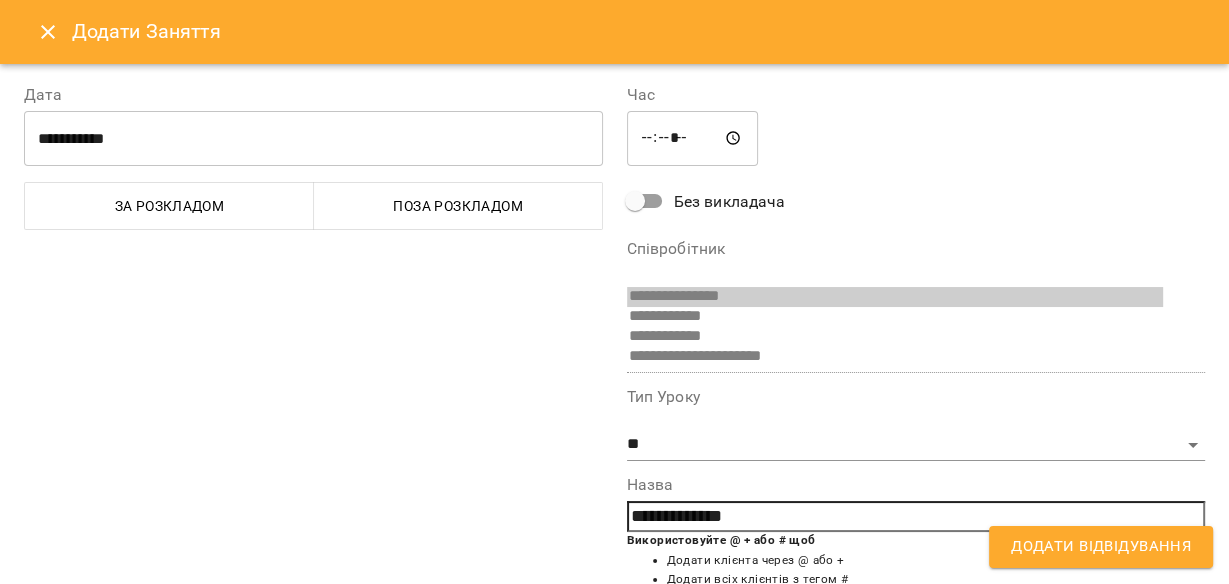 scroll, scrollTop: 0, scrollLeft: 0, axis: both 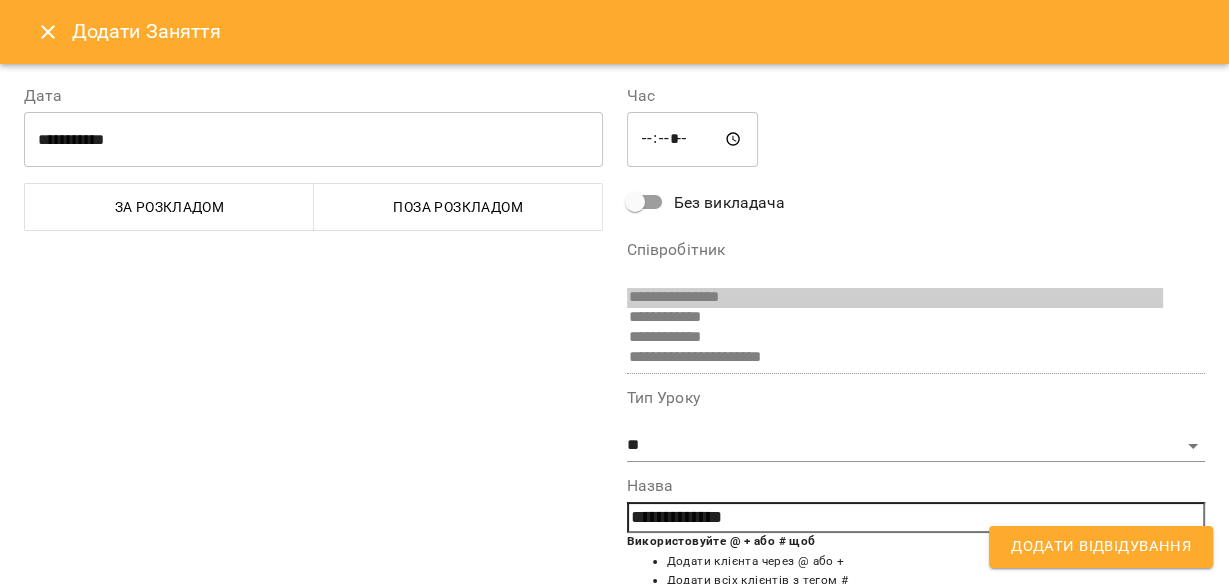 click on "Поза розкладом" at bounding box center [458, 207] 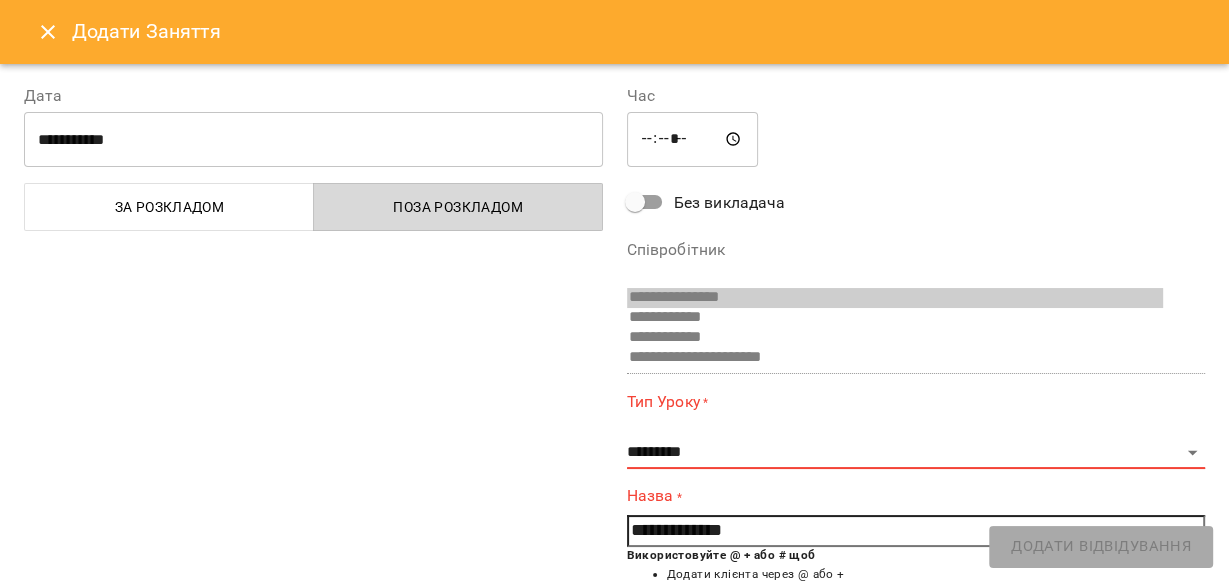 click on "Поза розкладом" at bounding box center [458, 207] 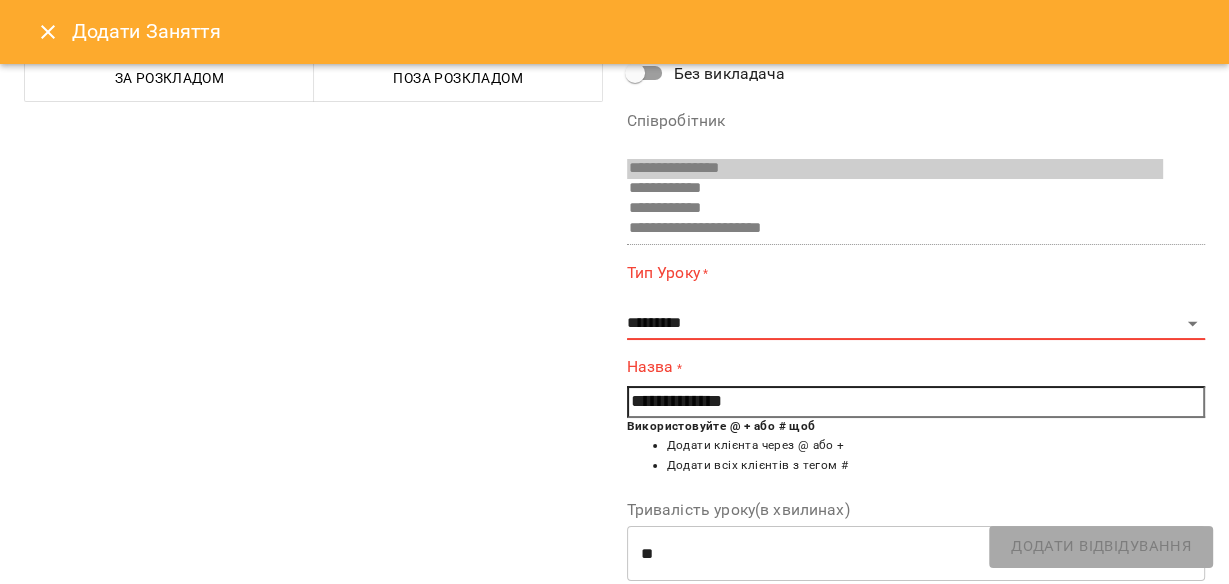 scroll, scrollTop: 0, scrollLeft: 0, axis: both 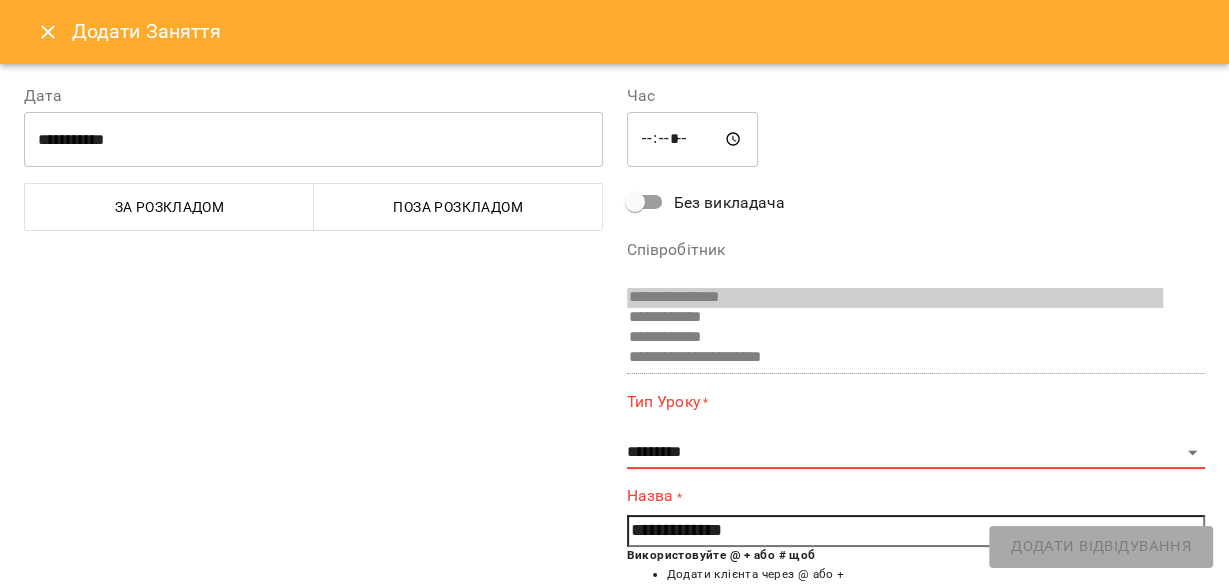 click on "Поза розкладом" at bounding box center [458, 207] 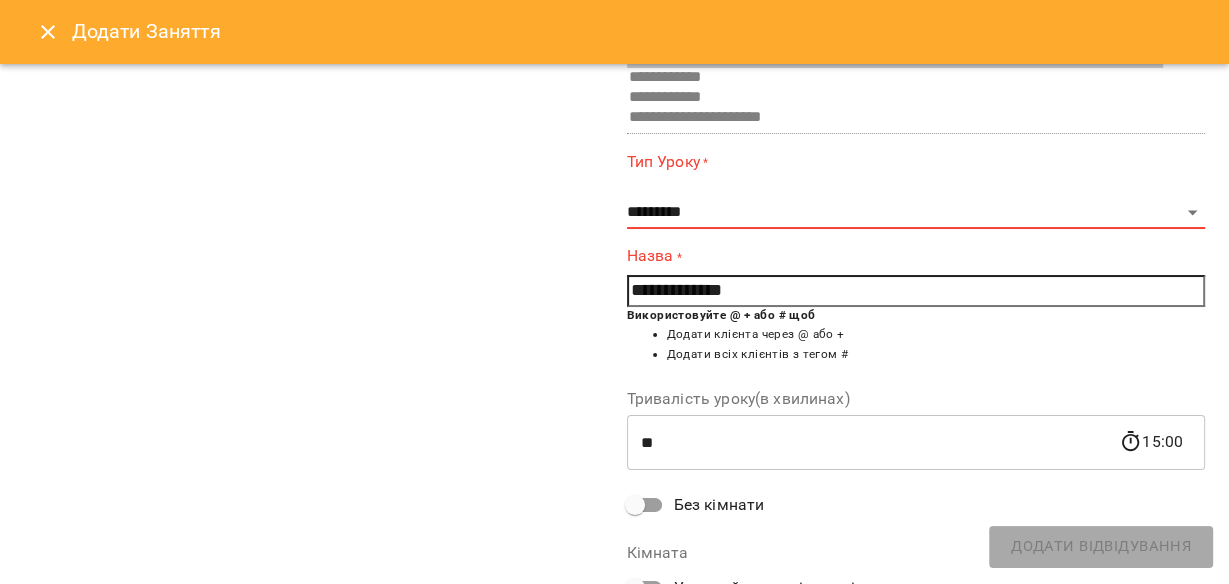 scroll, scrollTop: 0, scrollLeft: 0, axis: both 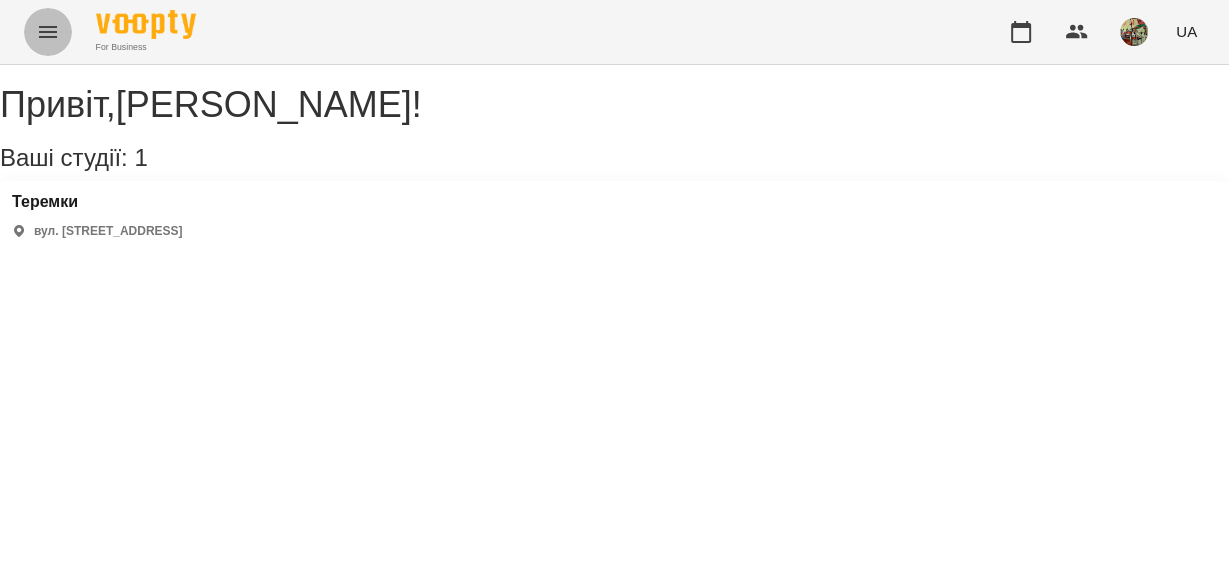click 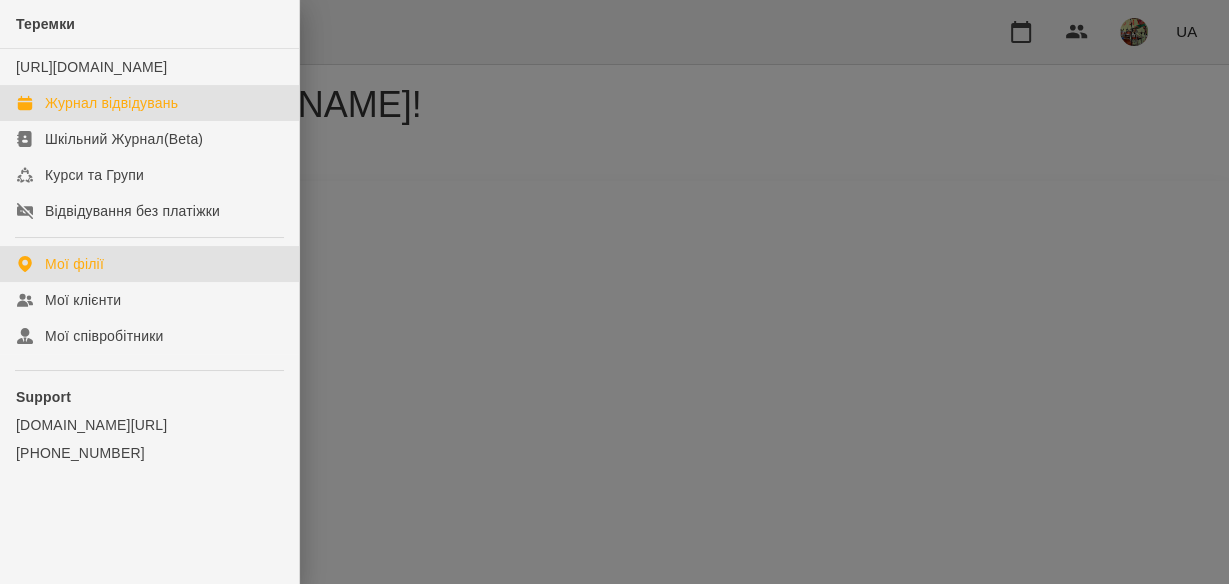click on "Журнал відвідувань" at bounding box center (111, 103) 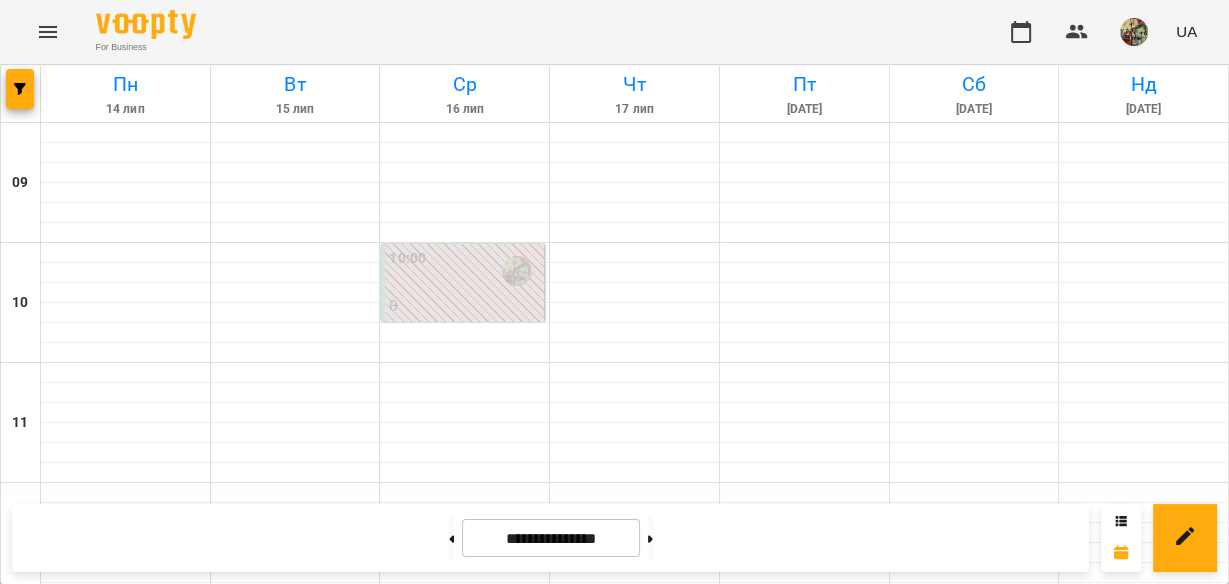scroll, scrollTop: 560, scrollLeft: 0, axis: vertical 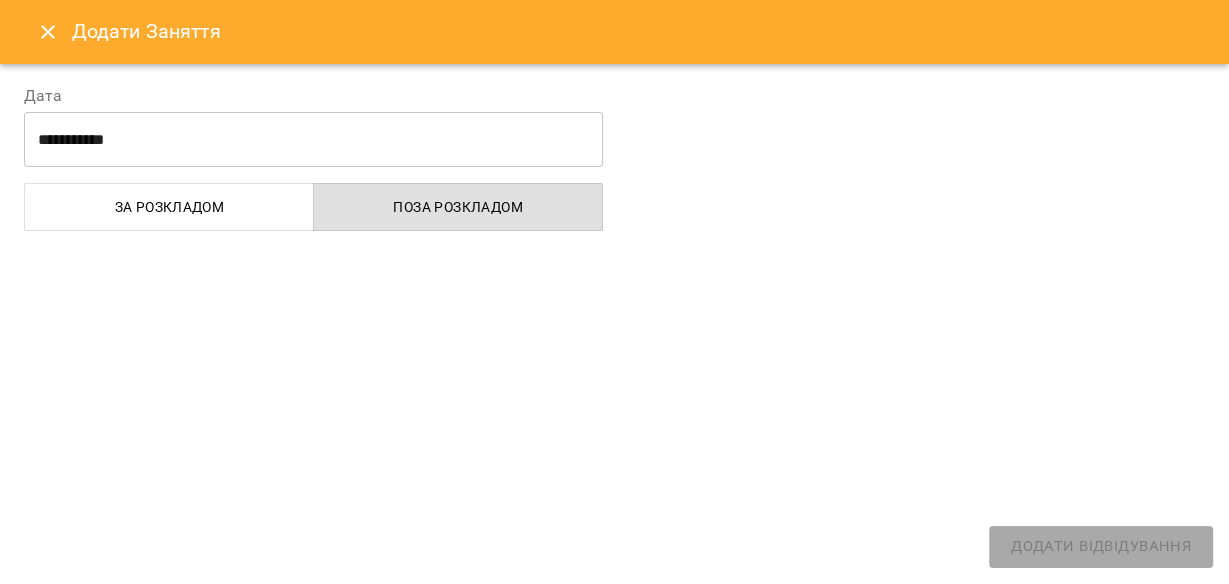 select on "**********" 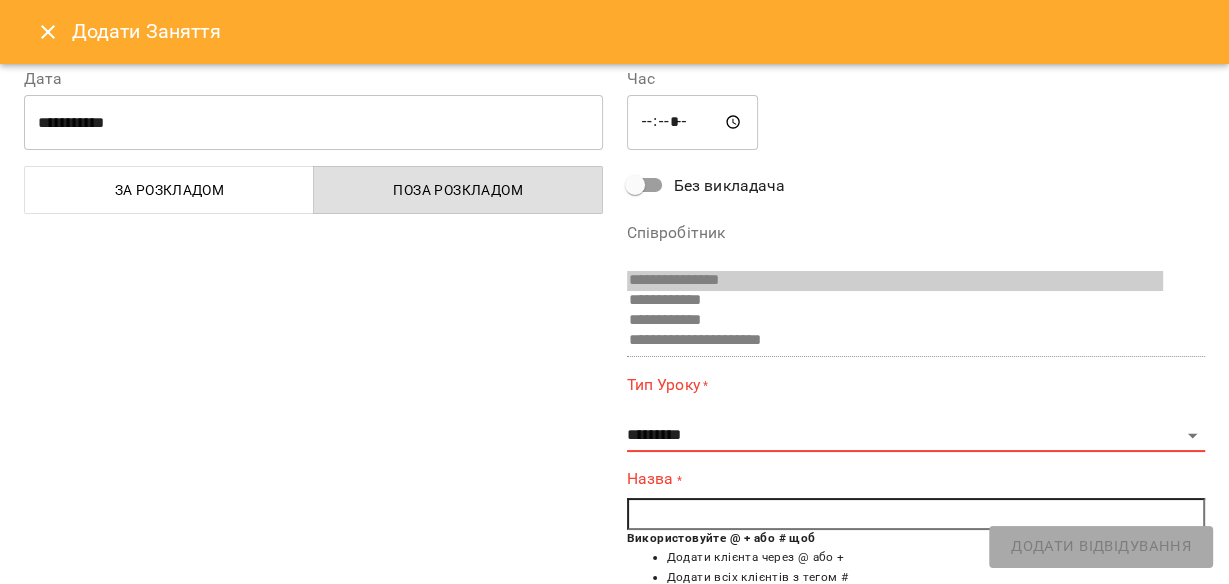 scroll, scrollTop: 0, scrollLeft: 0, axis: both 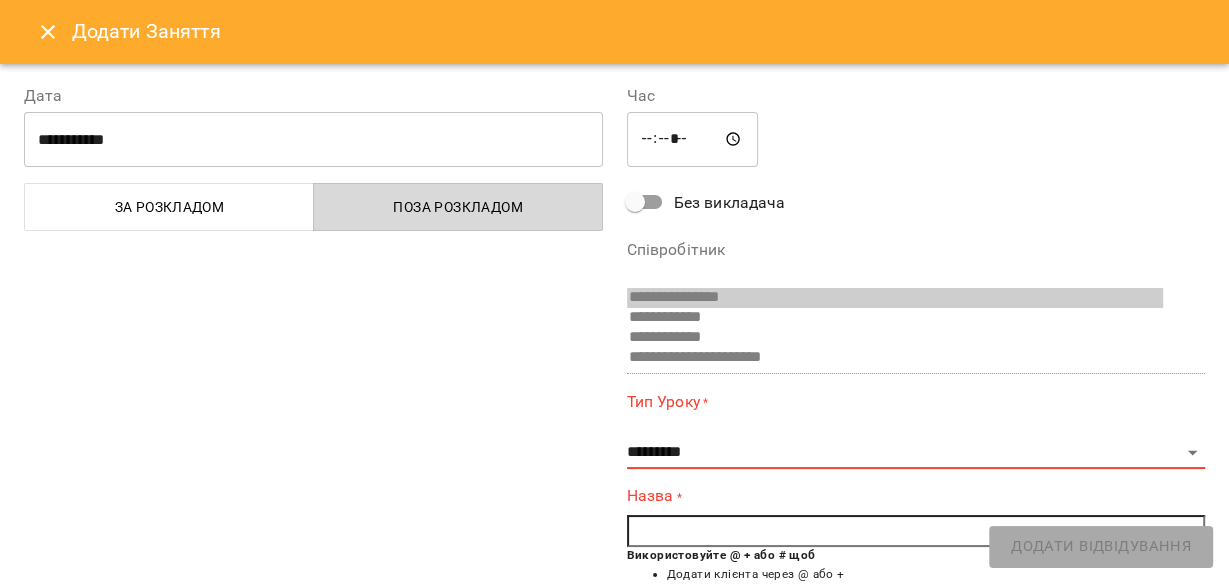 click on "Поза розкладом" at bounding box center (458, 207) 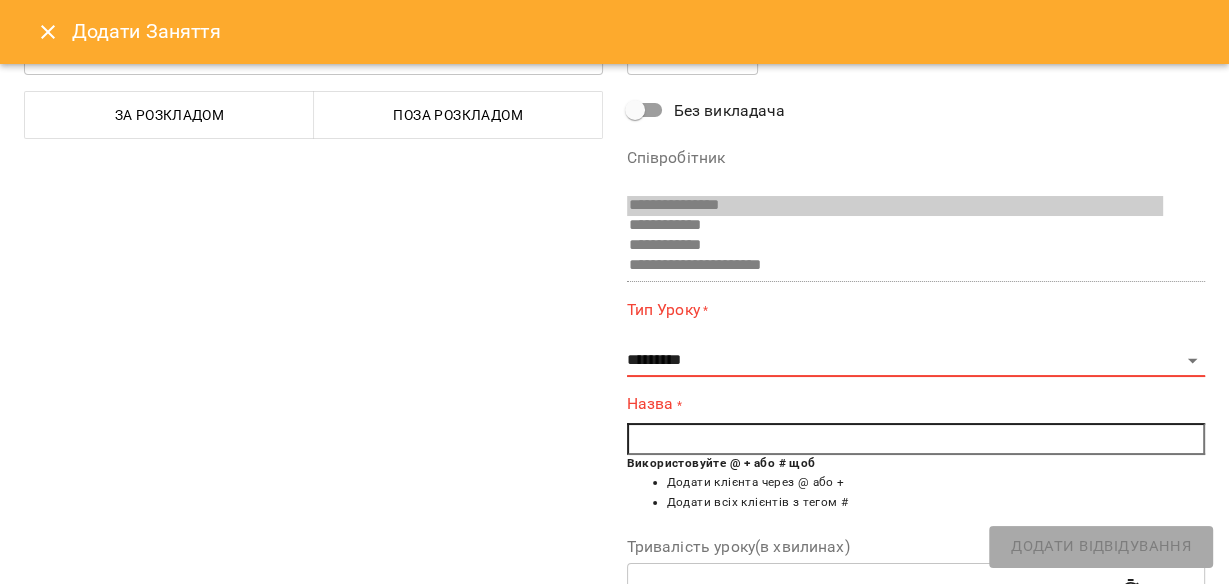 scroll, scrollTop: 0, scrollLeft: 0, axis: both 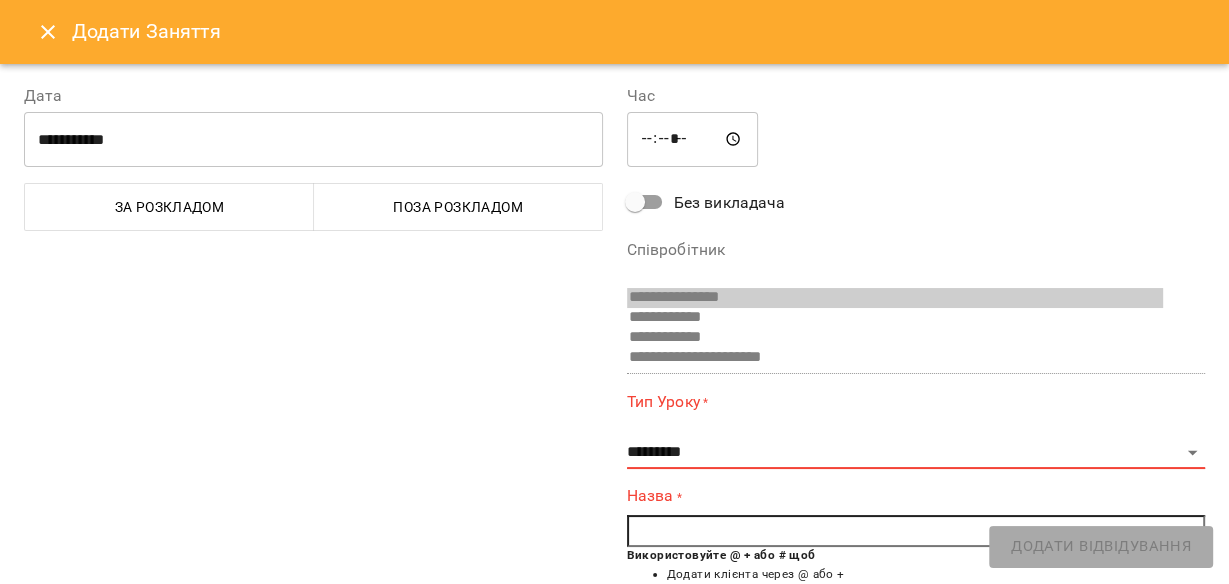 click on "Поза розкладом" at bounding box center (458, 207) 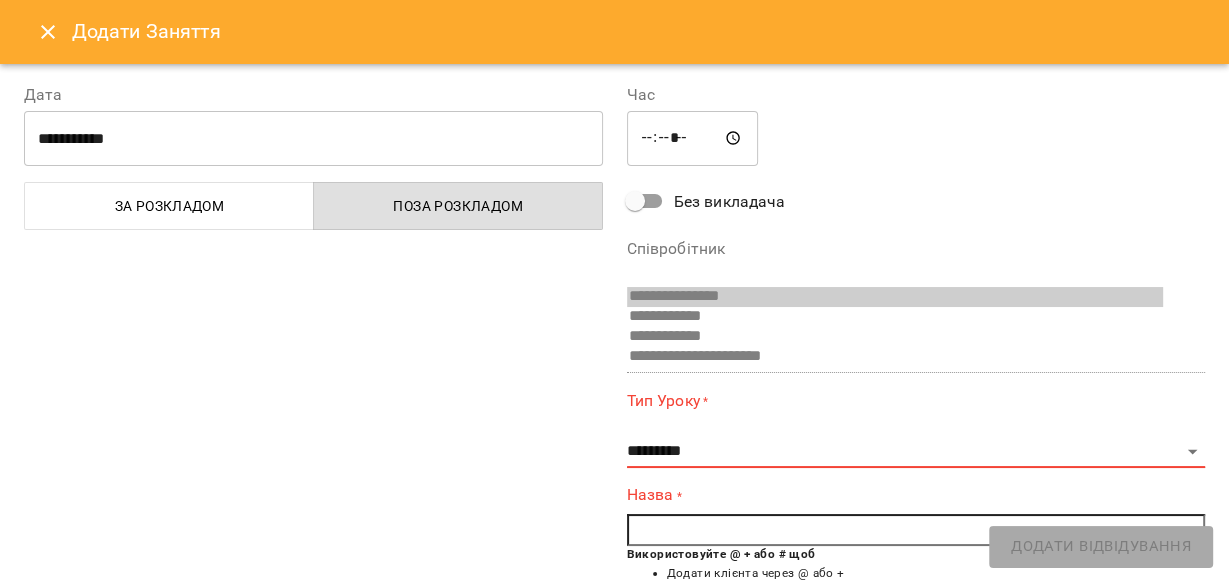 scroll, scrollTop: 0, scrollLeft: 0, axis: both 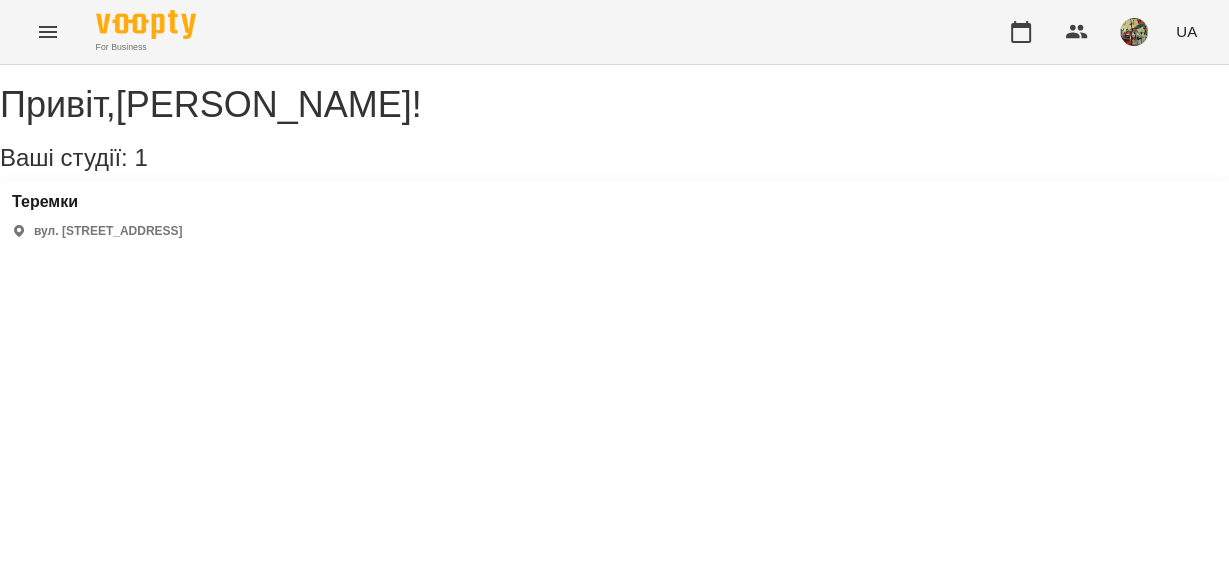 click 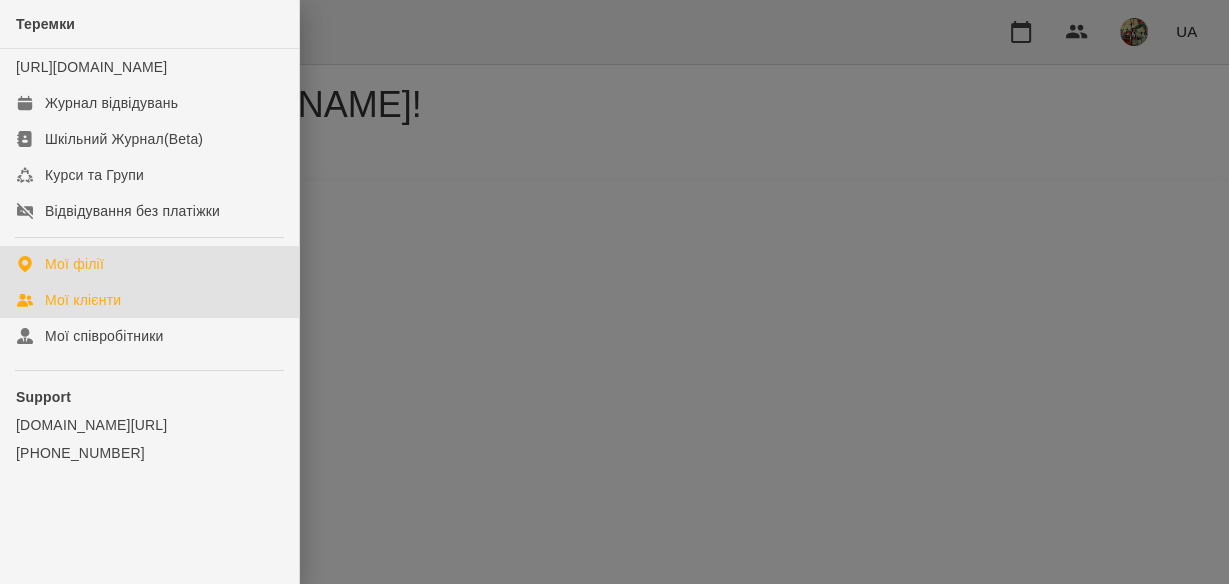 click on "Мої клієнти" at bounding box center (149, 300) 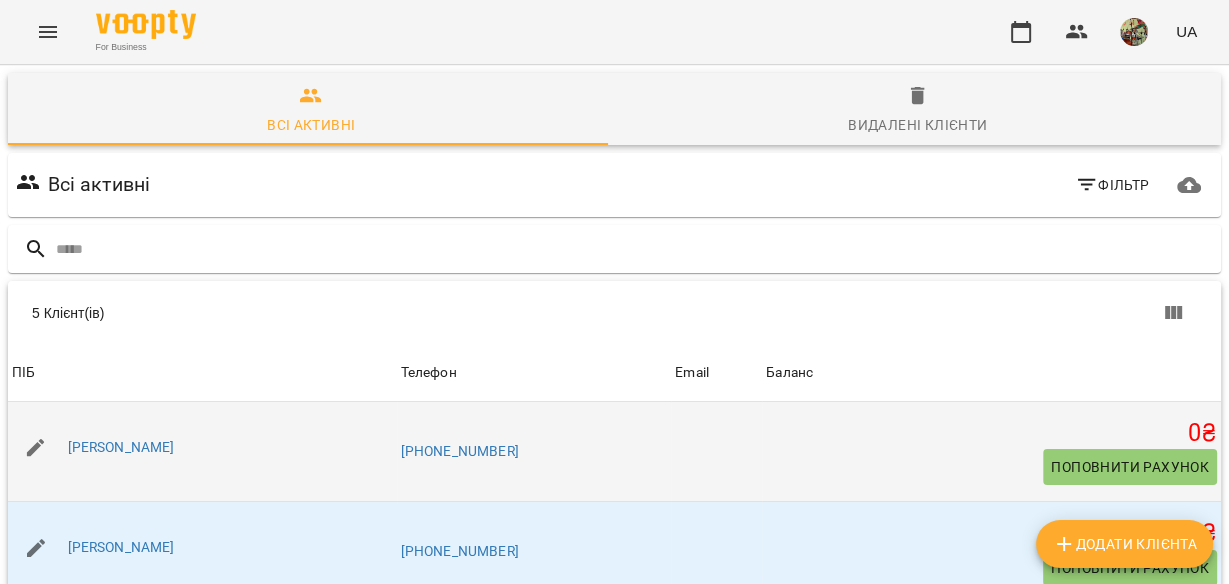 scroll, scrollTop: 160, scrollLeft: 0, axis: vertical 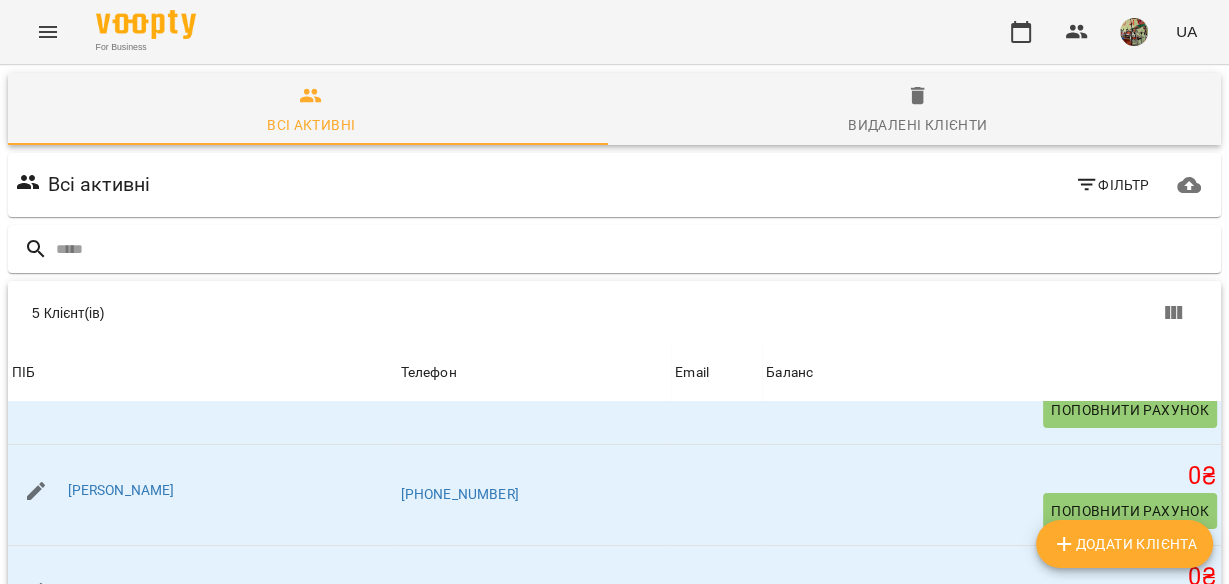click on "[PERSON_NAME]" at bounding box center [121, 691] 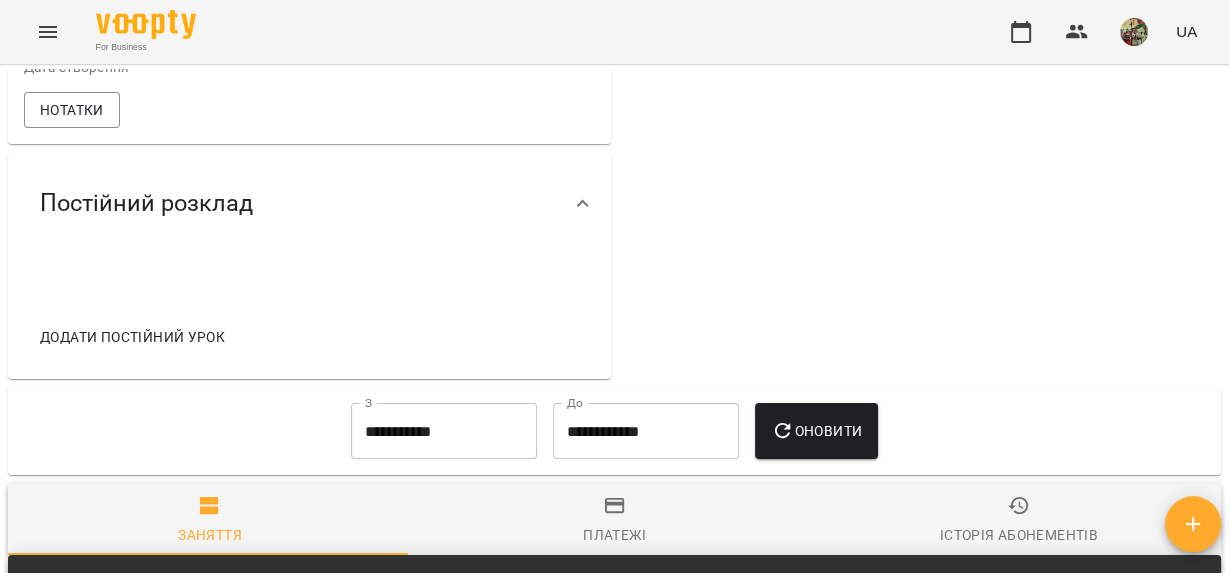 scroll, scrollTop: 720, scrollLeft: 0, axis: vertical 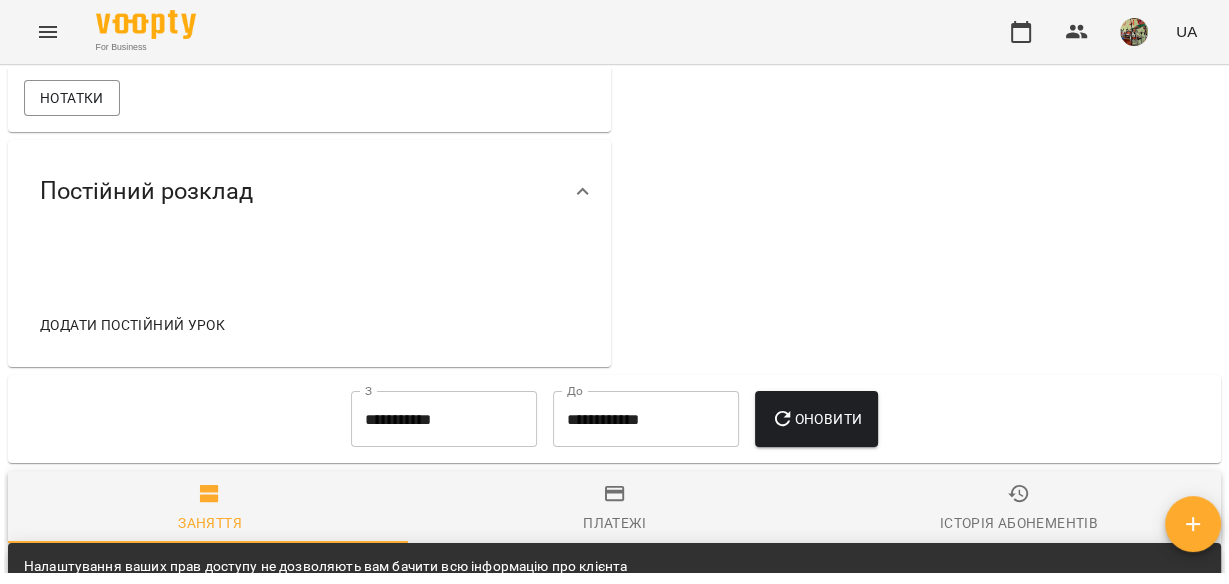 click on "Додати постійний урок" at bounding box center (132, 325) 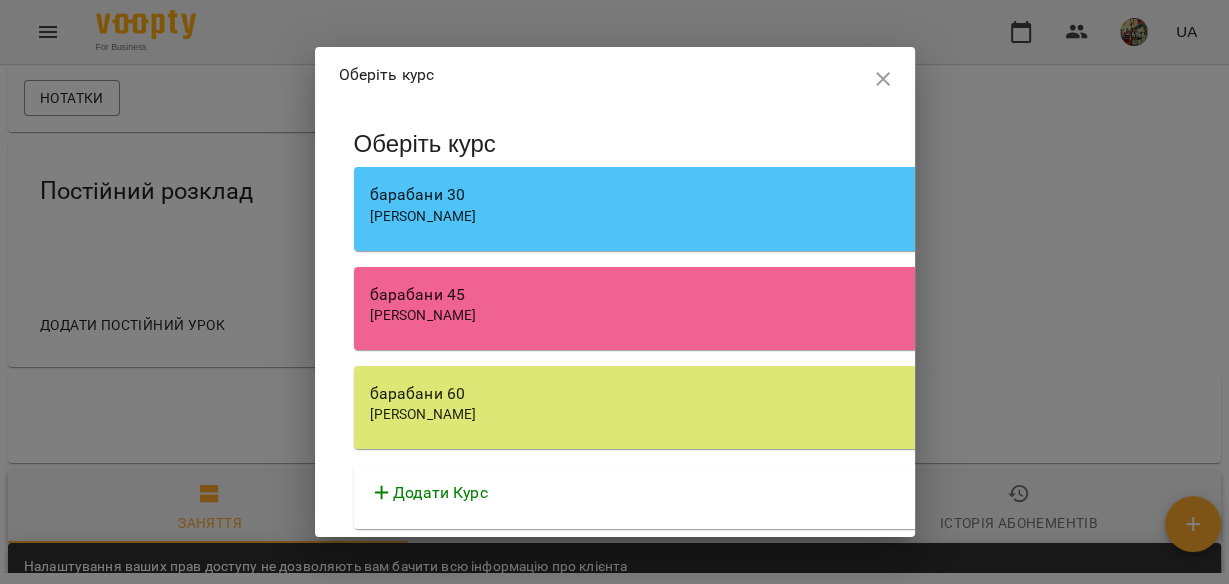 click 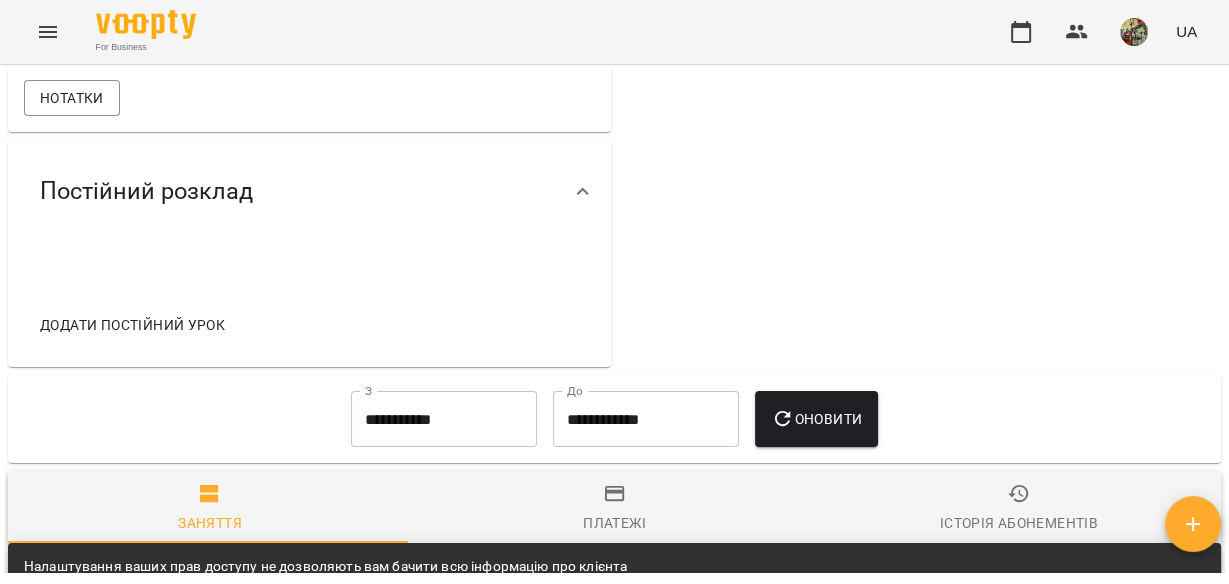 scroll, scrollTop: 560, scrollLeft: 0, axis: vertical 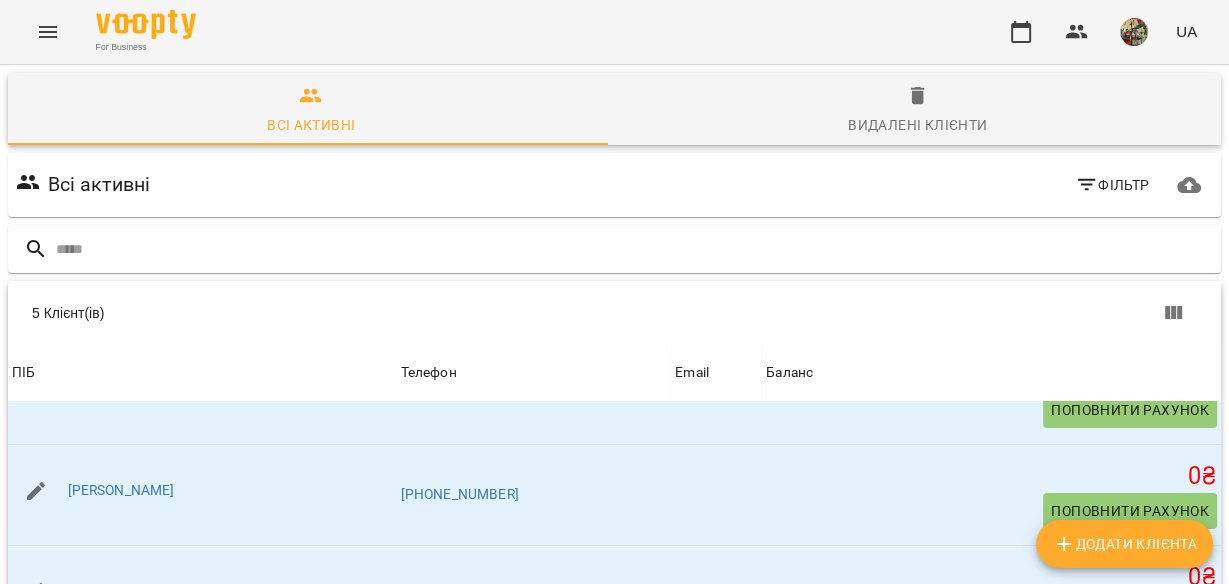 click on "[PERSON_NAME]" at bounding box center [121, 691] 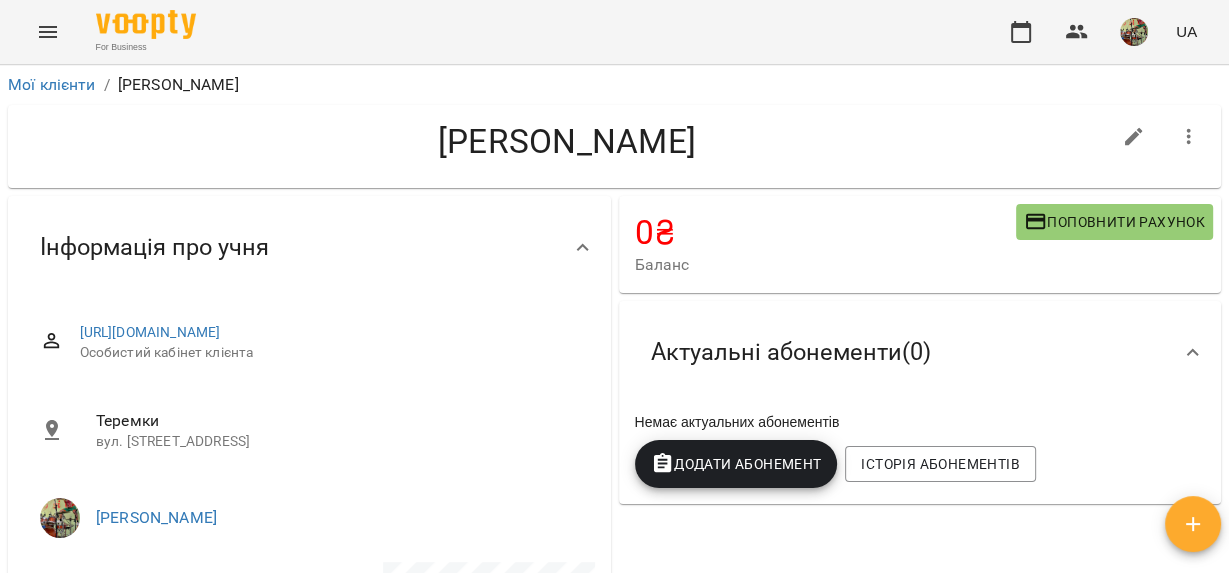 click 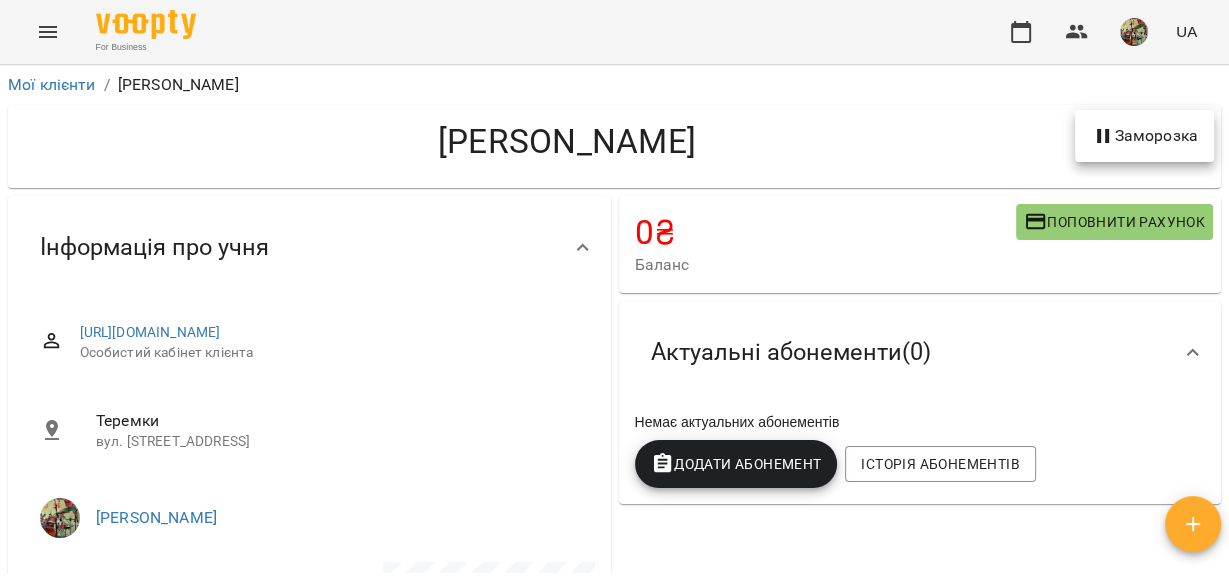 click at bounding box center [614, 292] 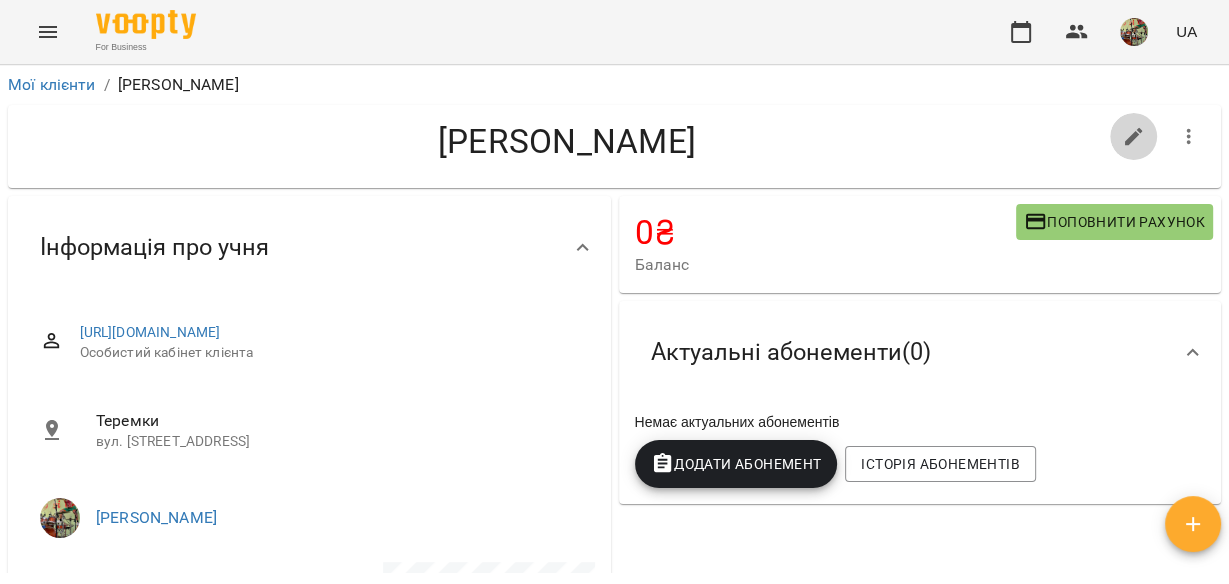 click 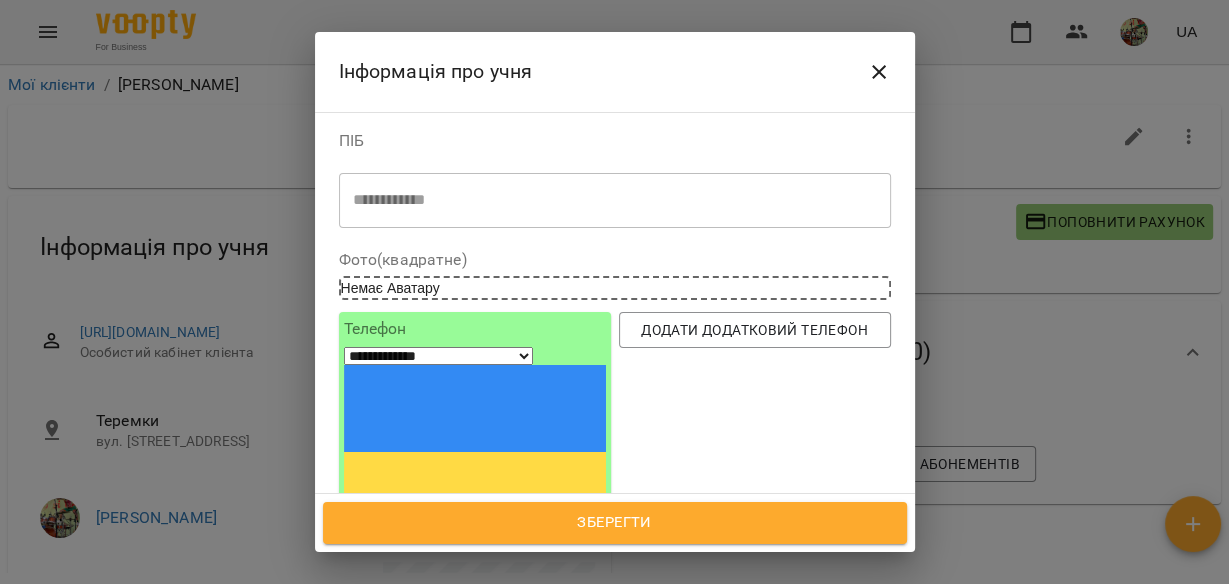 click 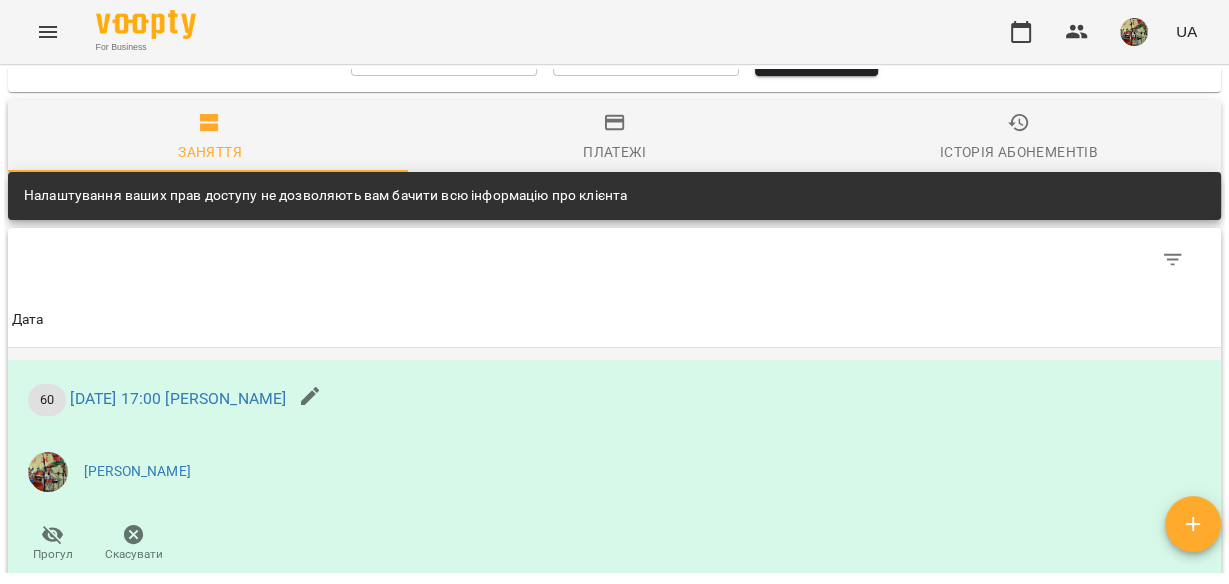 scroll, scrollTop: 1360, scrollLeft: 0, axis: vertical 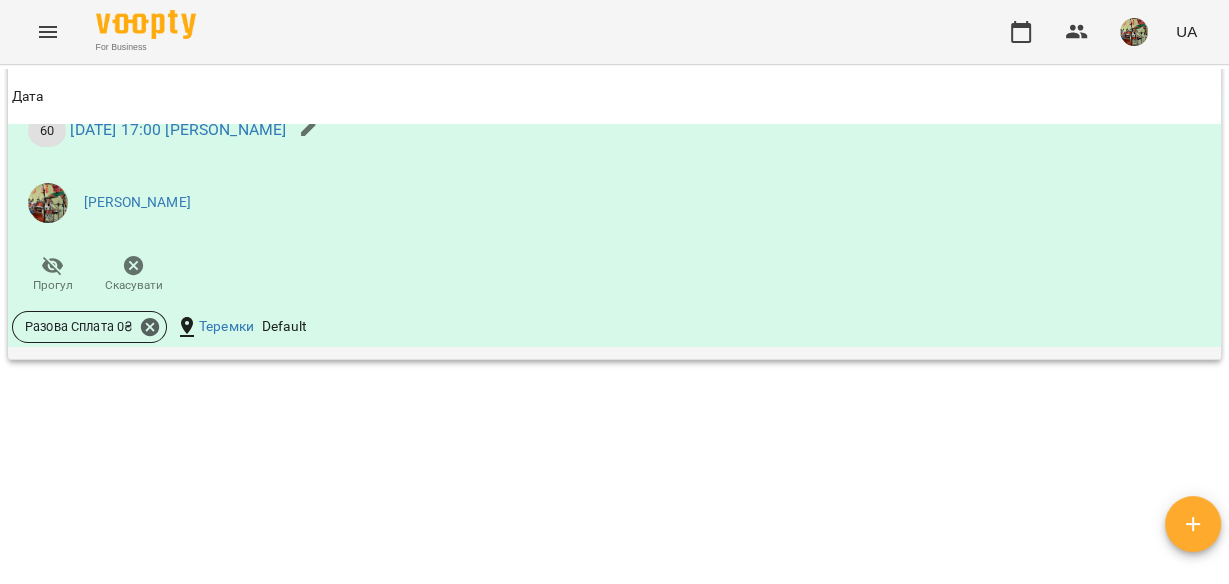 click on "[PERSON_NAME]" at bounding box center [412, 203] 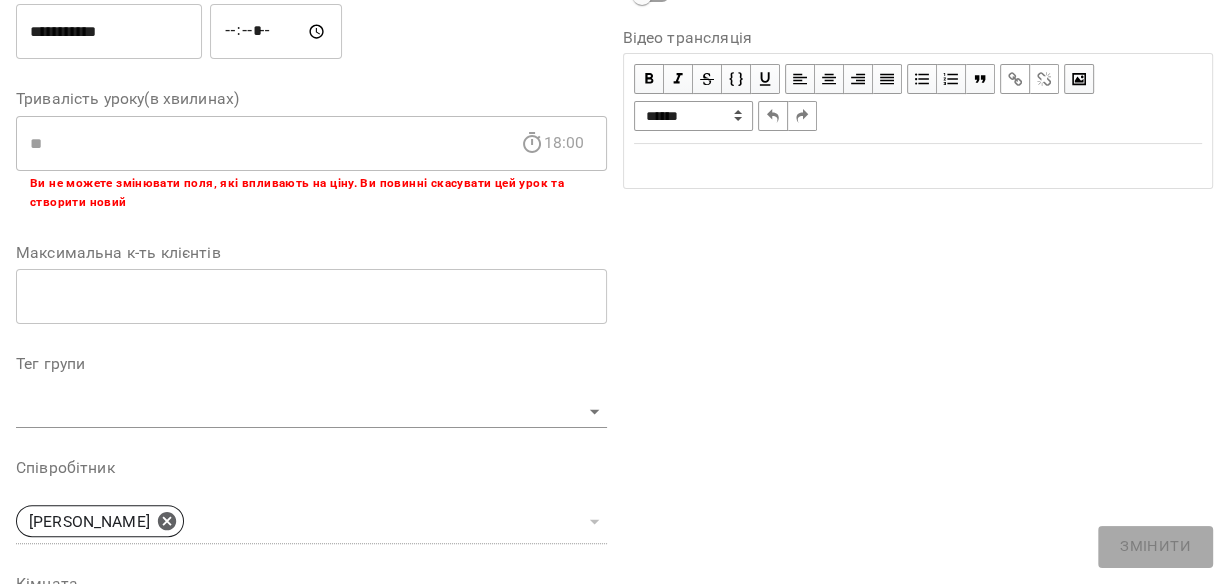 scroll, scrollTop: 0, scrollLeft: 0, axis: both 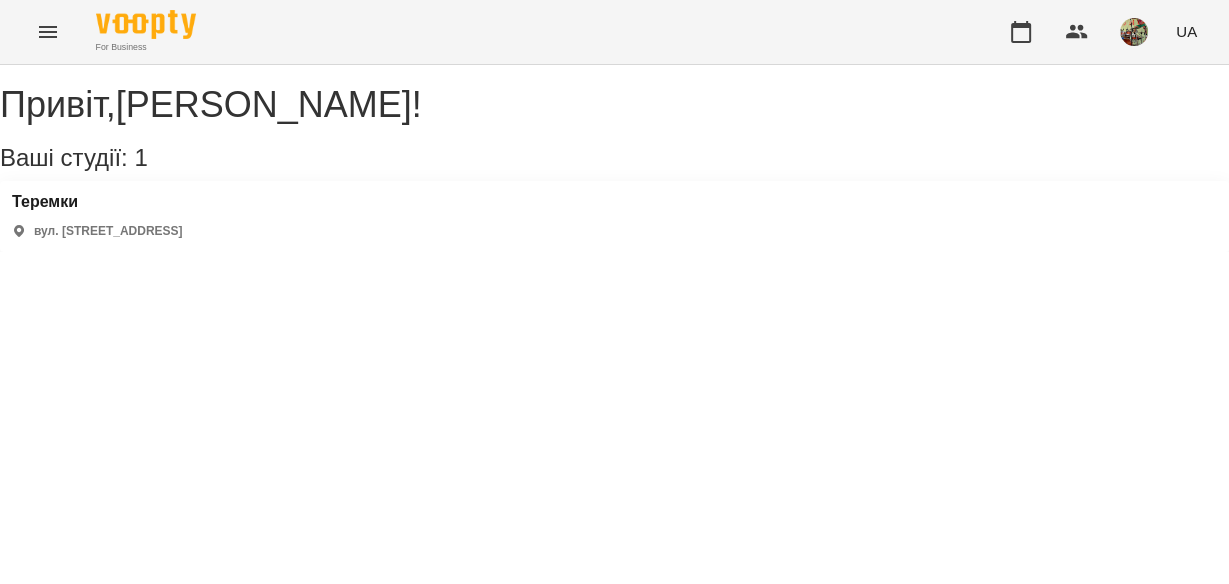 click 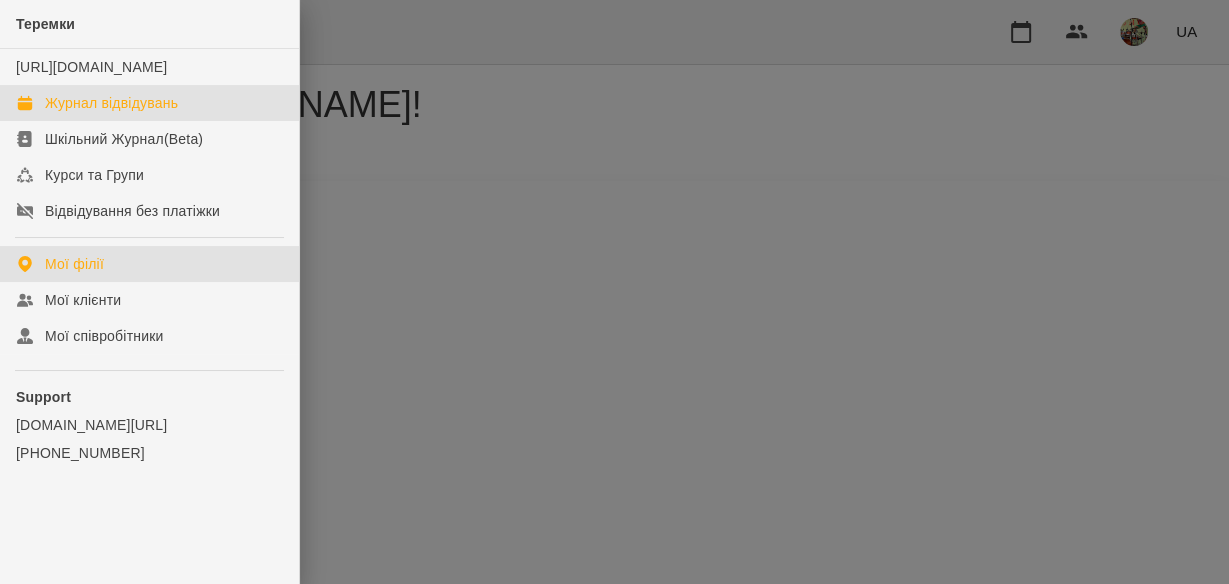 click on "Журнал відвідувань" at bounding box center (111, 103) 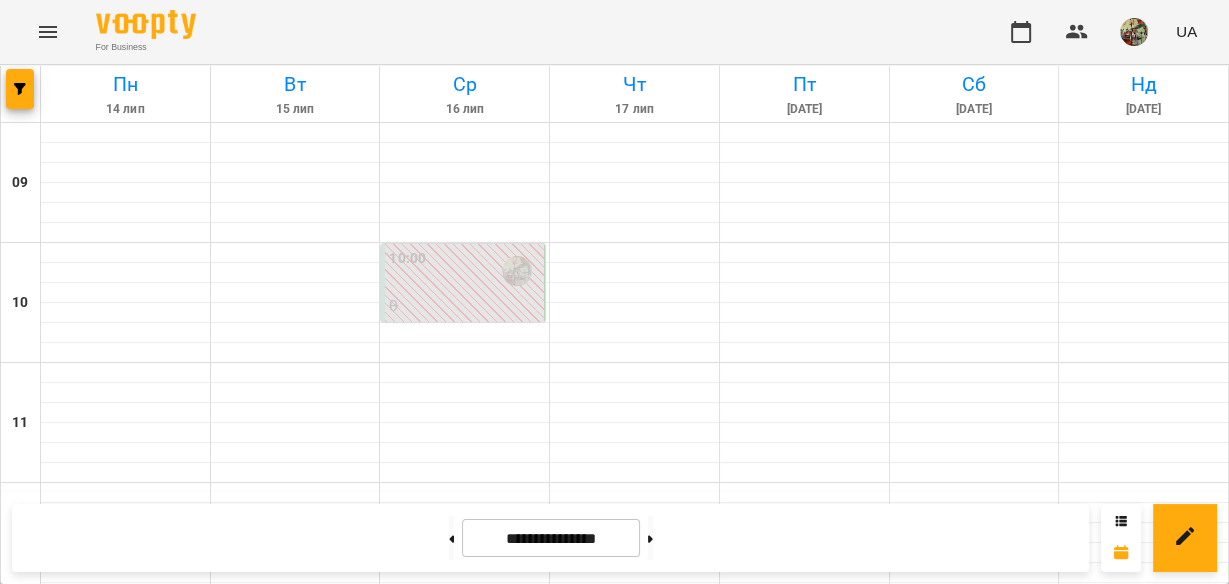 scroll, scrollTop: 560, scrollLeft: 0, axis: vertical 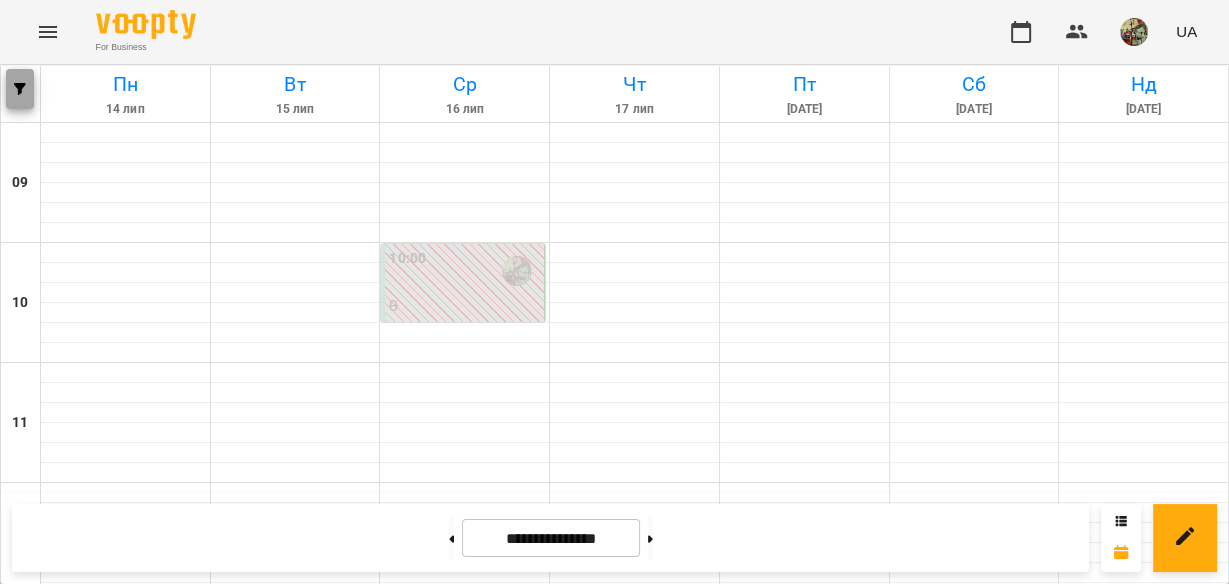 click 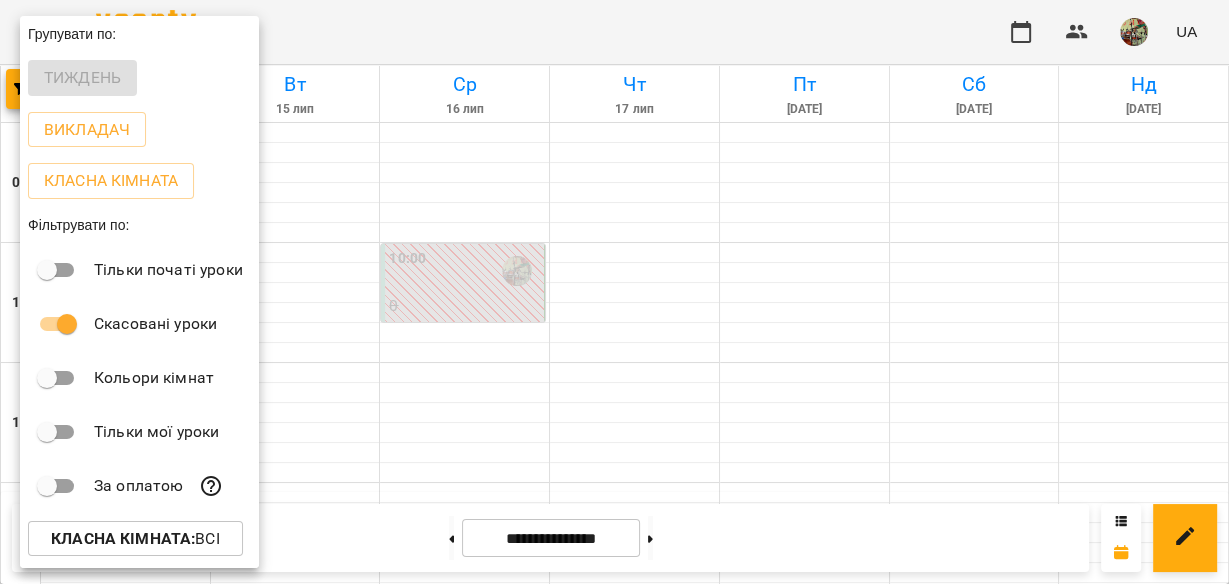 click at bounding box center (614, 292) 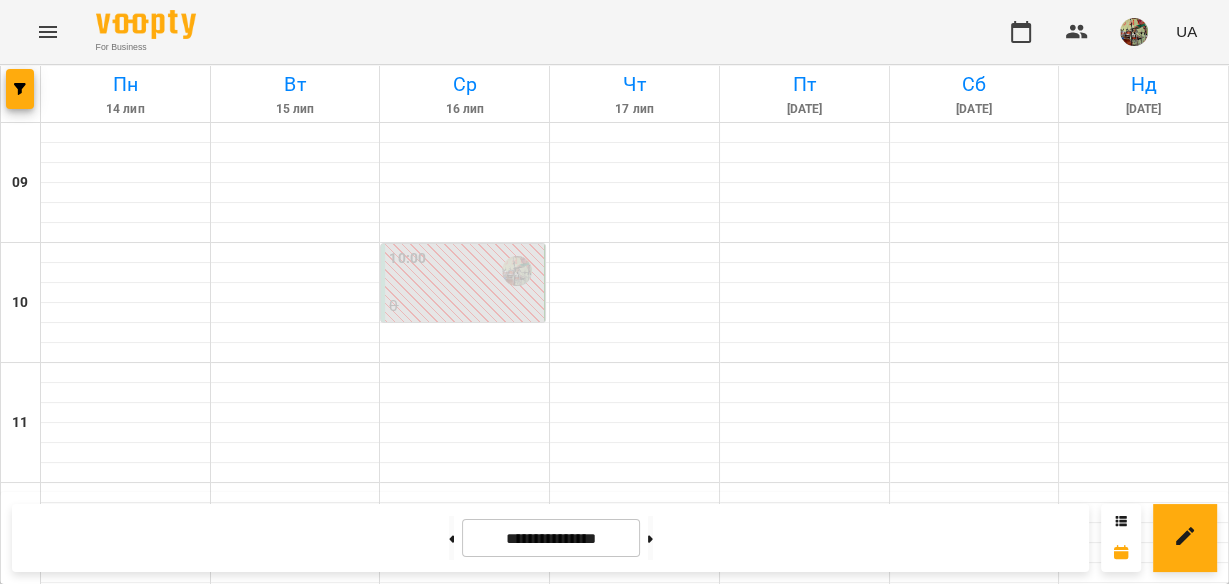 click at bounding box center [1143, 753] 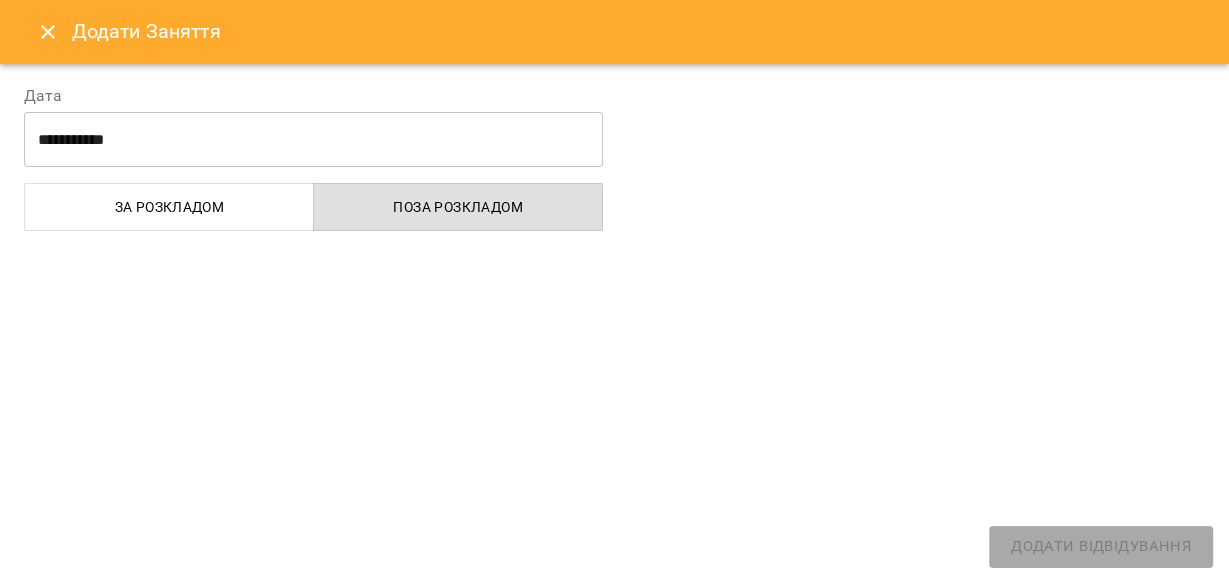 select on "**********" 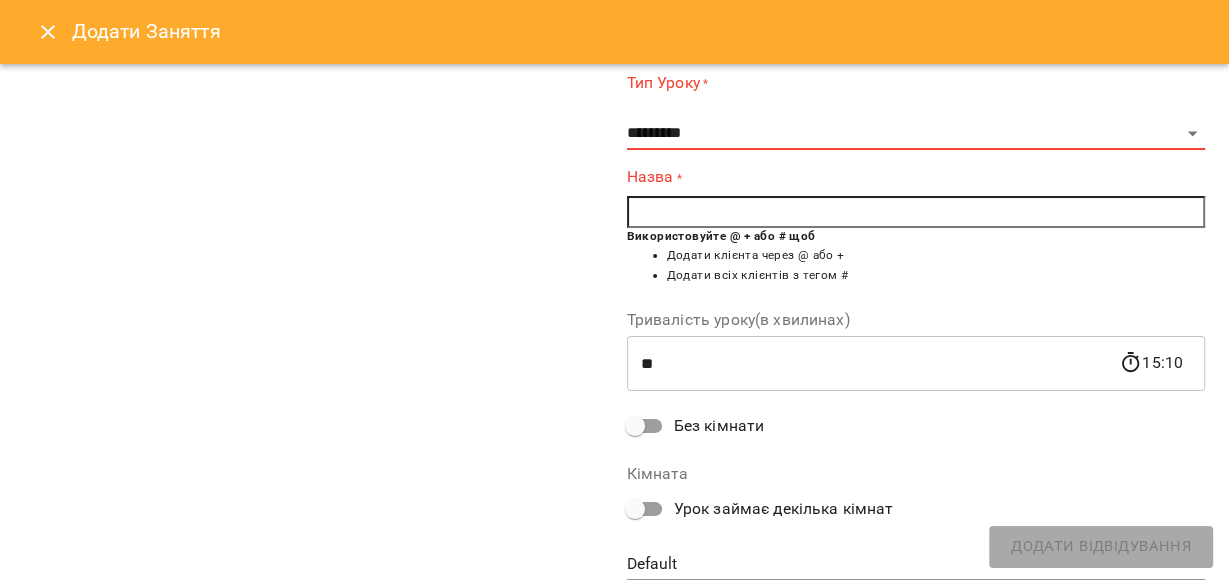 scroll, scrollTop: 384, scrollLeft: 0, axis: vertical 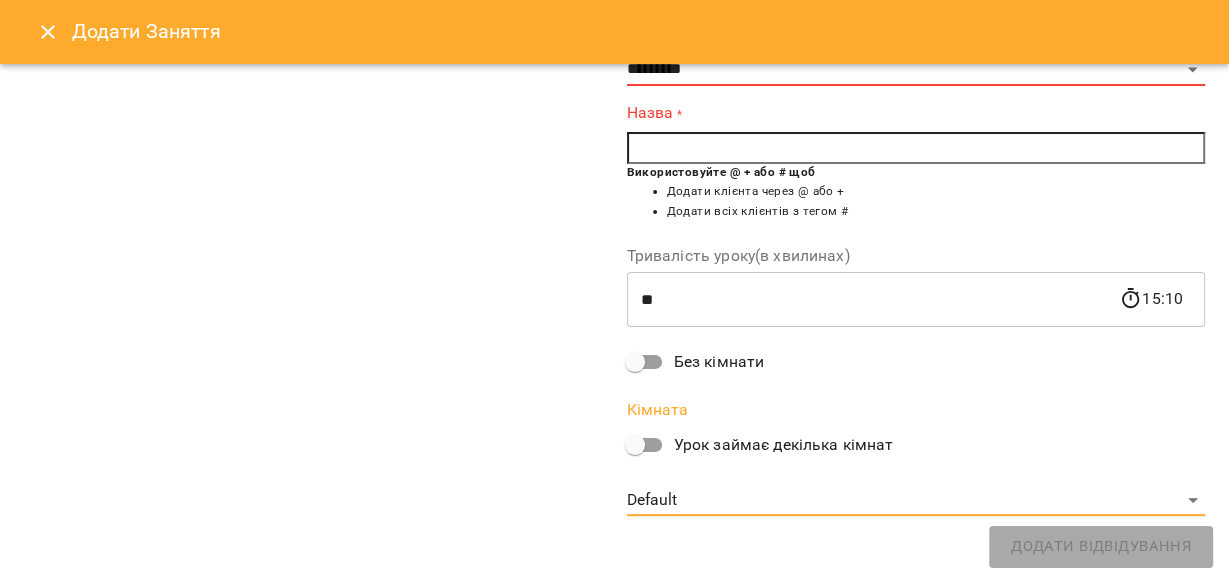 click on "**********" at bounding box center (614, 826) 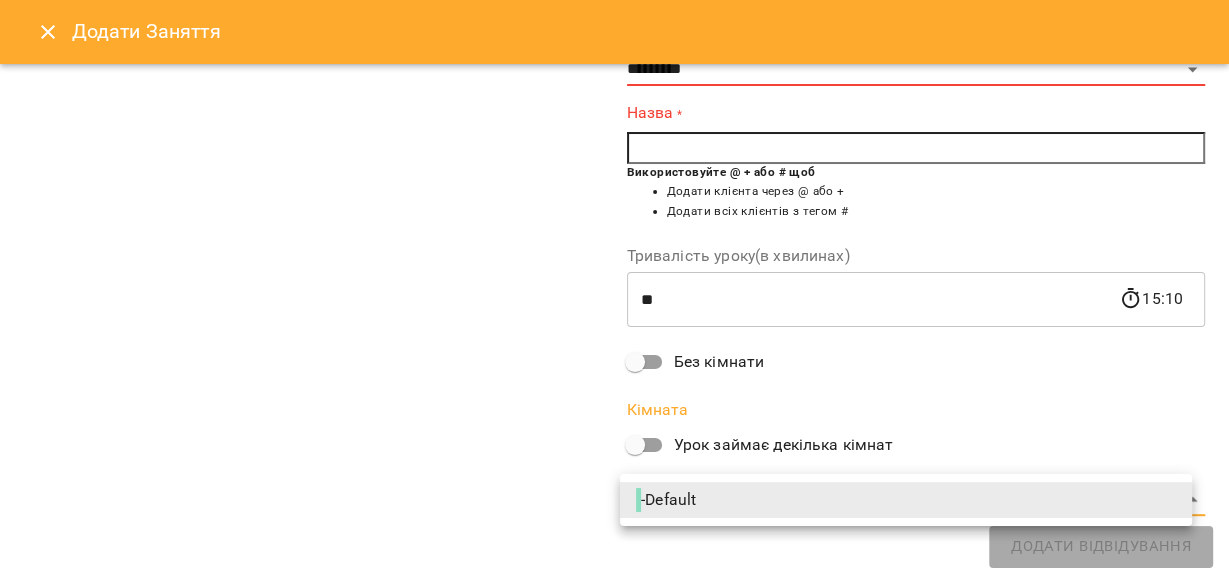 click at bounding box center (614, 292) 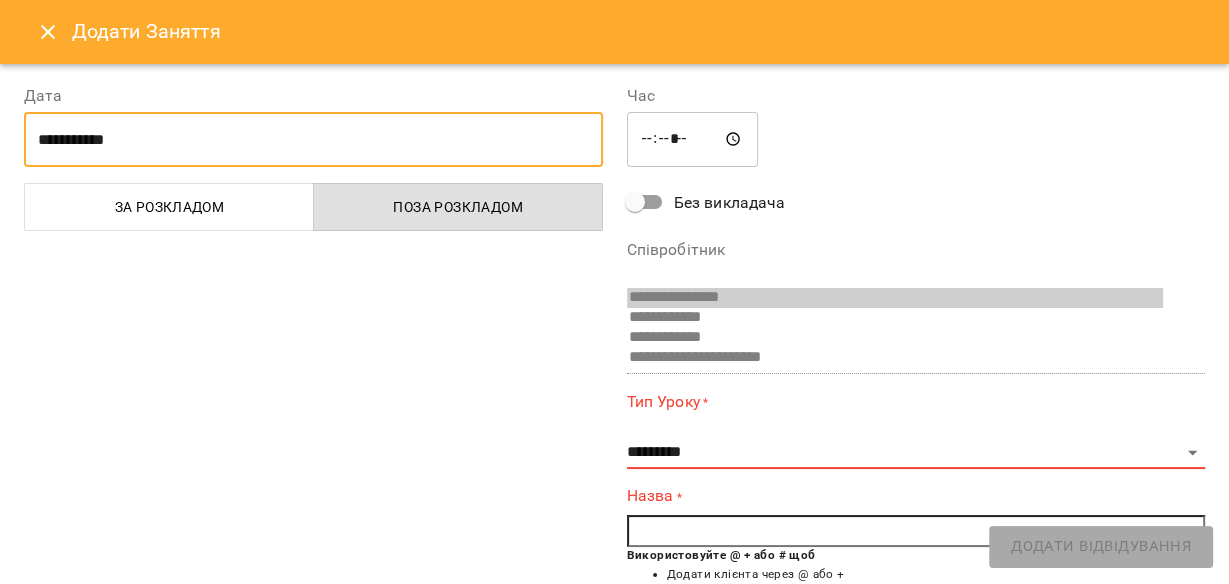 click on "**********" at bounding box center [313, 140] 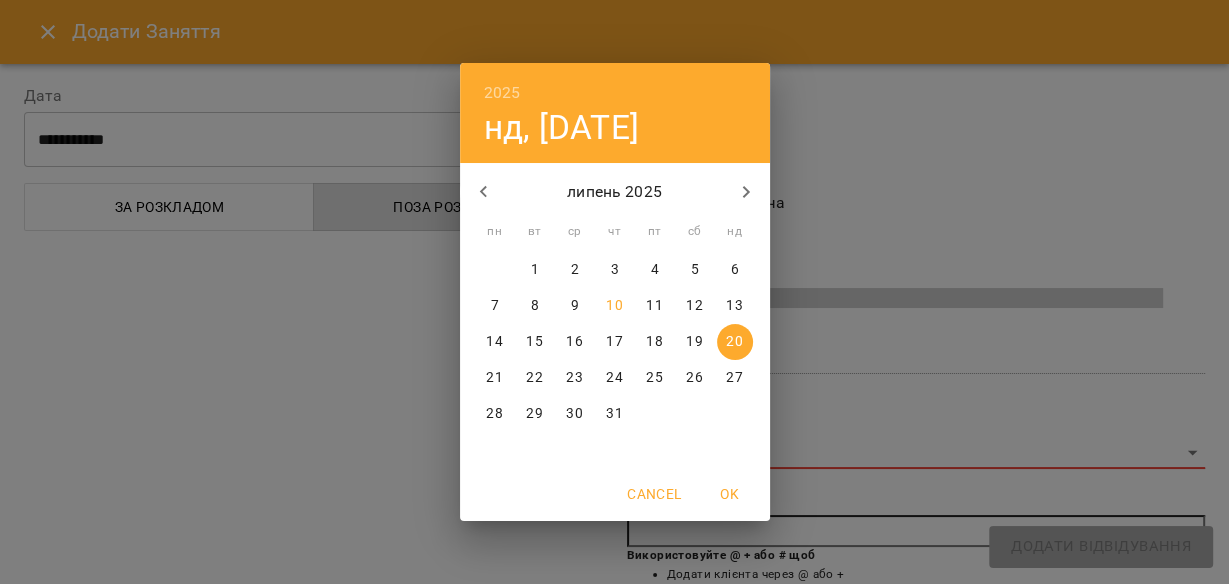 drag, startPoint x: 740, startPoint y: 491, endPoint x: 729, endPoint y: 484, distance: 13.038404 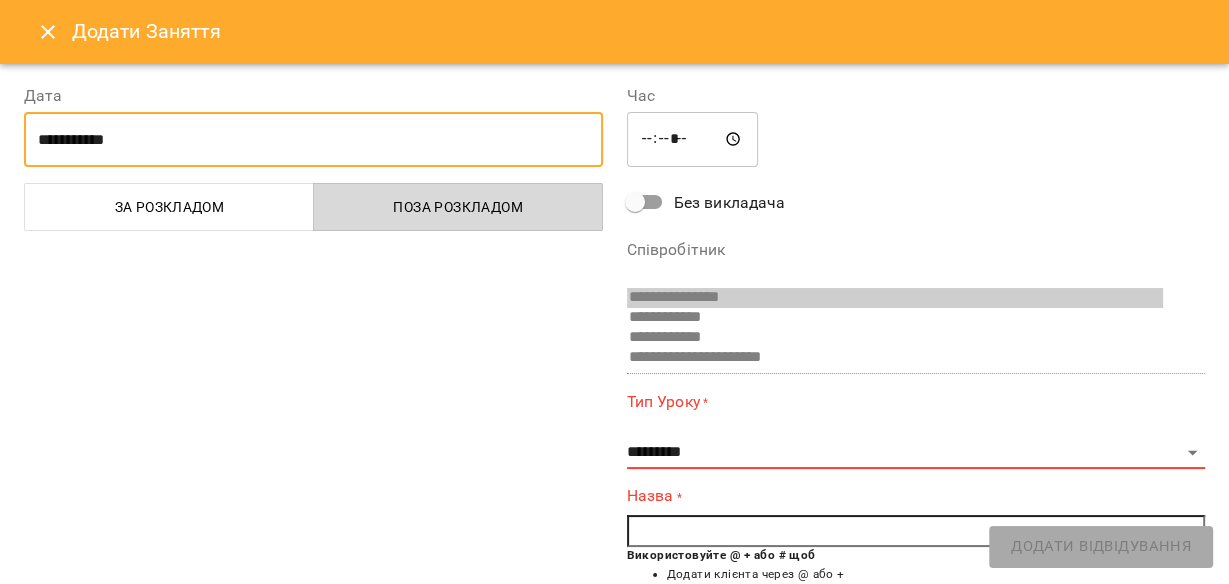 click on "Поза розкладом" at bounding box center (458, 207) 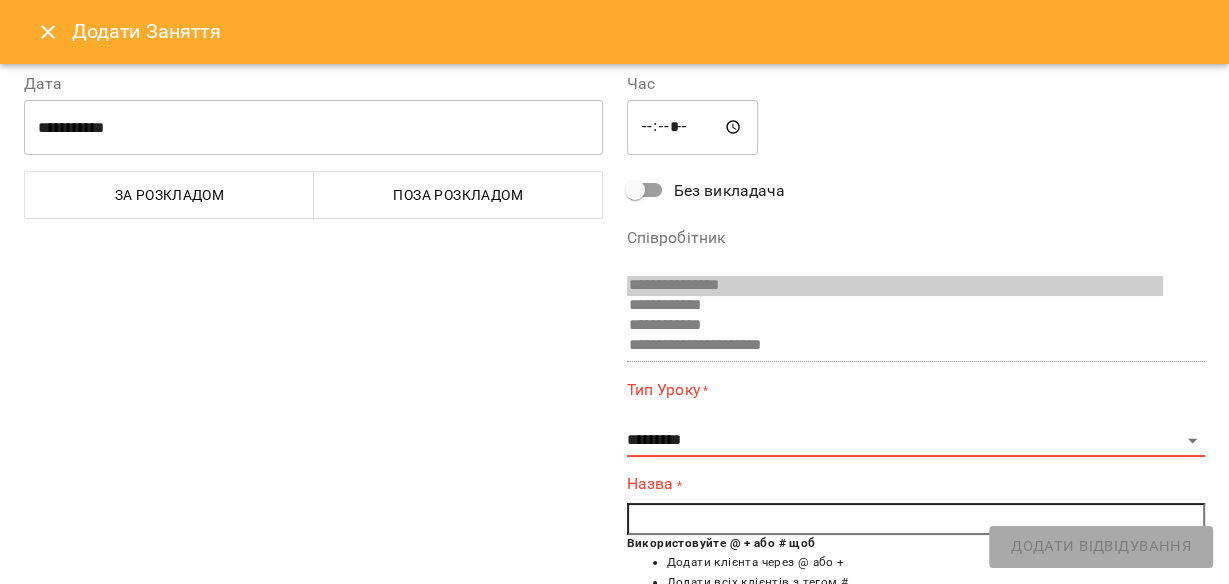 scroll, scrollTop: 0, scrollLeft: 0, axis: both 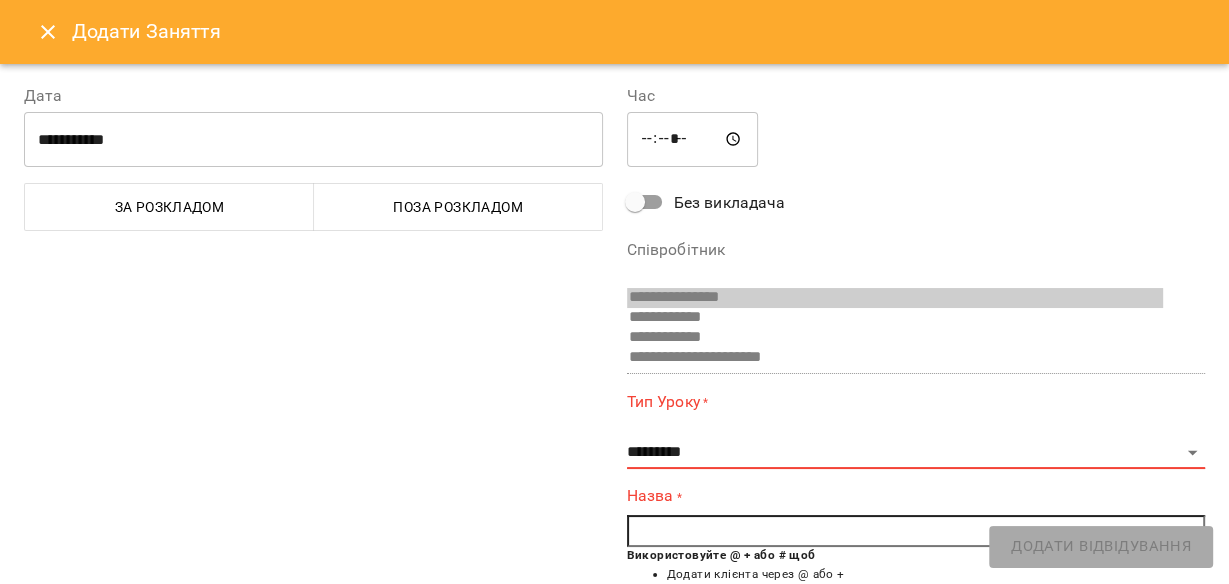 click on "Поза розкладом" at bounding box center (458, 207) 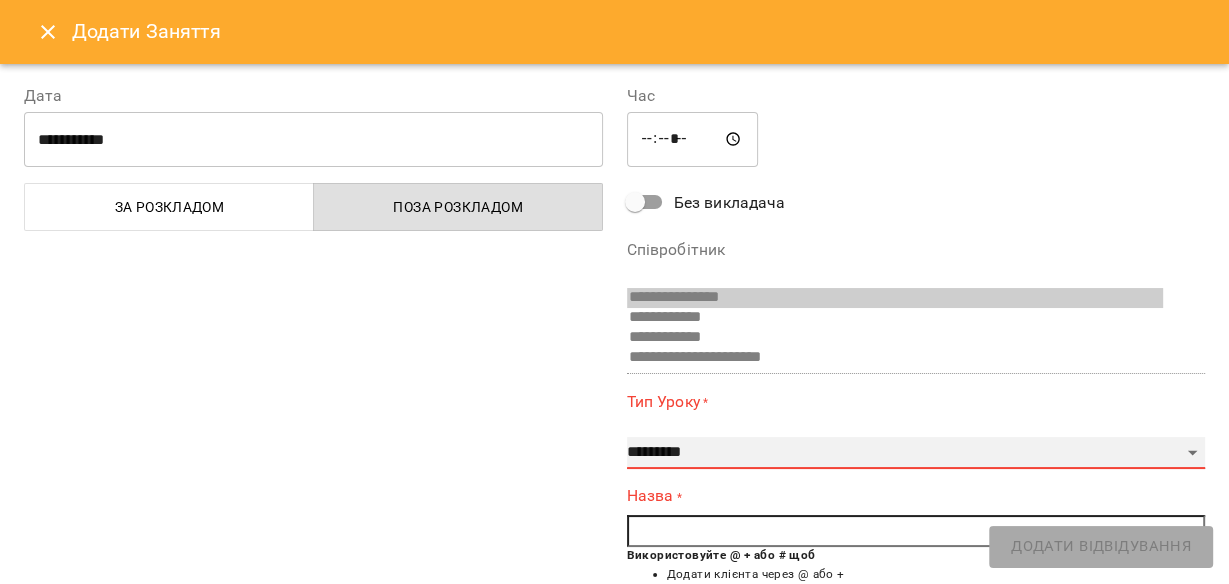 click on "**********" at bounding box center (916, 453) 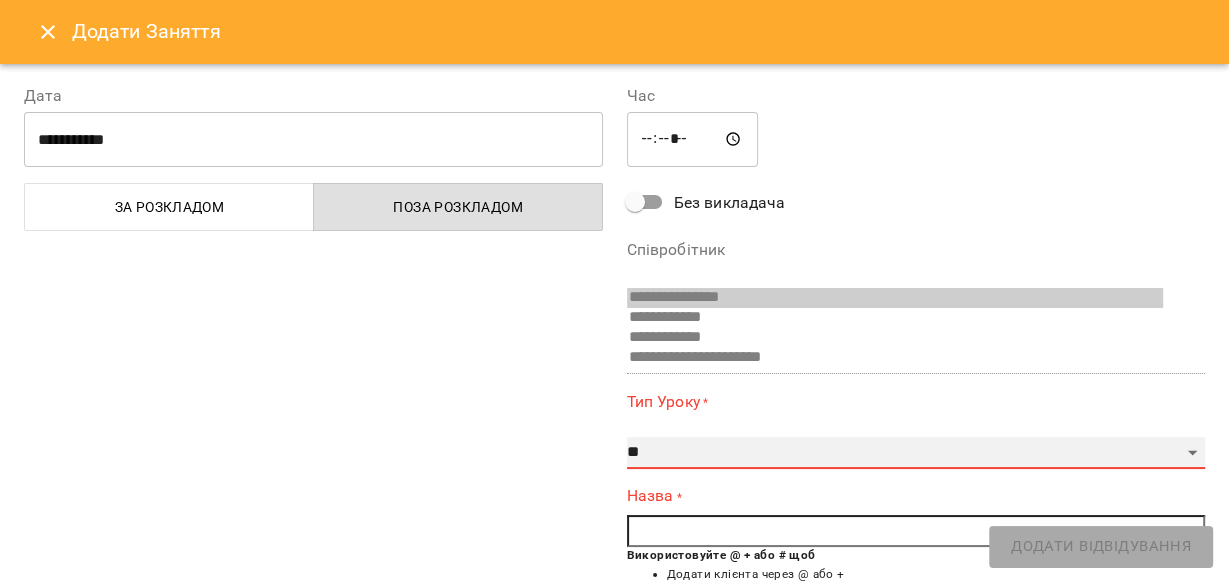 click on "**********" at bounding box center [916, 453] 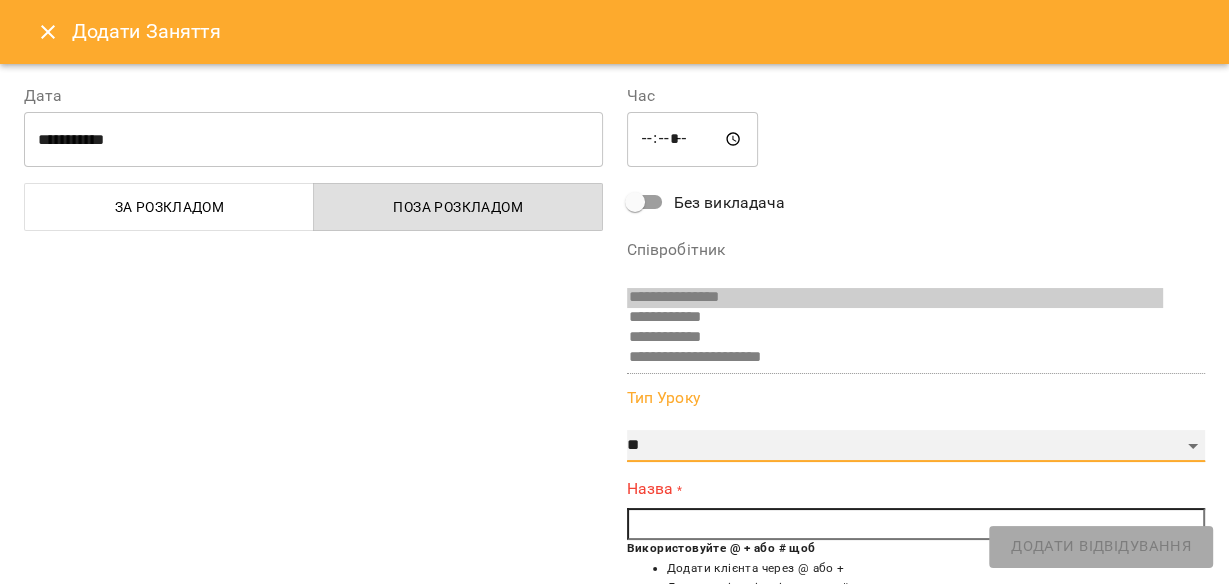 scroll, scrollTop: 160, scrollLeft: 0, axis: vertical 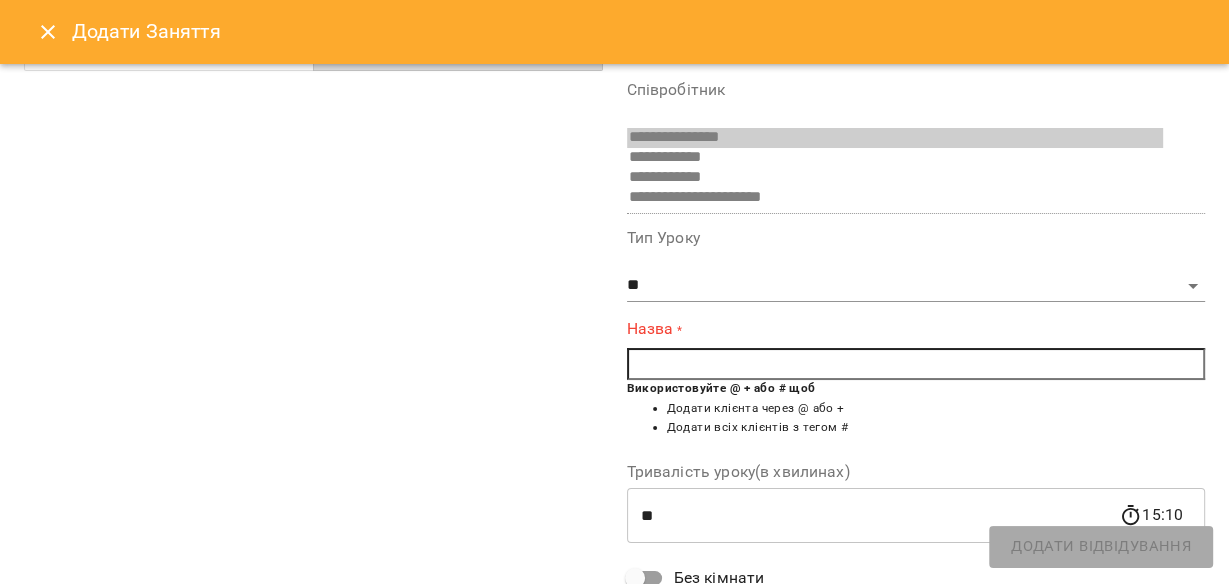 click on "*" at bounding box center [677, 331] 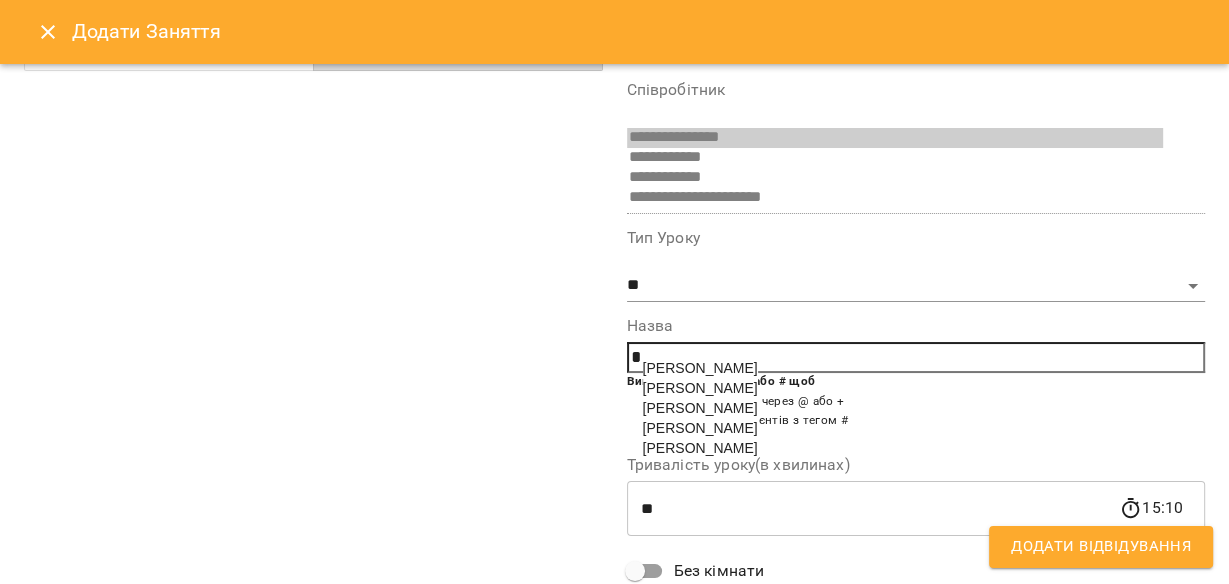 click on "[PERSON_NAME]" at bounding box center [700, 388] 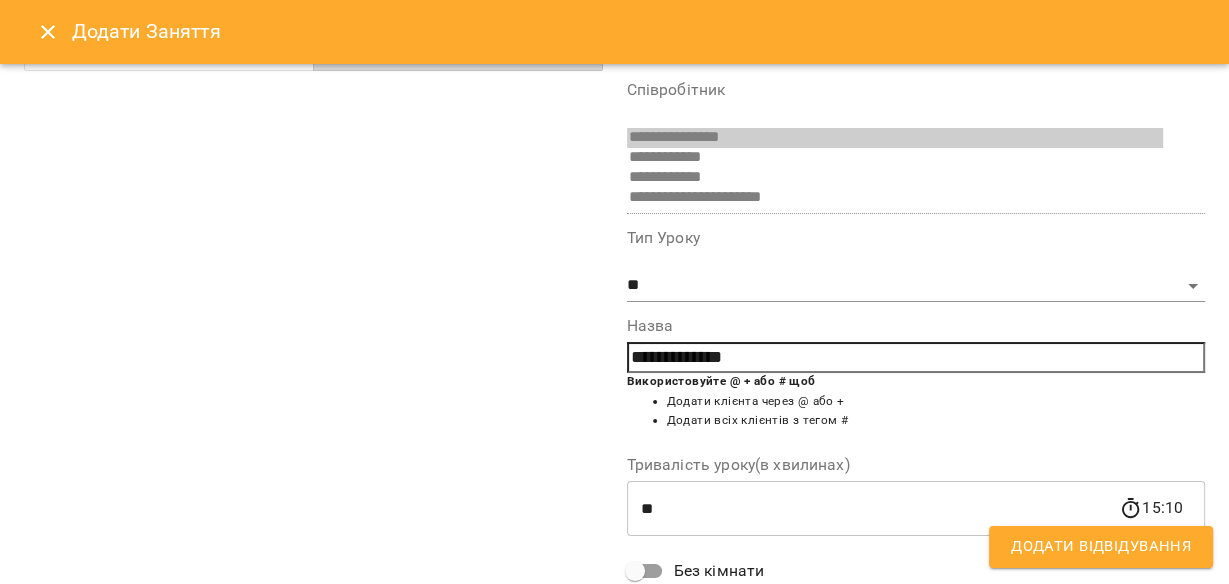 click on "**********" at bounding box center (916, 358) 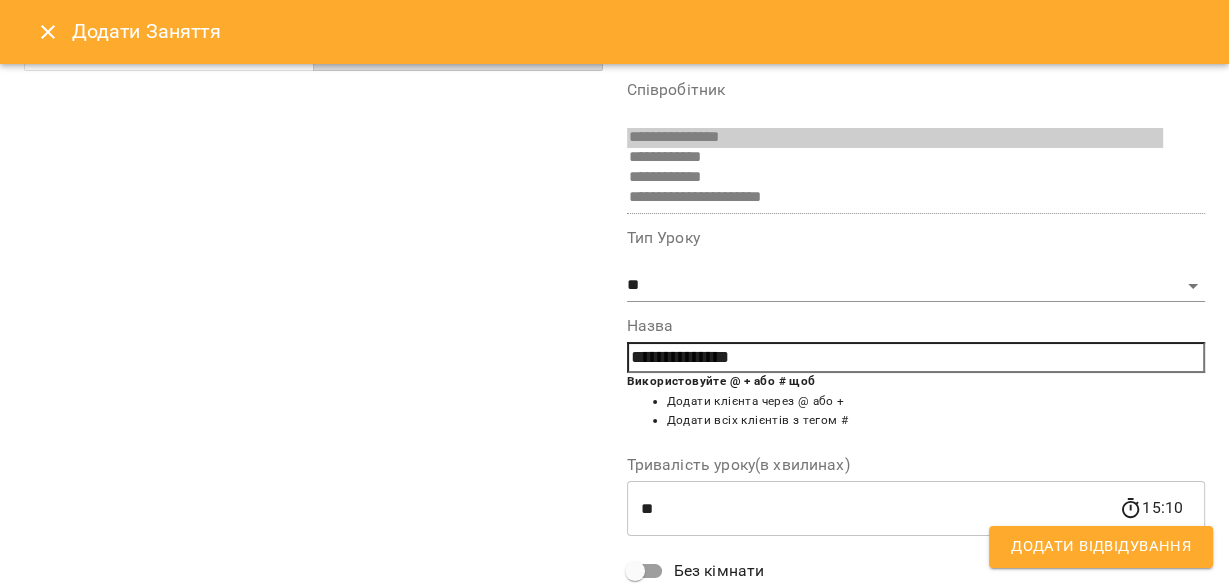 type on "**********" 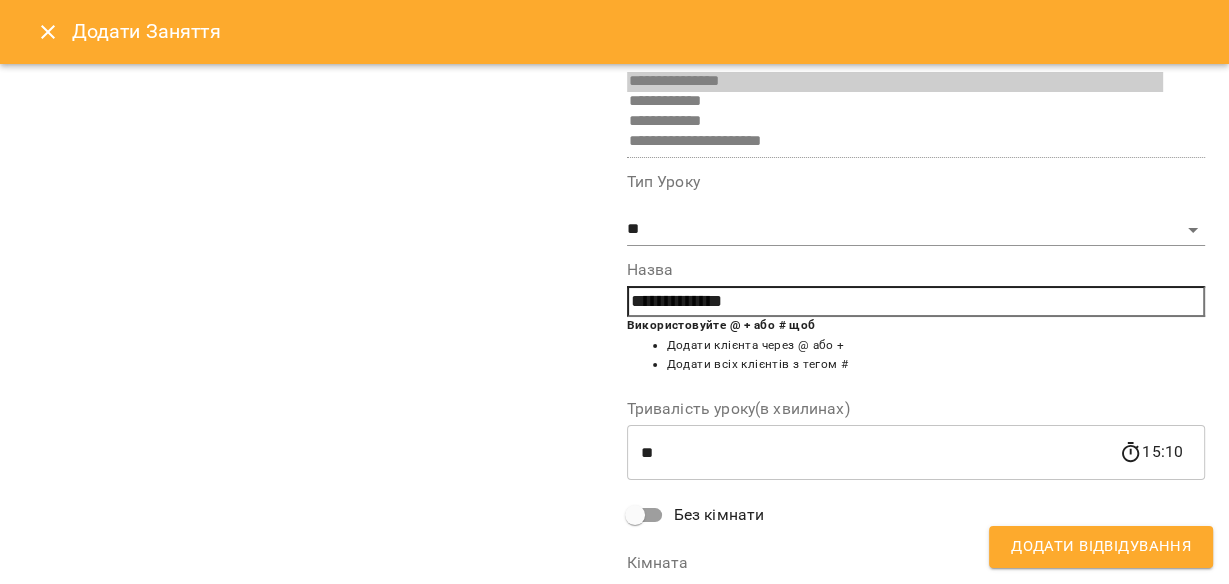 scroll, scrollTop: 240, scrollLeft: 0, axis: vertical 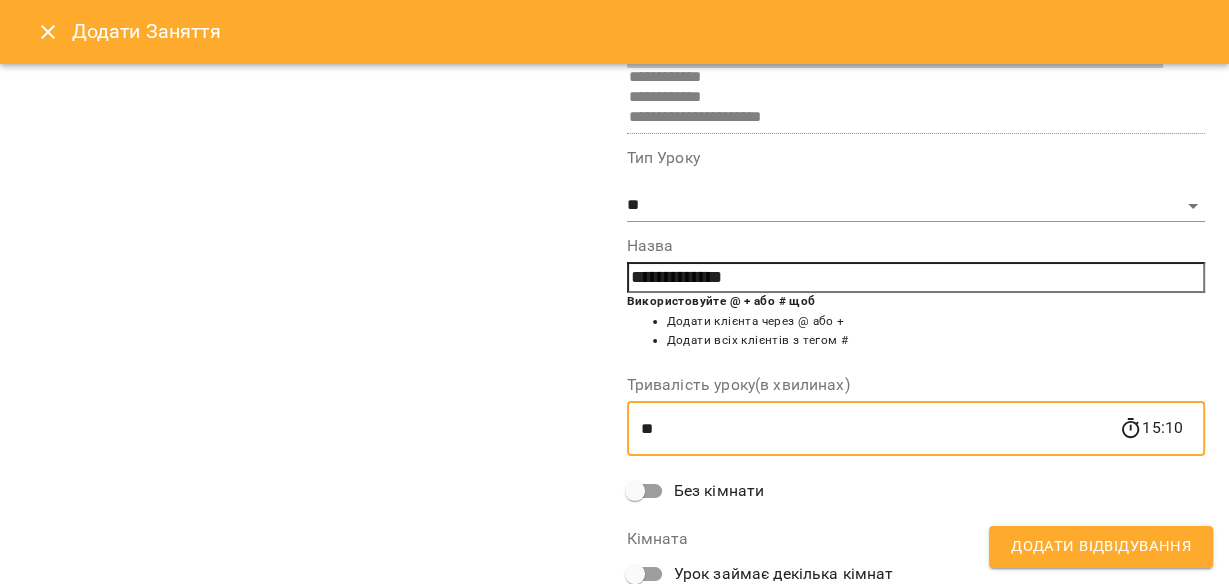 click on "**" at bounding box center (873, 429) 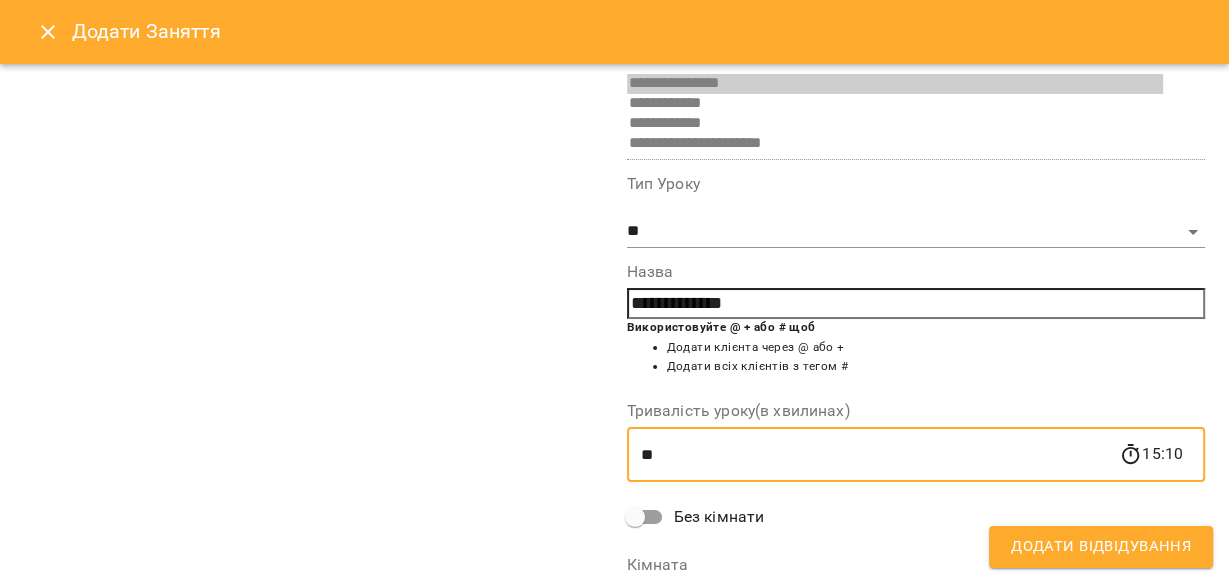 scroll, scrollTop: 369, scrollLeft: 0, axis: vertical 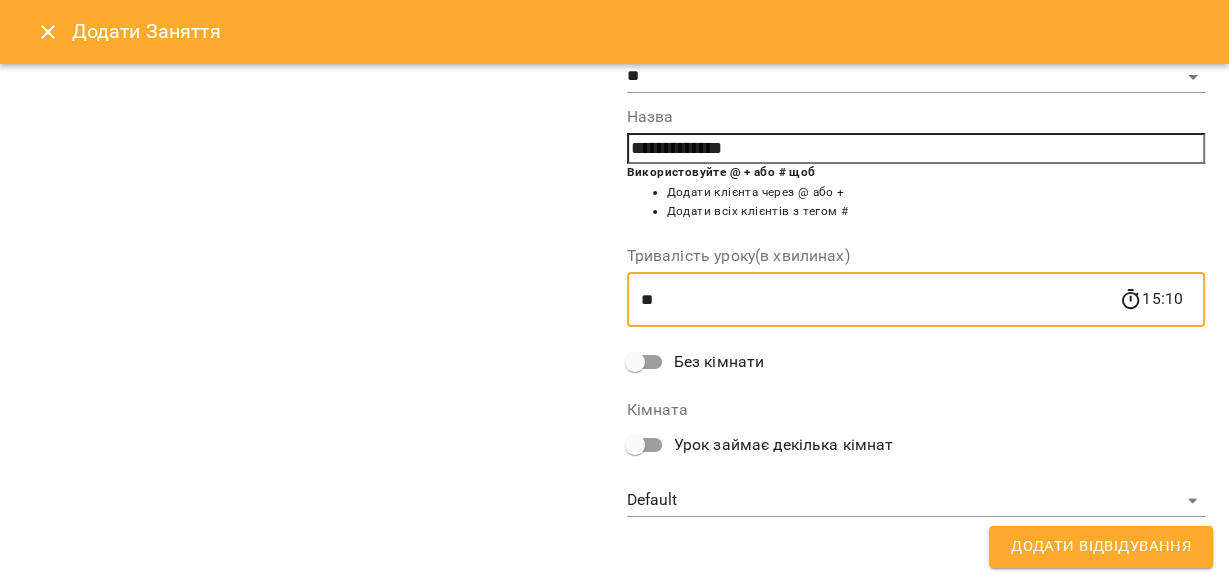 click on "15:10" at bounding box center (1151, 299) 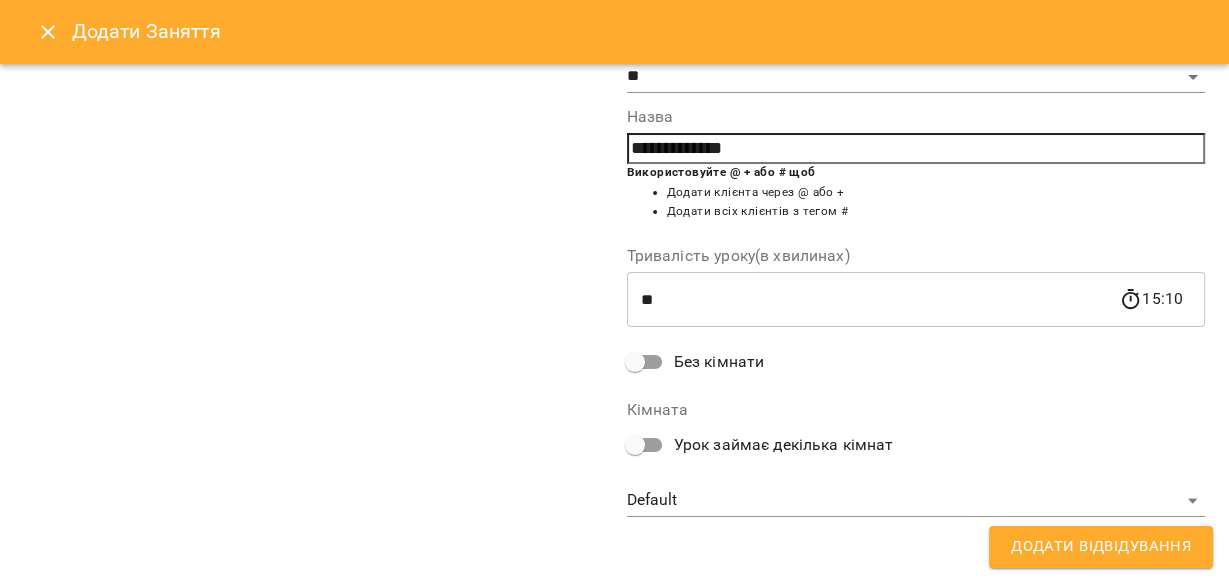 click on "**" at bounding box center (873, 300) 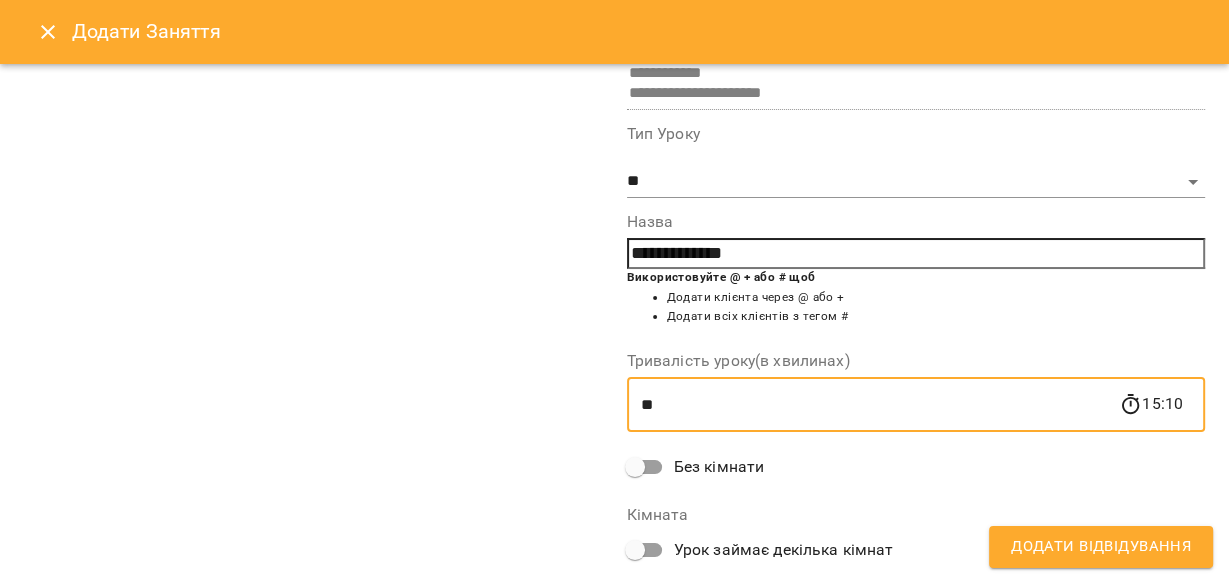 scroll, scrollTop: 129, scrollLeft: 0, axis: vertical 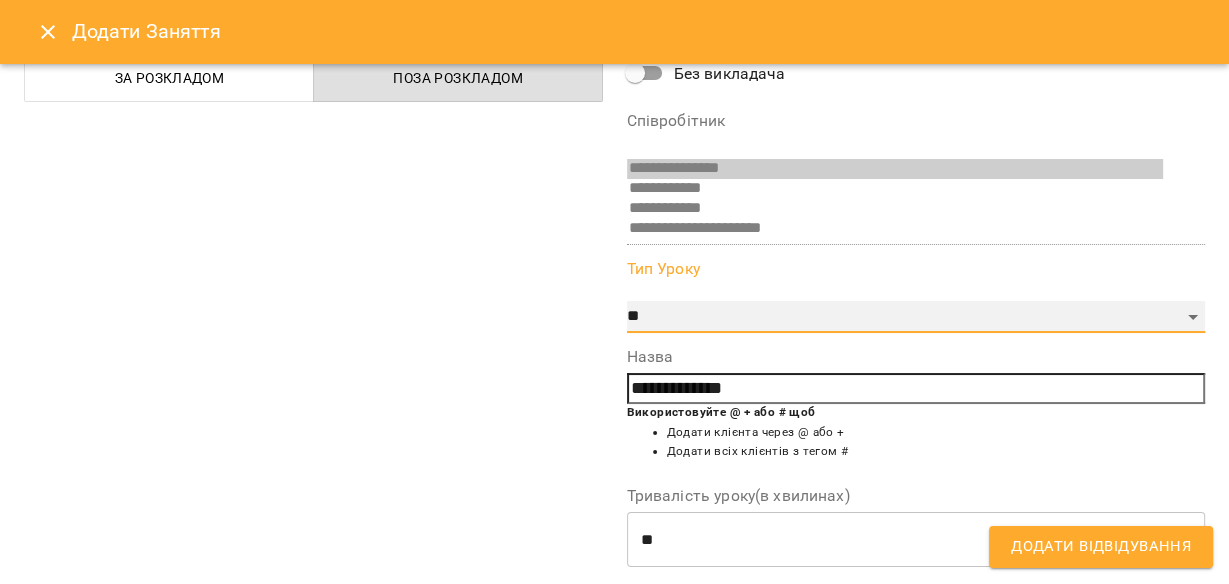 drag, startPoint x: 1180, startPoint y: 314, endPoint x: 1168, endPoint y: 311, distance: 12.369317 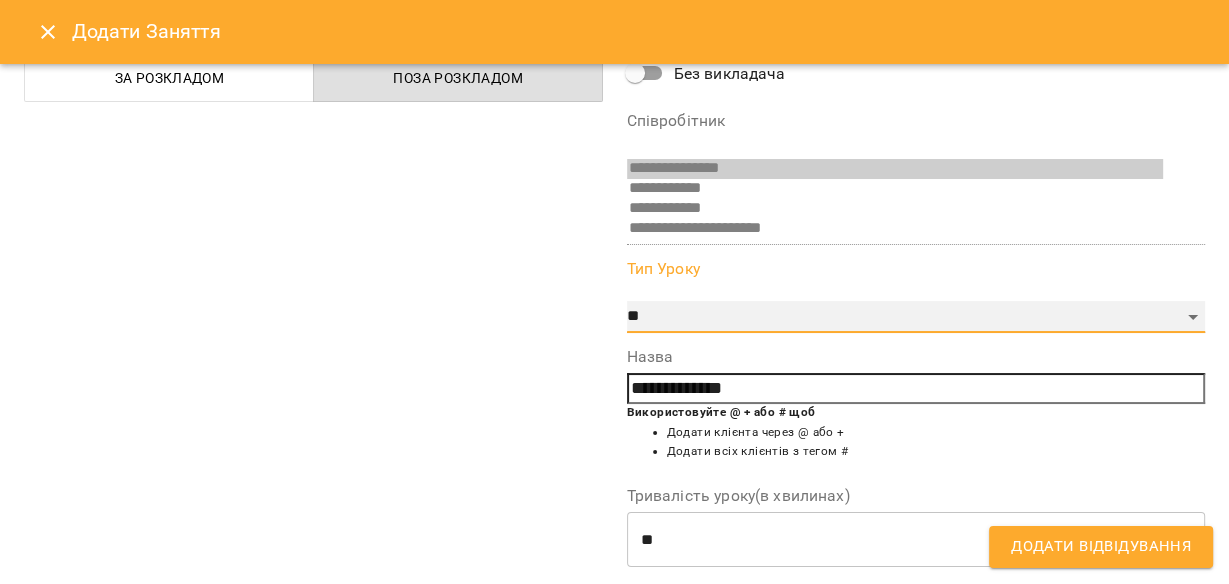 click on "**********" at bounding box center (916, 317) 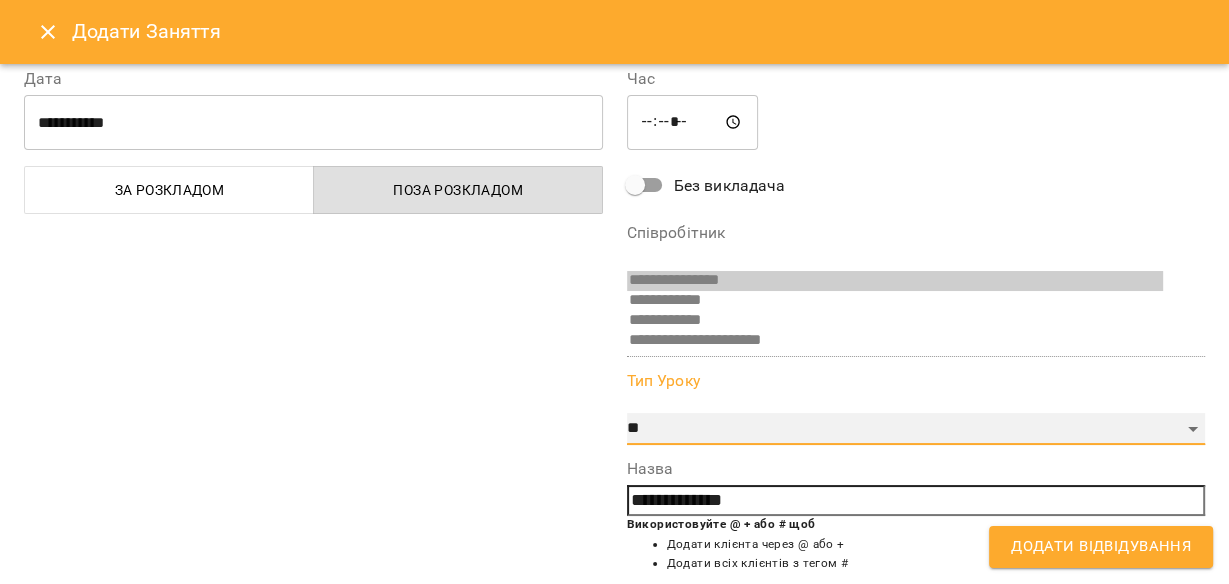 scroll, scrollTop: 0, scrollLeft: 0, axis: both 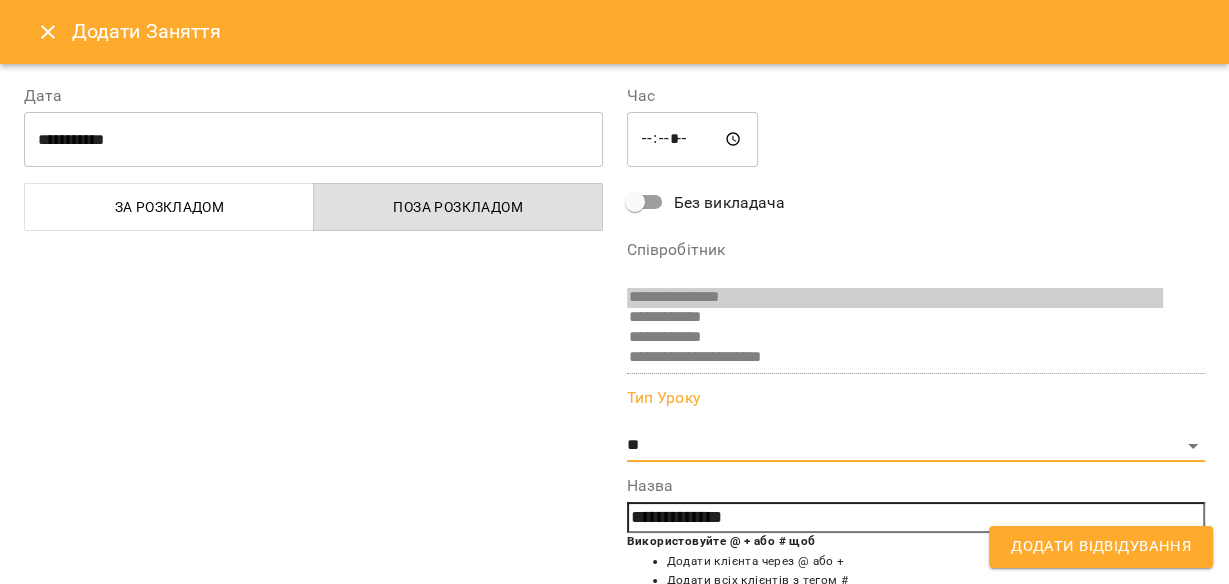 click on "Тип Уроку" at bounding box center [916, 398] 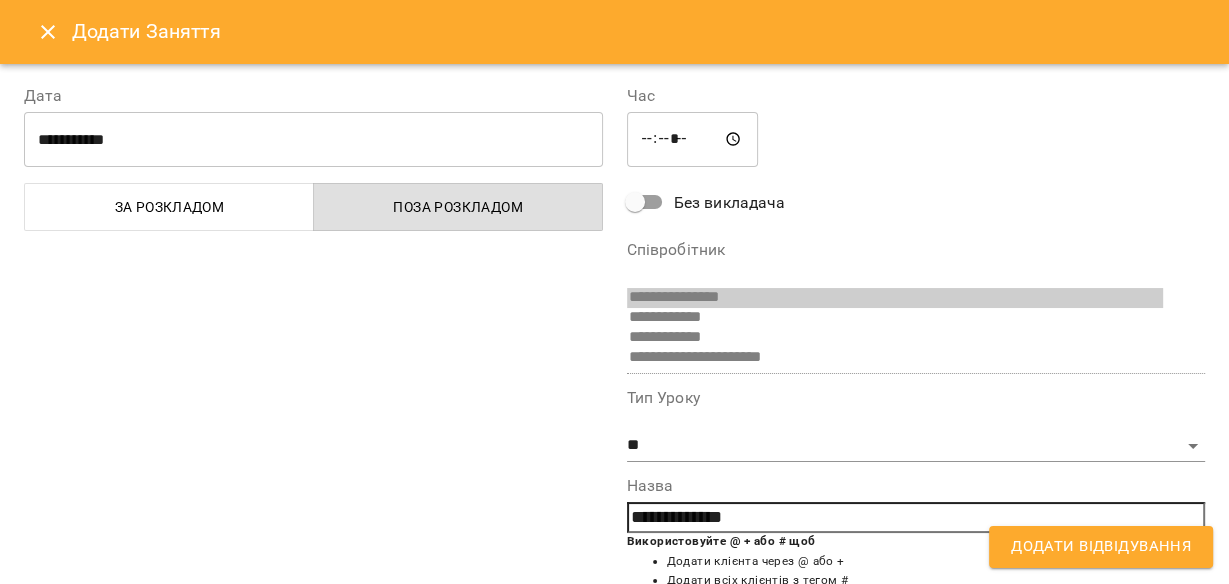 click on "Тип Уроку" at bounding box center (916, 398) 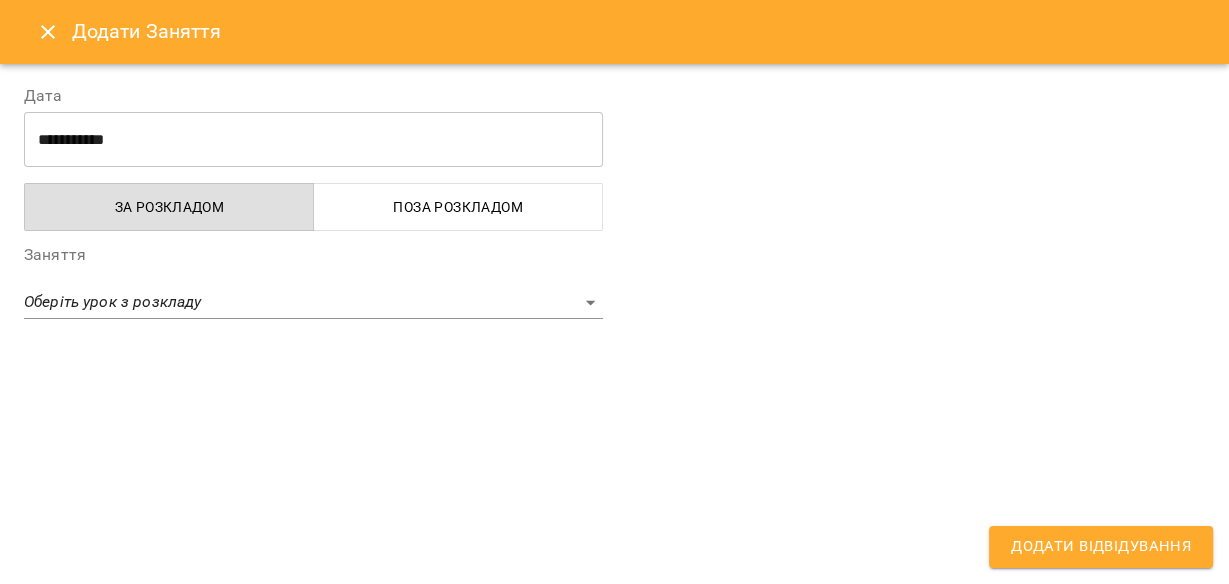 click on "Поза розкладом" at bounding box center [458, 207] 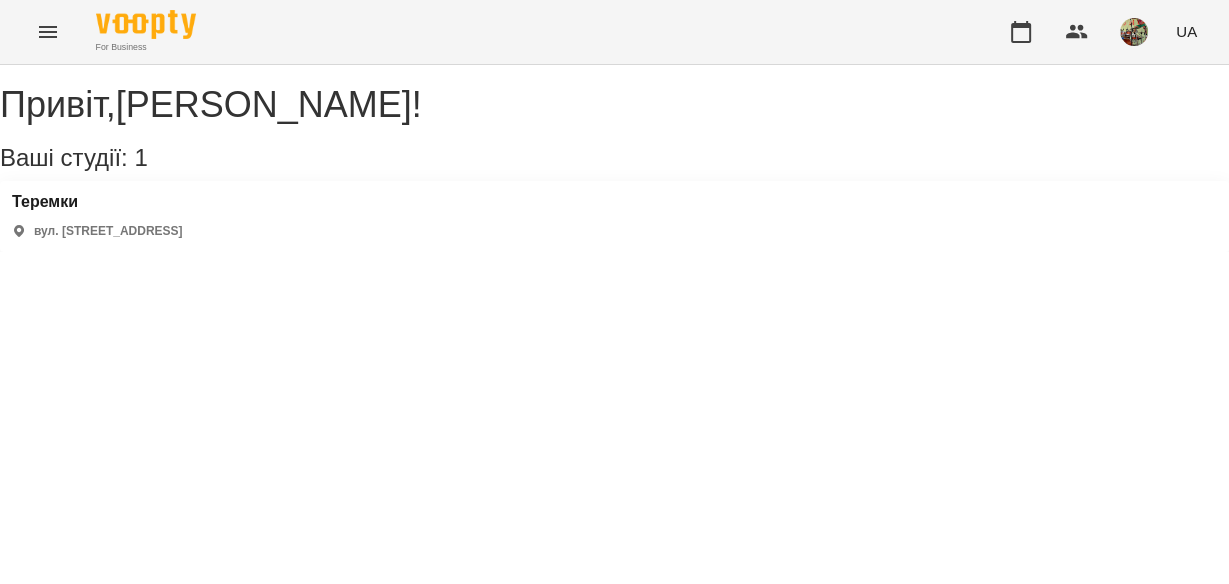 click 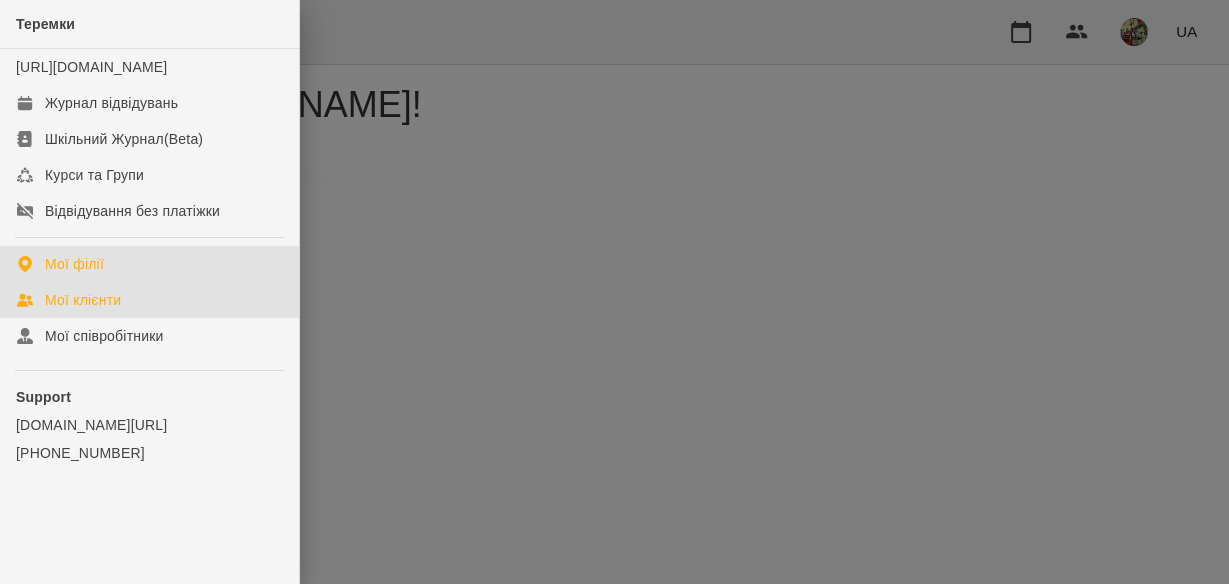 click on "Мої клієнти" at bounding box center (83, 300) 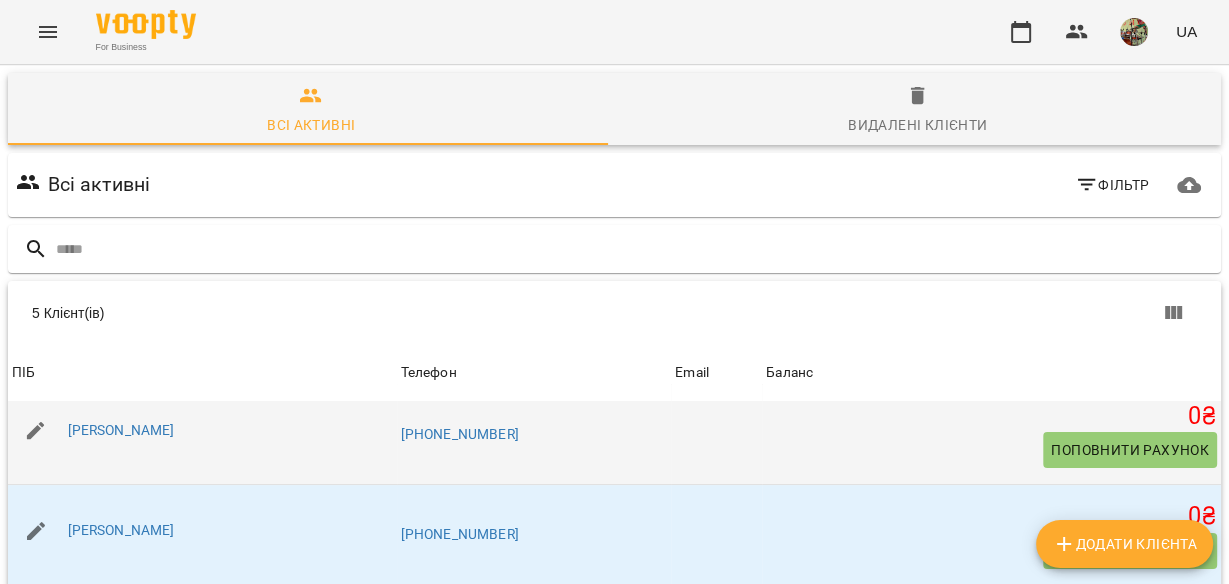 scroll, scrollTop: 0, scrollLeft: 0, axis: both 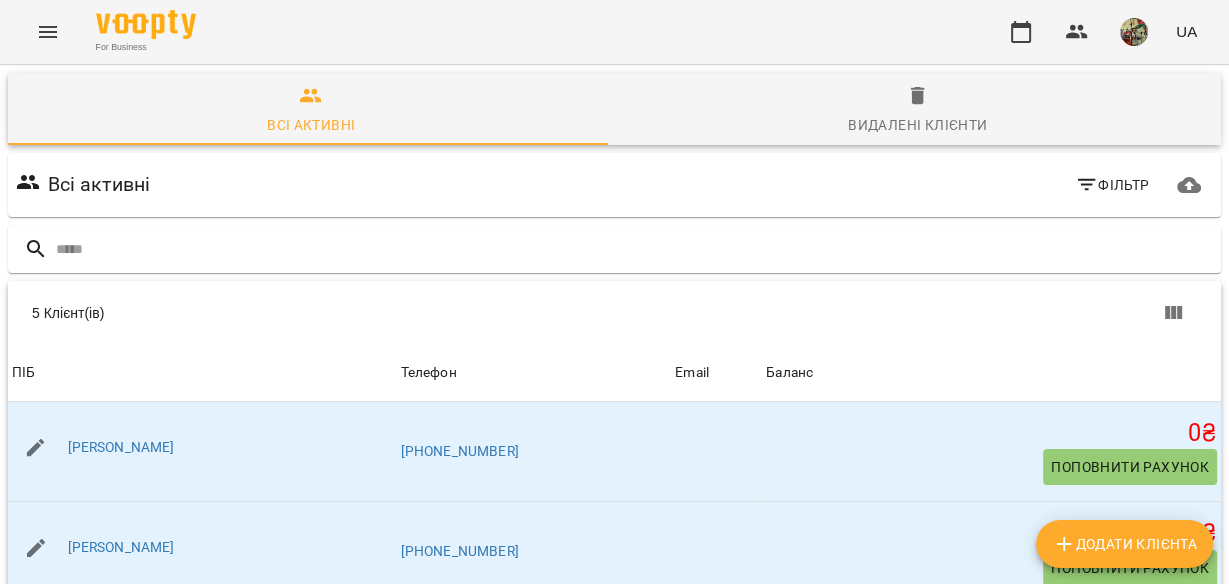 click on "[PERSON_NAME]" at bounding box center (121, 748) 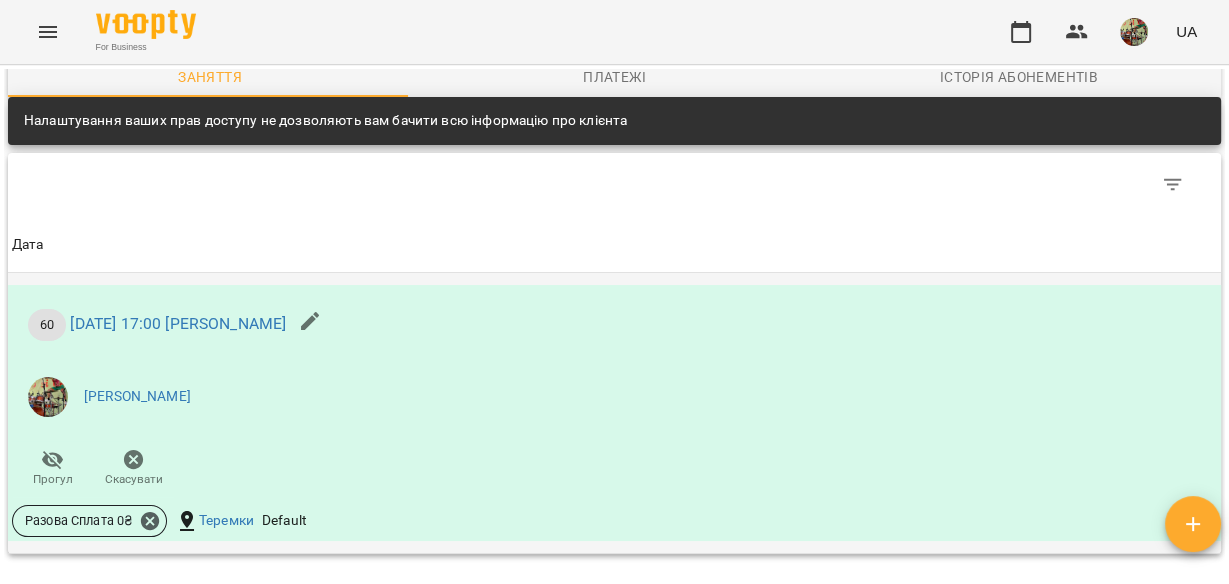 scroll, scrollTop: 1200, scrollLeft: 0, axis: vertical 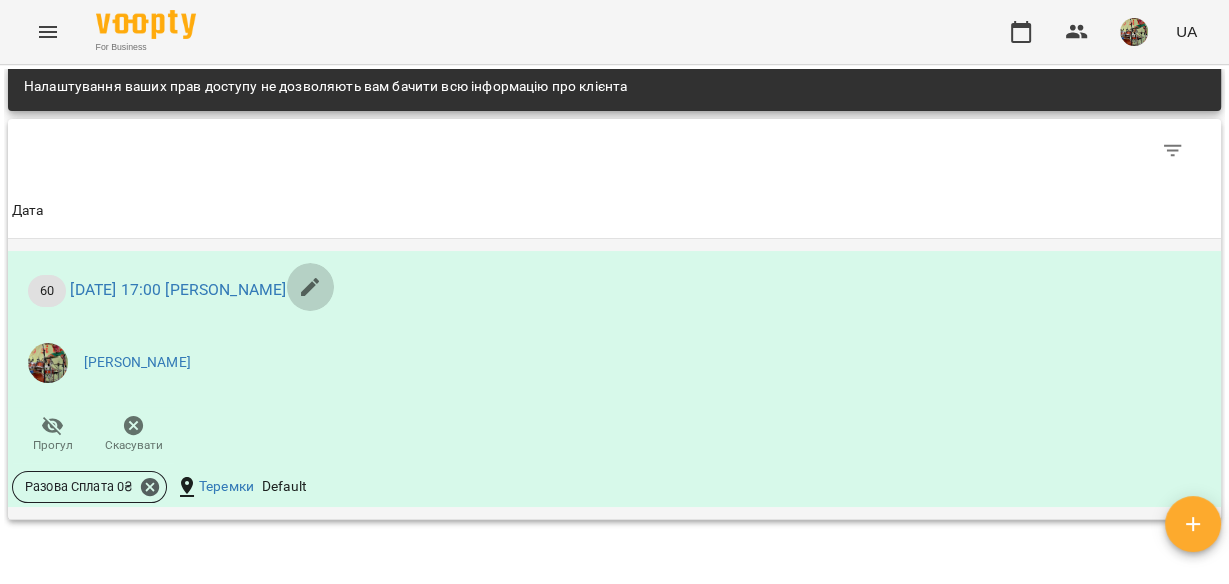 click 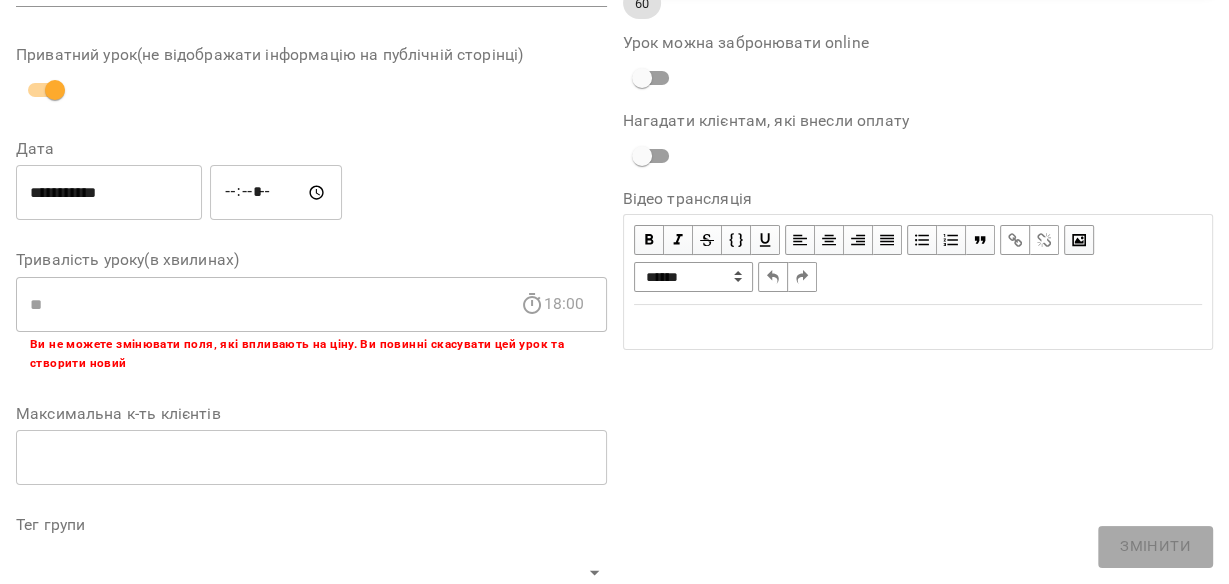 scroll, scrollTop: 160, scrollLeft: 0, axis: vertical 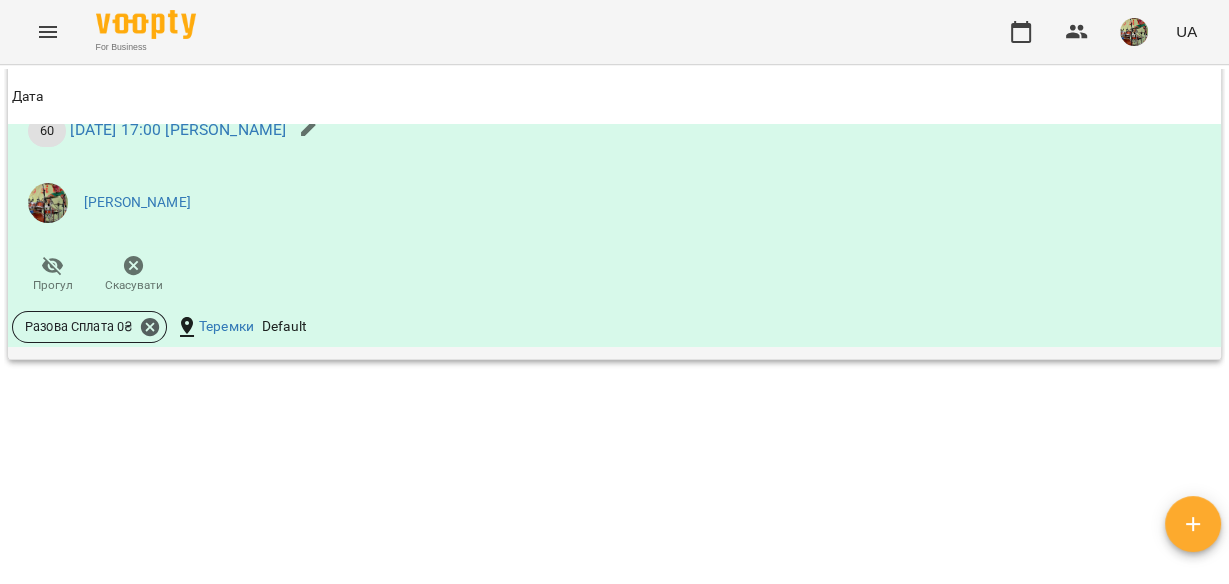 click 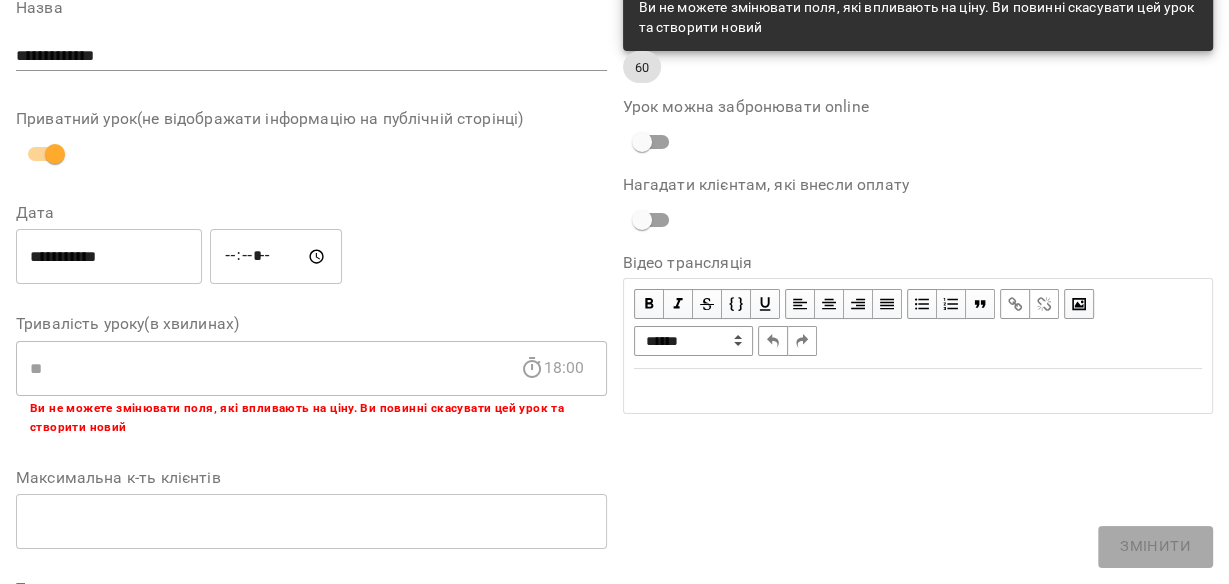scroll, scrollTop: 0, scrollLeft: 0, axis: both 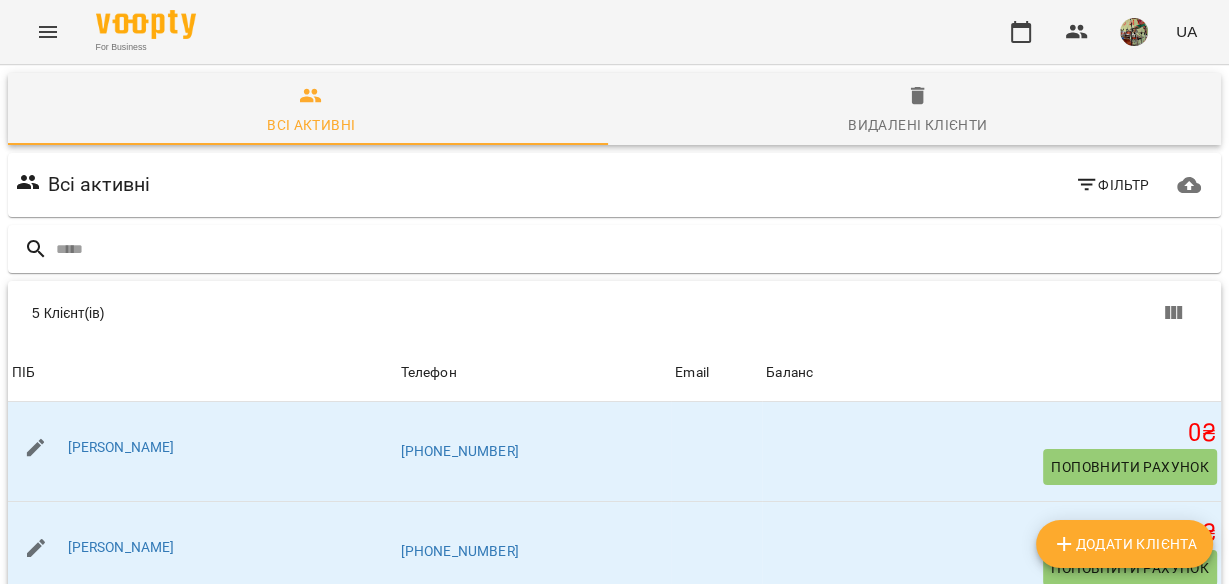 click 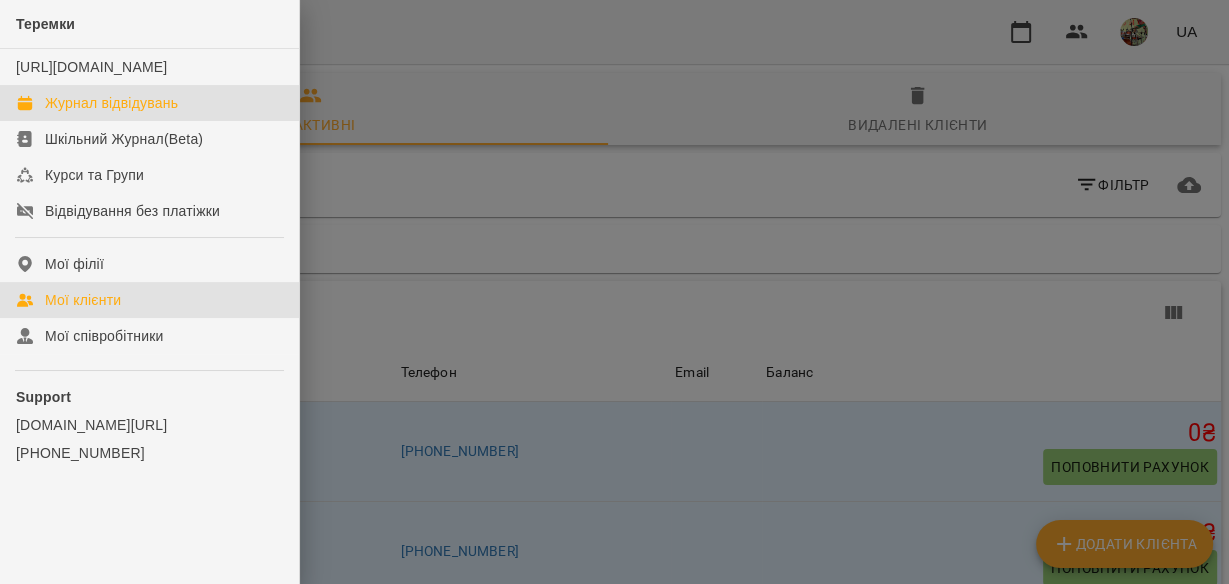 click on "Журнал відвідувань" at bounding box center [111, 103] 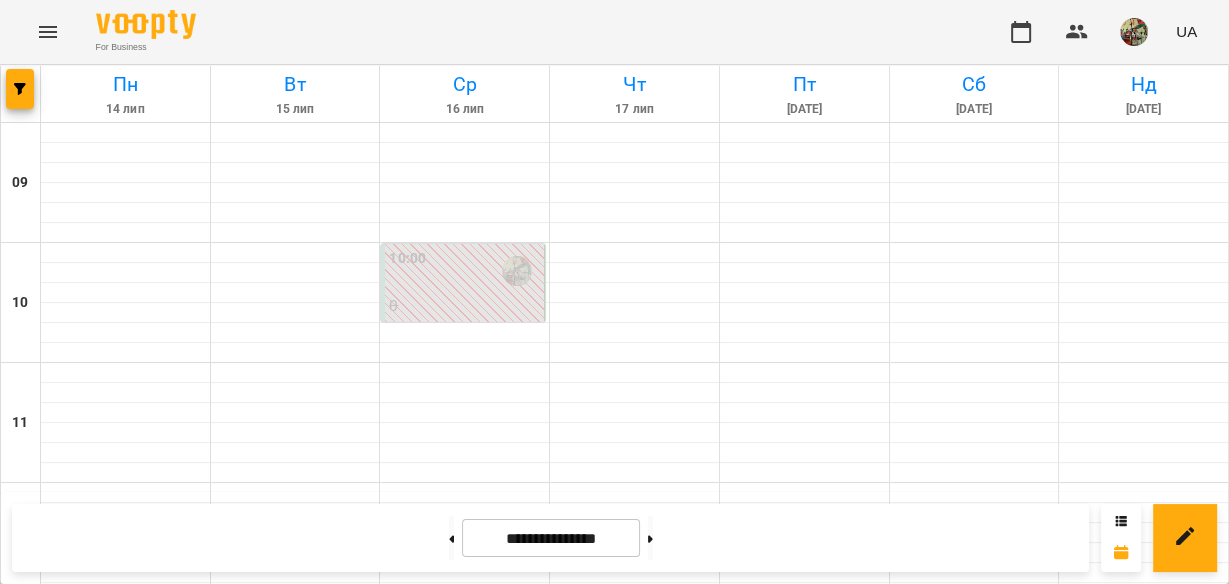 scroll, scrollTop: 480, scrollLeft: 0, axis: vertical 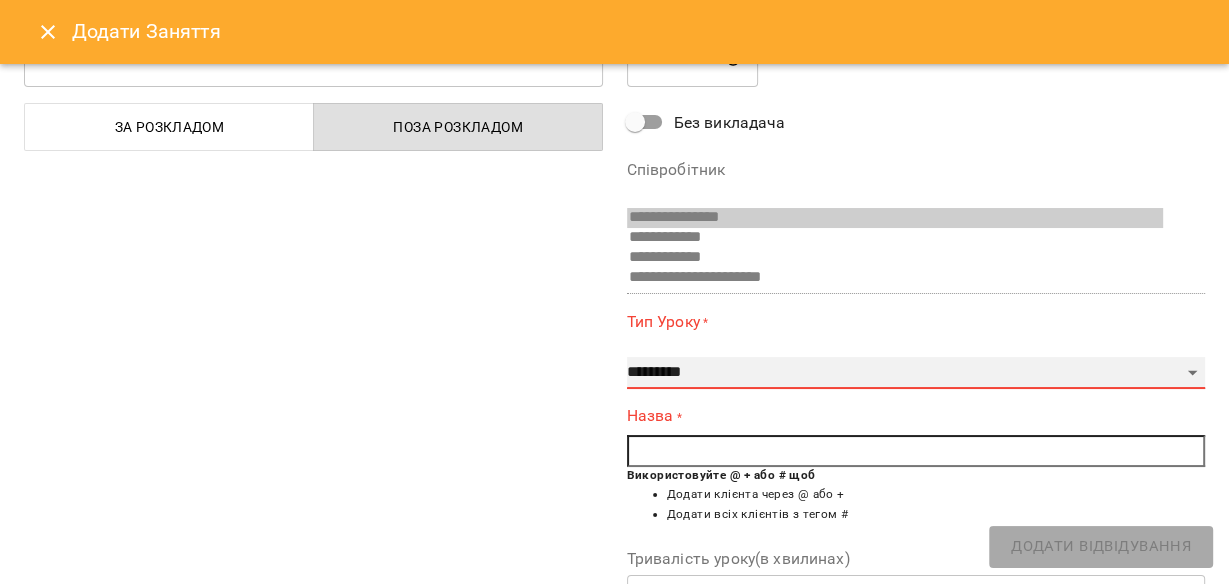 click on "**********" at bounding box center [916, 373] 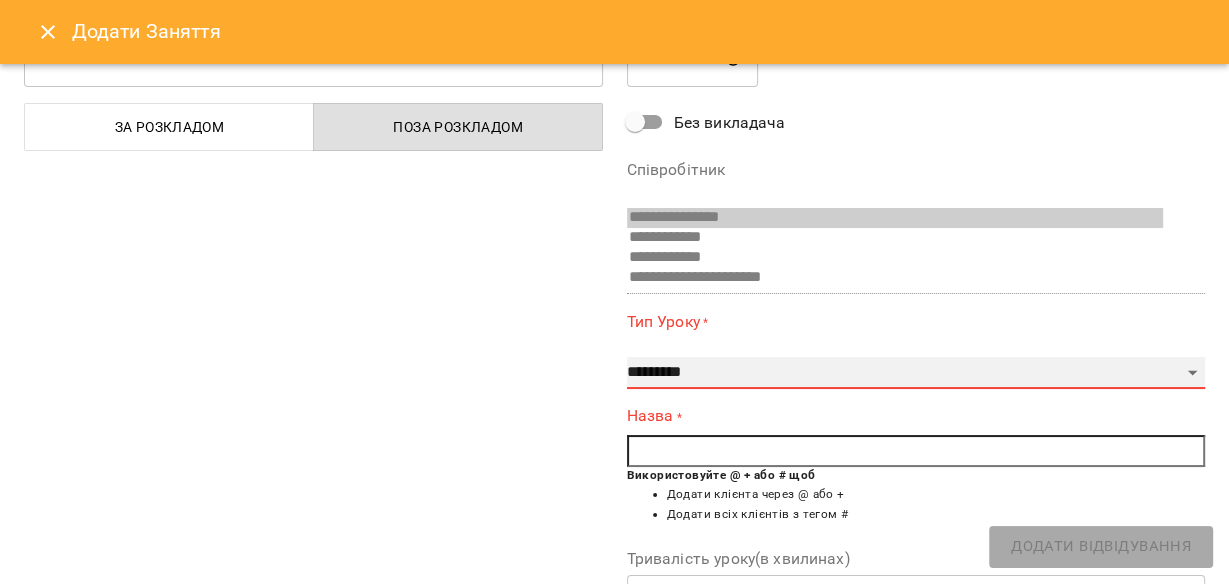 select on "**" 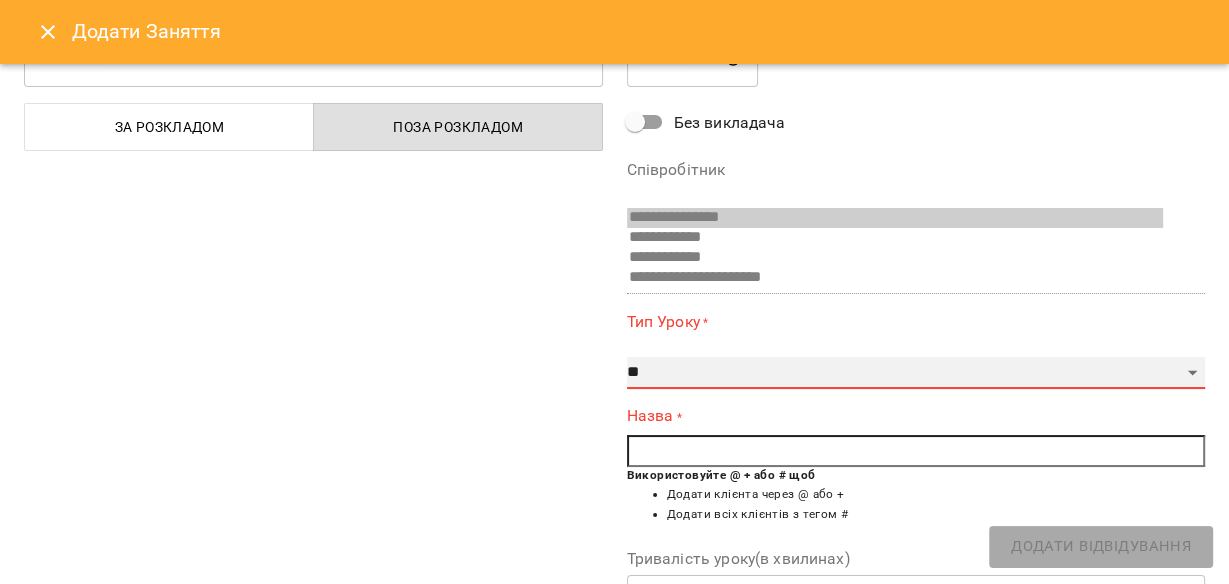 click on "**********" at bounding box center (916, 373) 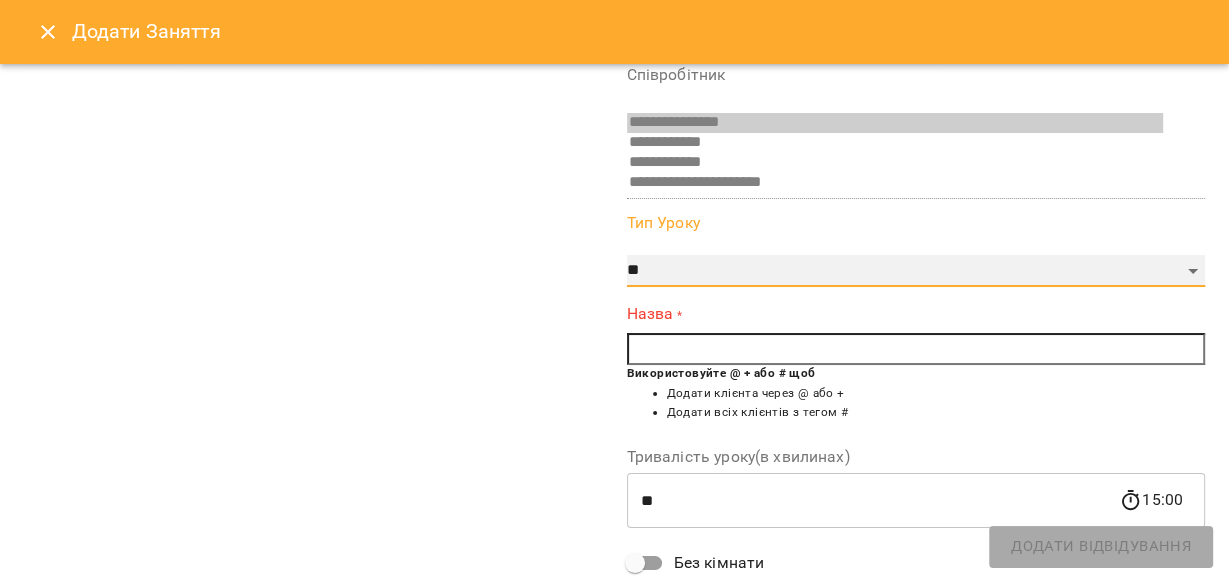 scroll, scrollTop: 240, scrollLeft: 0, axis: vertical 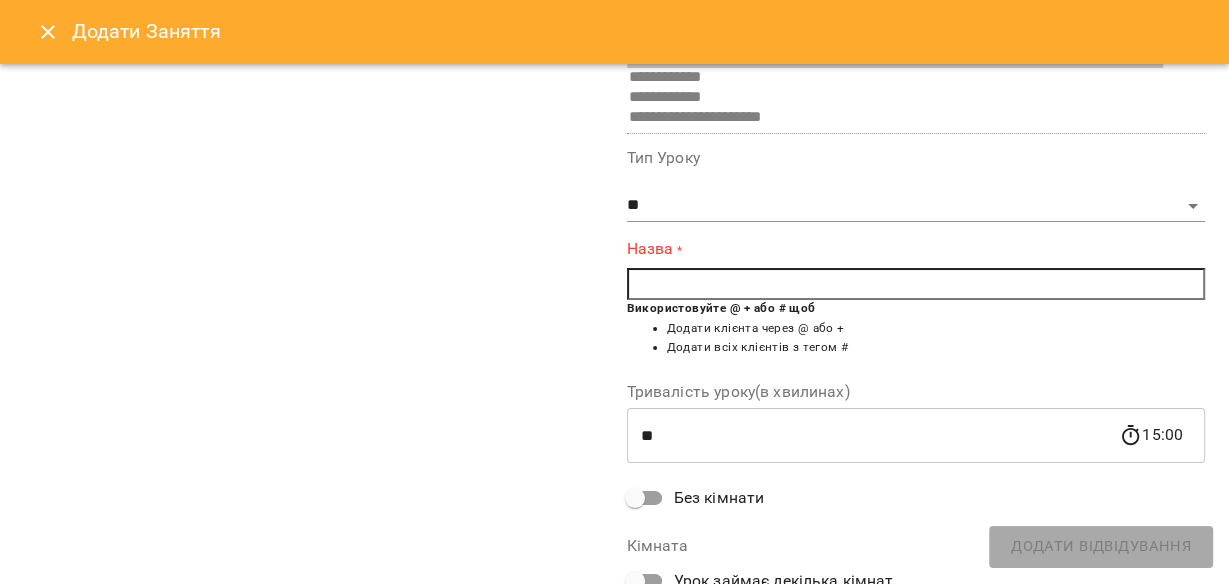 click at bounding box center [916, 284] 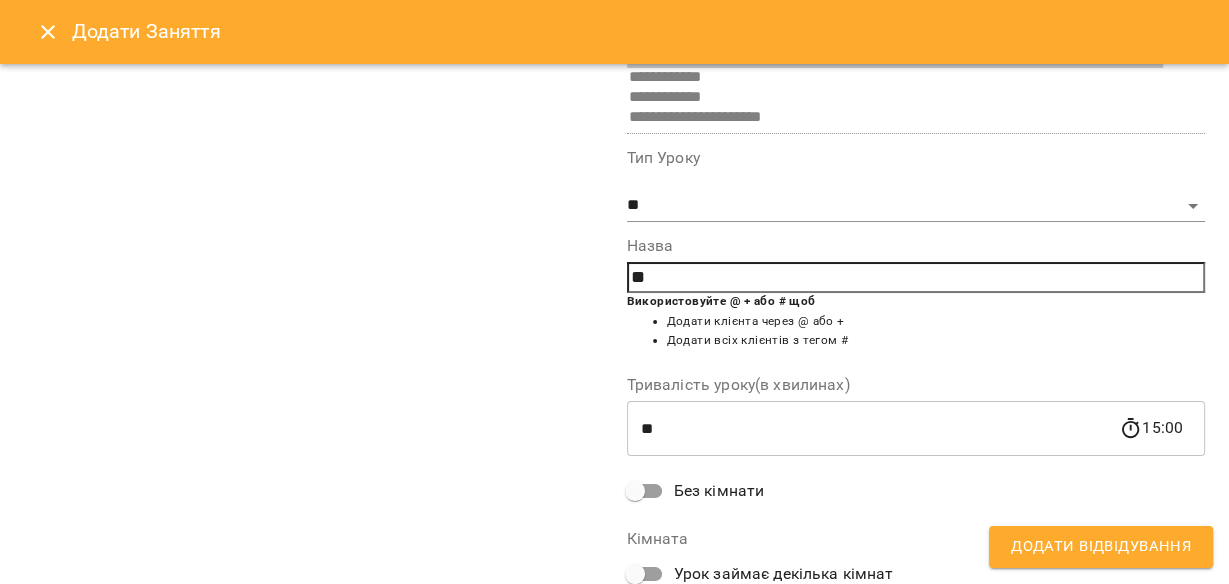 type on "*" 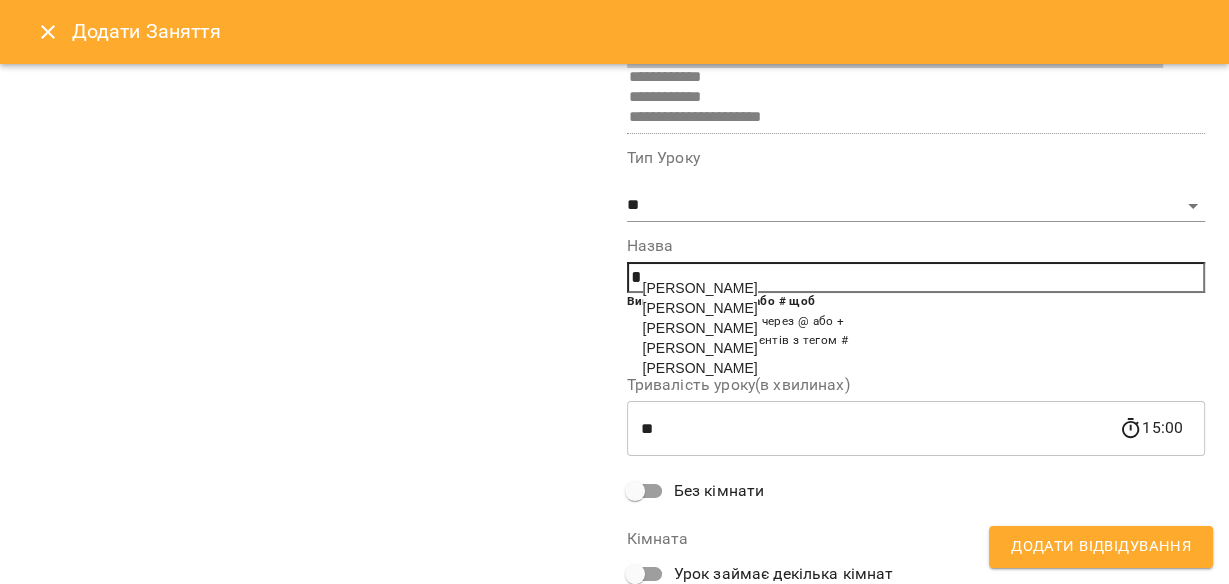 click on "[PERSON_NAME]" at bounding box center [700, 308] 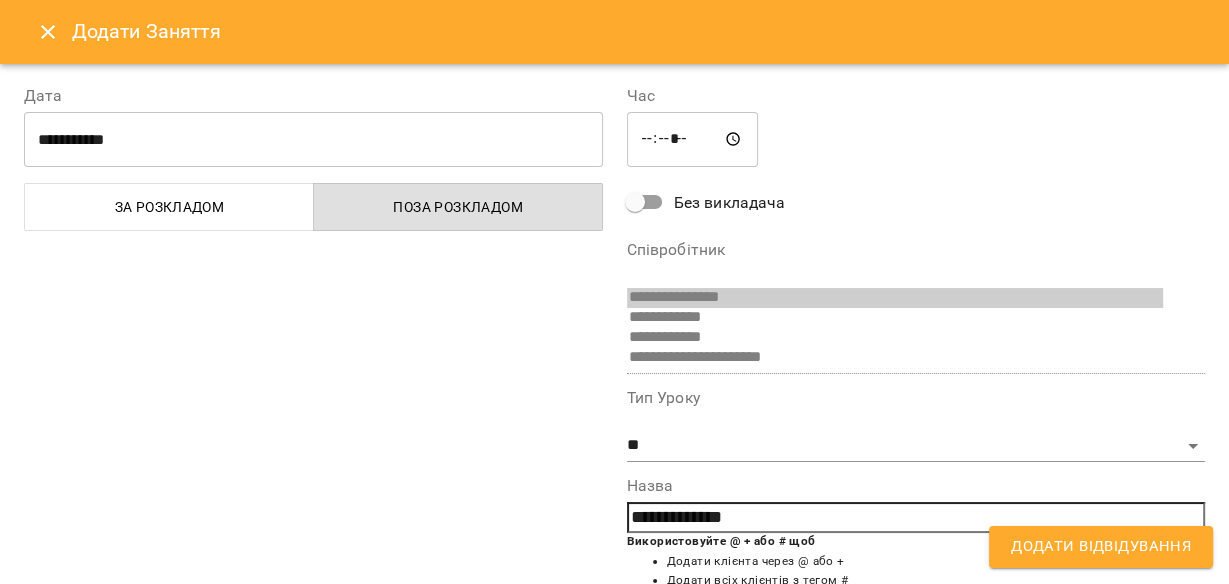 scroll, scrollTop: 0, scrollLeft: 0, axis: both 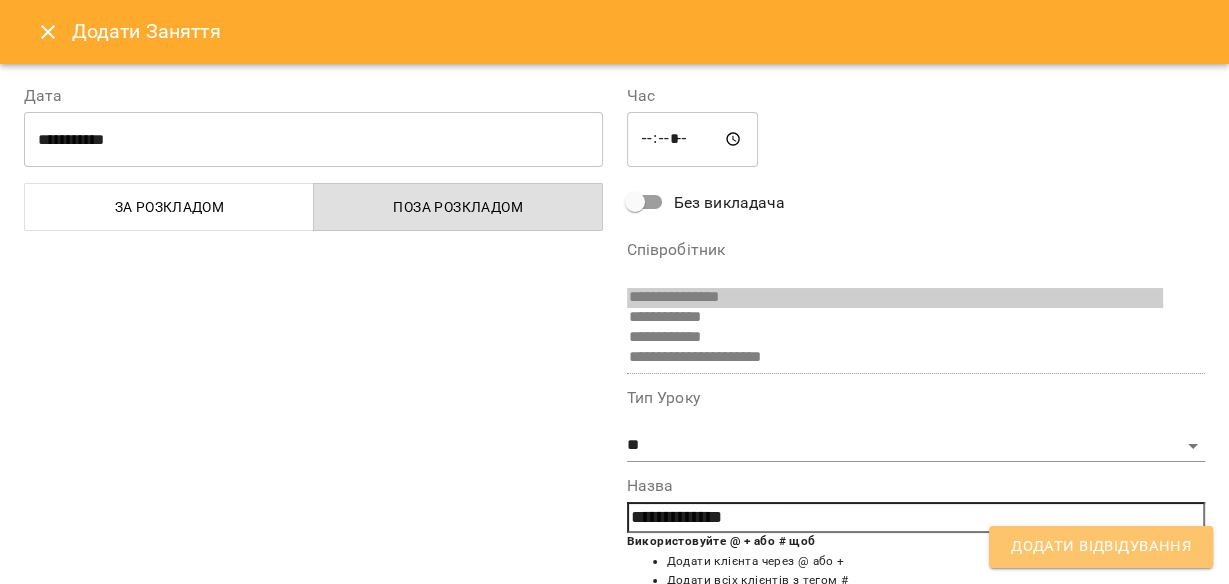 click on "Додати Відвідування" at bounding box center [1101, 547] 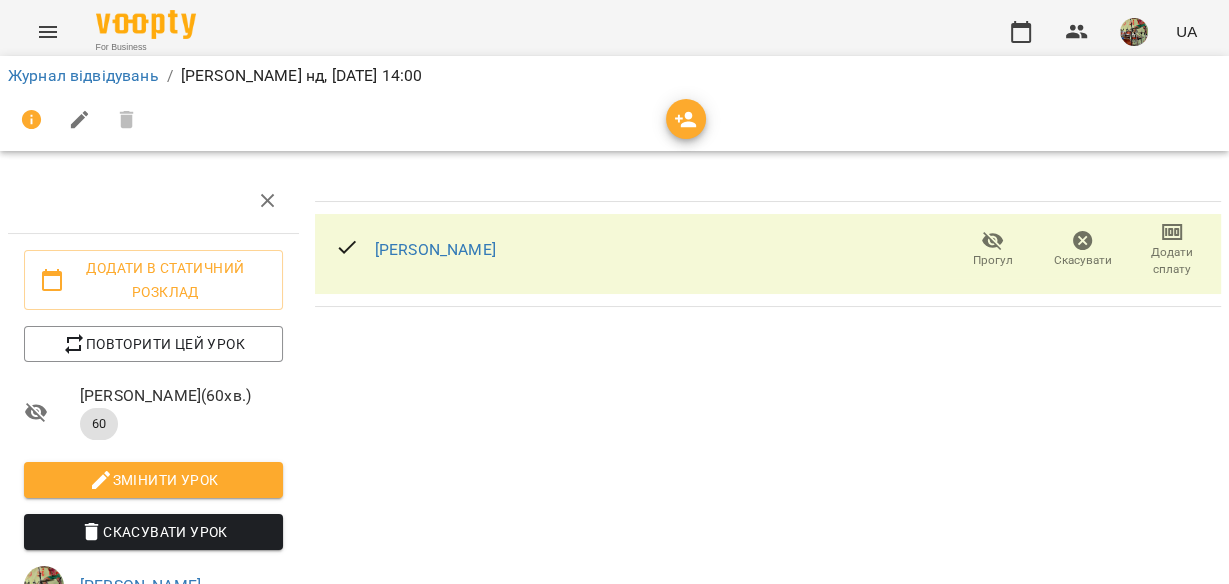 scroll, scrollTop: 240, scrollLeft: 0, axis: vertical 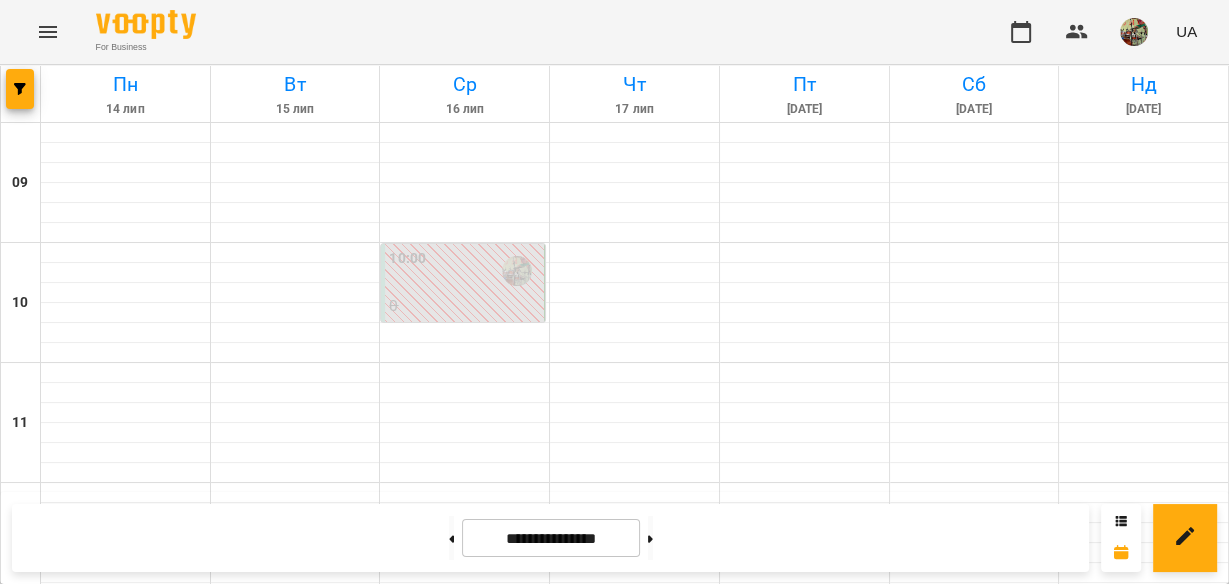 click on "14:00" at bounding box center (1143, 751) 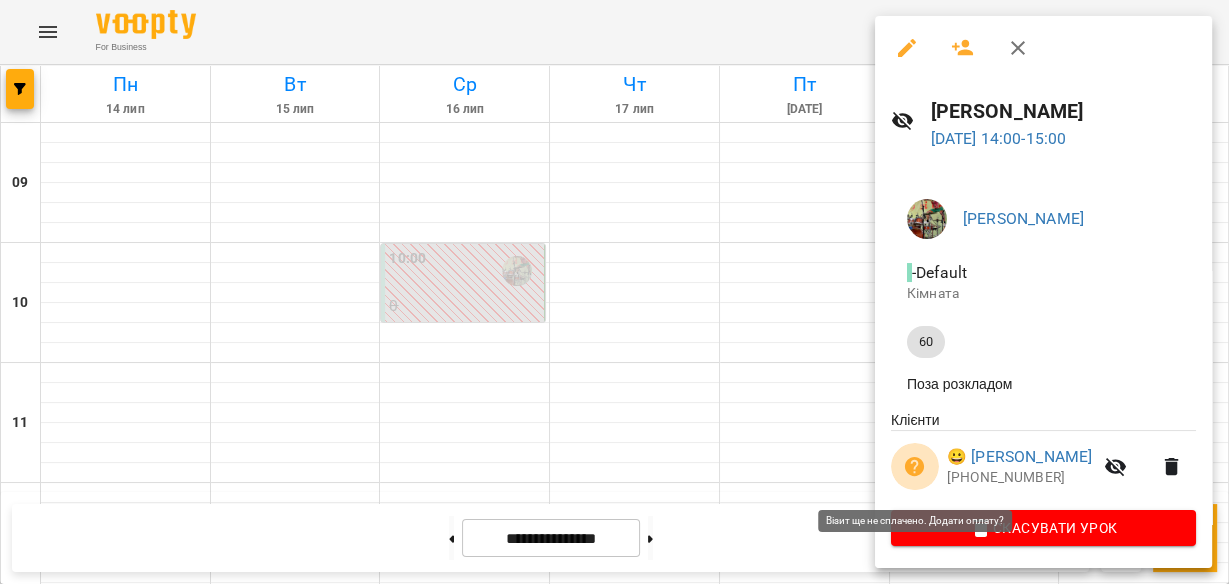click 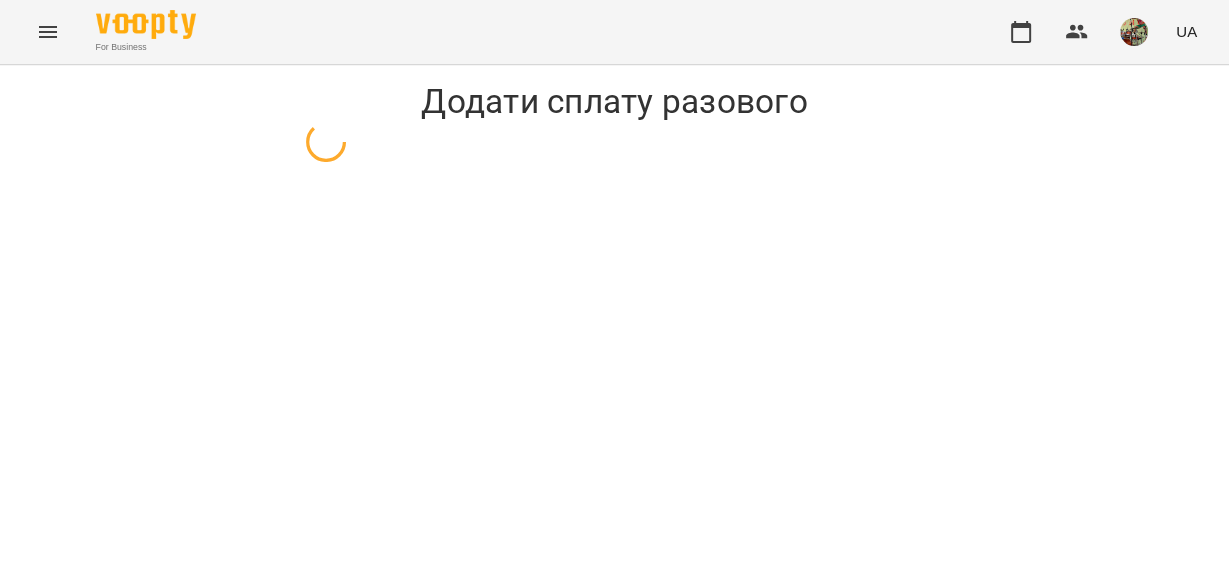 select on "**" 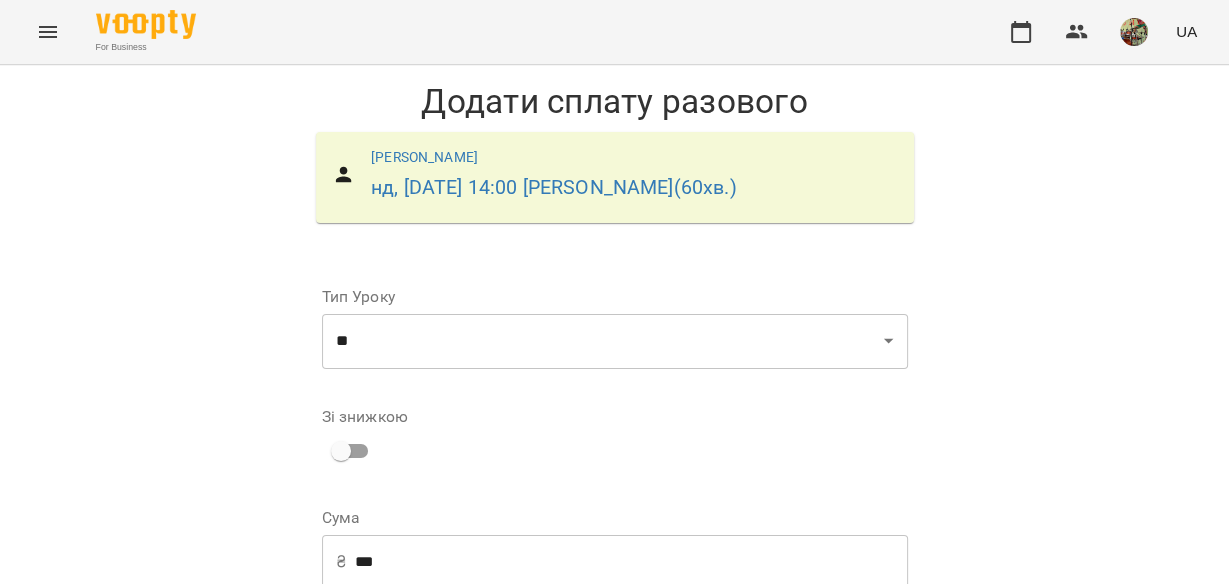 scroll, scrollTop: 320, scrollLeft: 0, axis: vertical 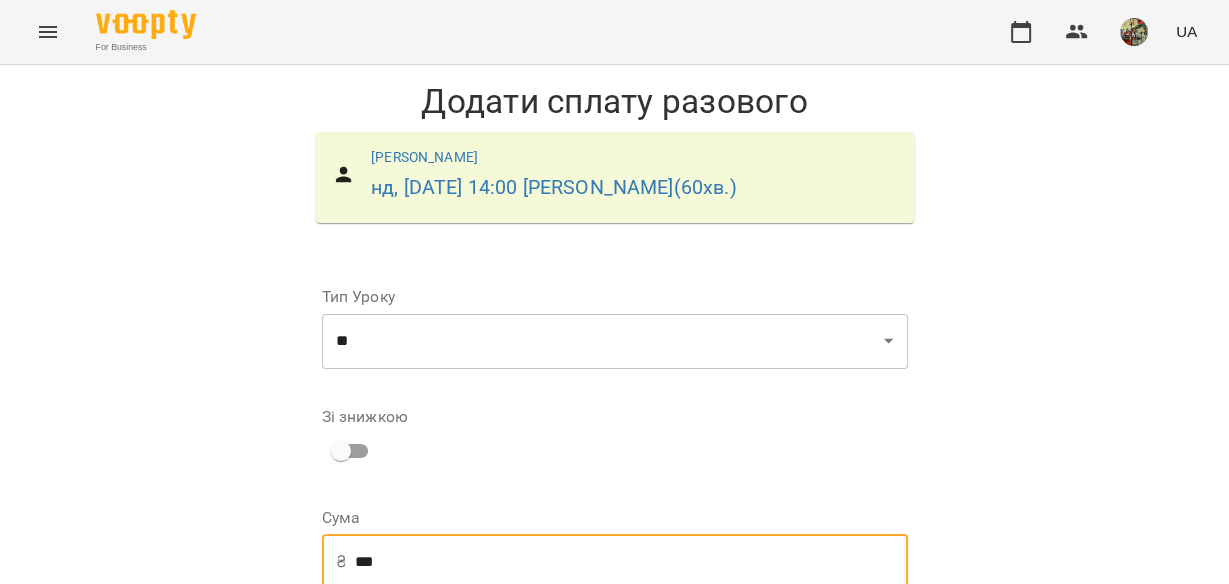 click on "***" at bounding box center (631, 562) 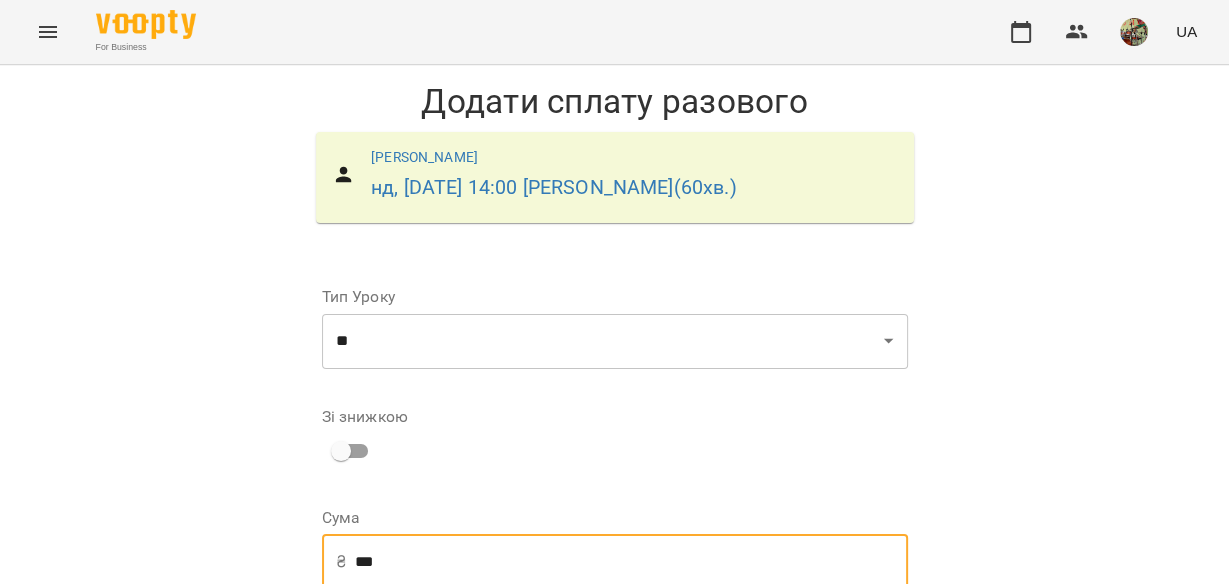 scroll, scrollTop: 375, scrollLeft: 0, axis: vertical 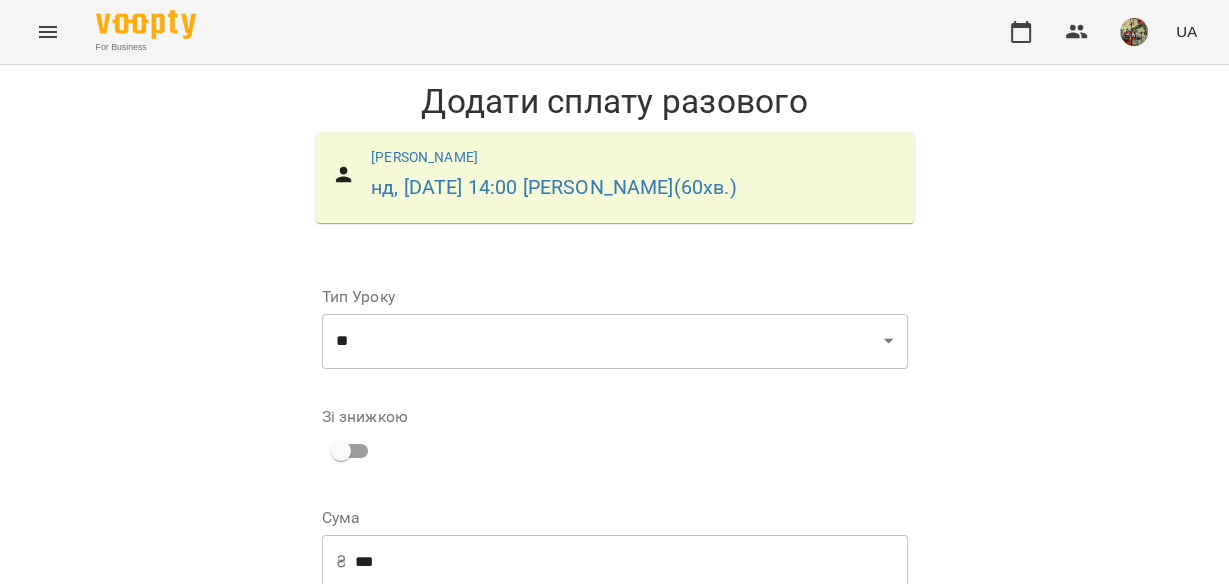 click on "Додати сплату разового" at bounding box center [780, 906] 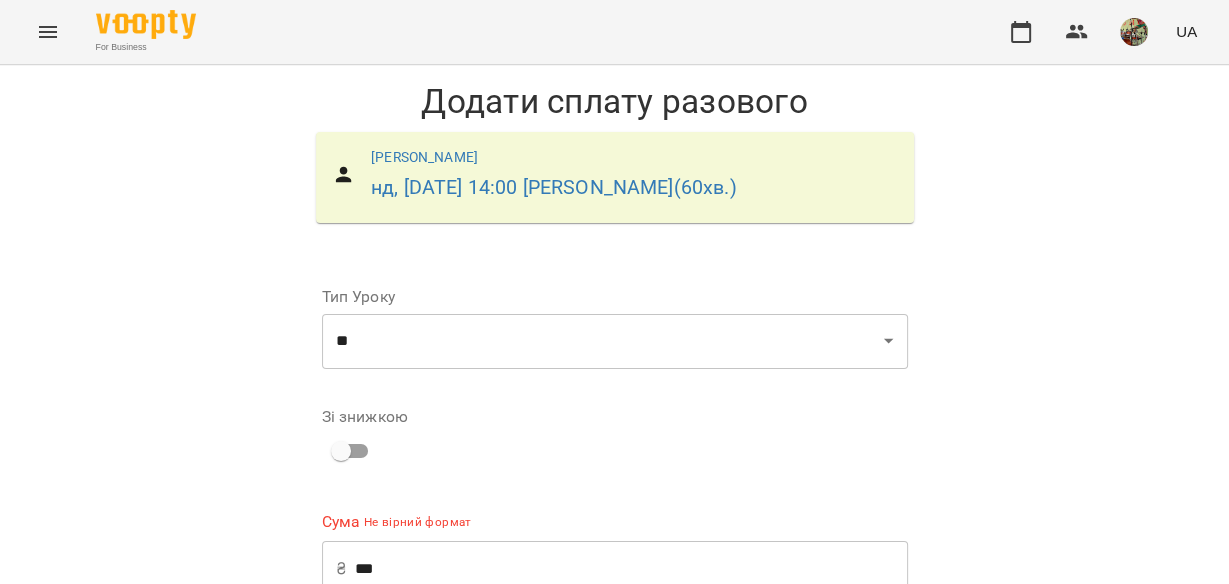 scroll, scrollTop: 388, scrollLeft: 0, axis: vertical 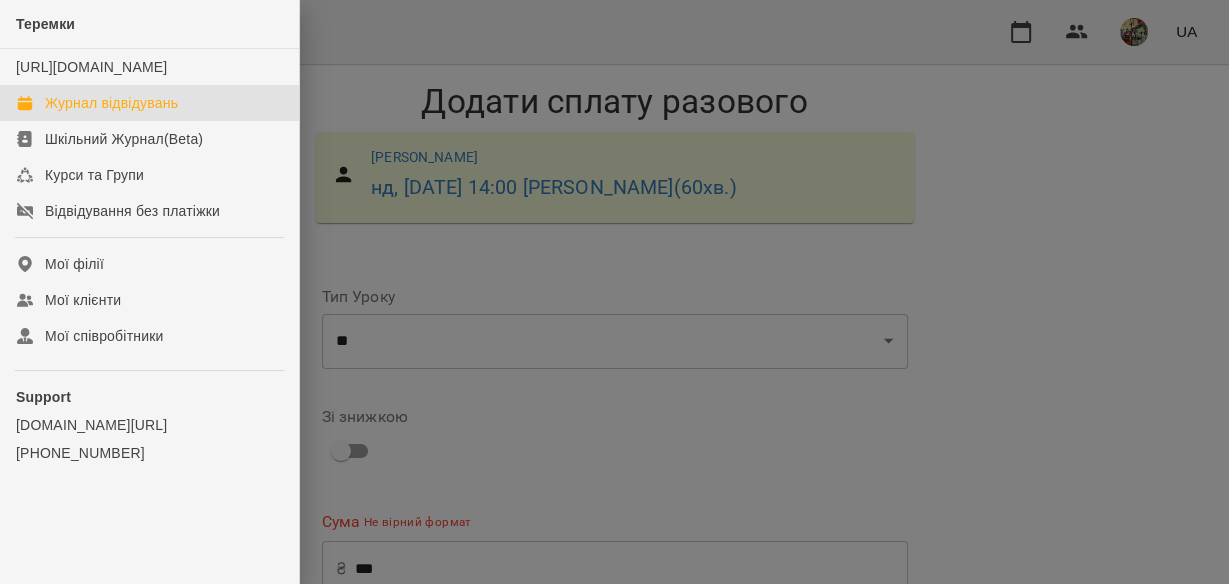click on "Журнал відвідувань" at bounding box center [111, 103] 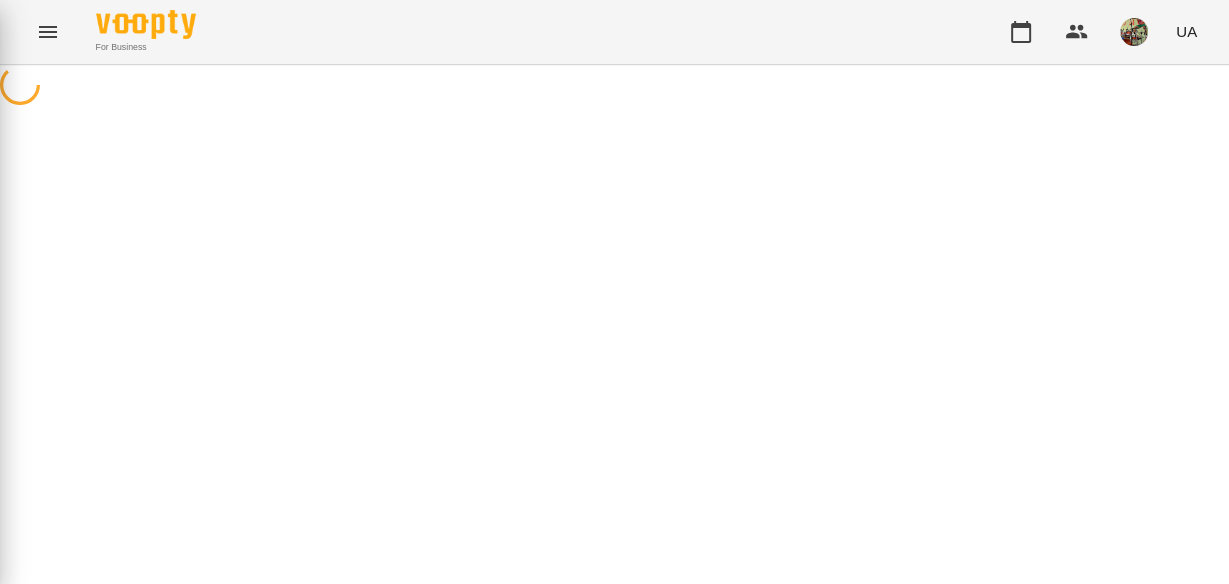 scroll, scrollTop: 0, scrollLeft: 0, axis: both 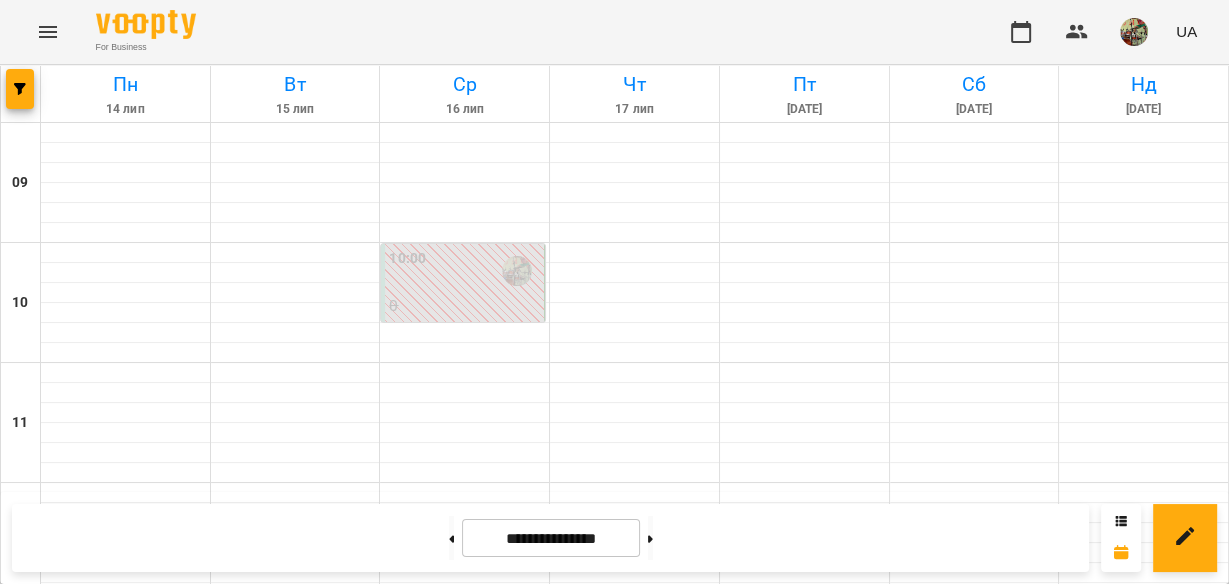 click on "14:00" at bounding box center (1086, 751) 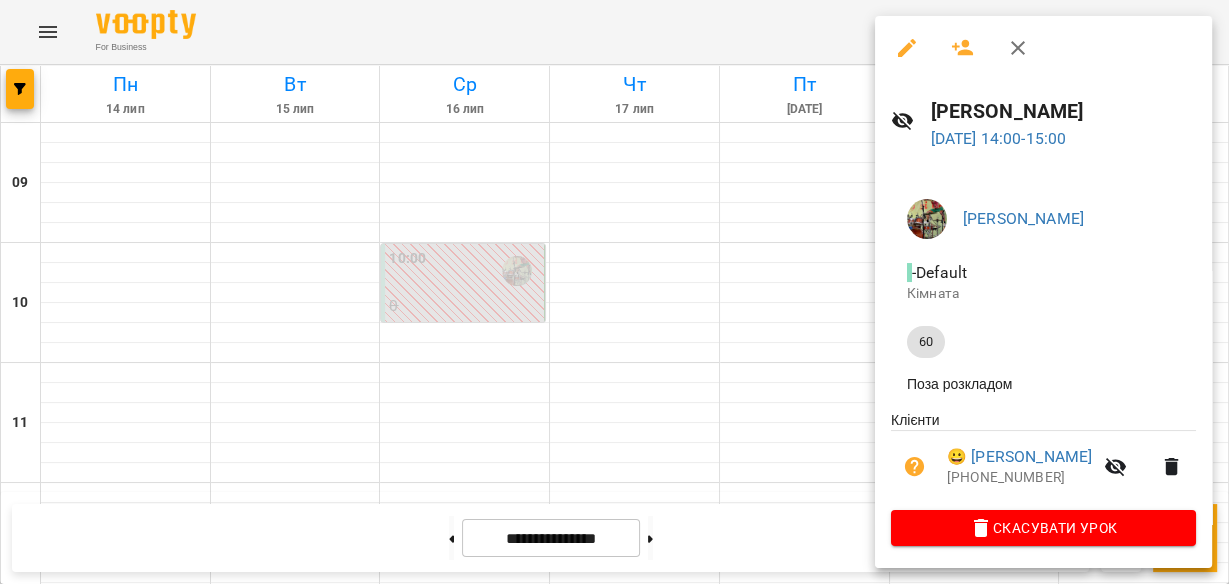 click 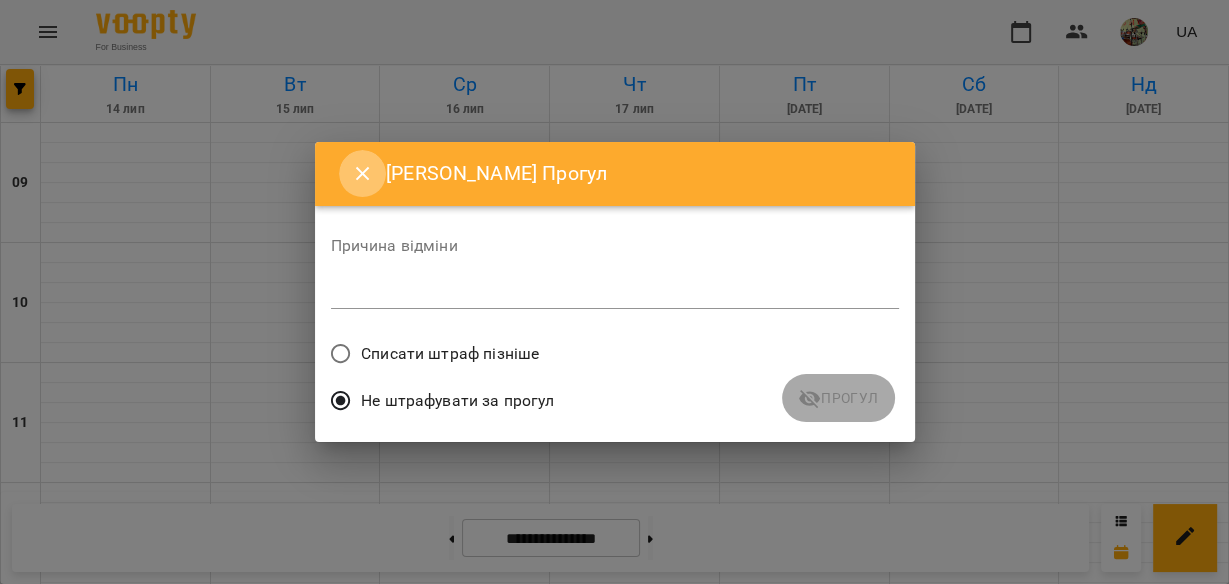 drag, startPoint x: 360, startPoint y: 171, endPoint x: 399, endPoint y: 181, distance: 40.261642 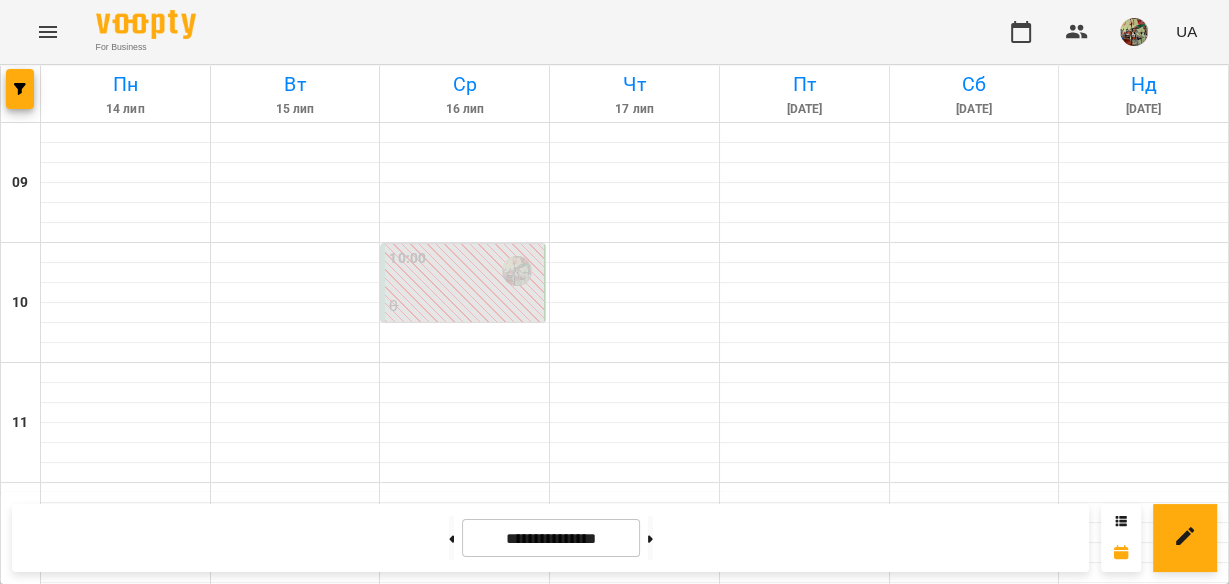 scroll, scrollTop: 480, scrollLeft: 0, axis: vertical 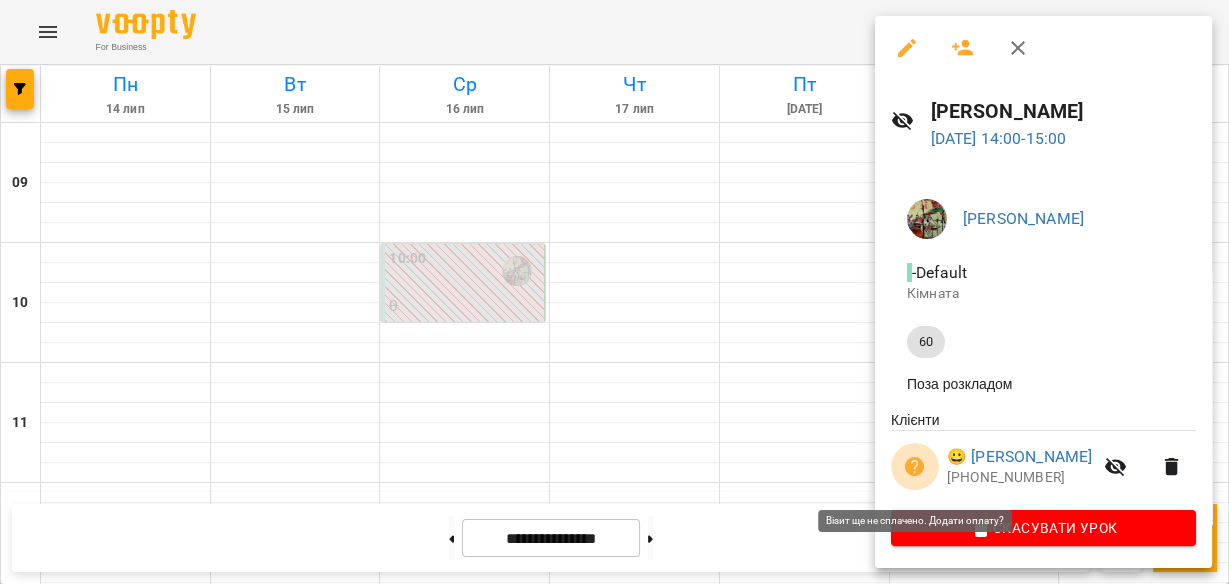 click 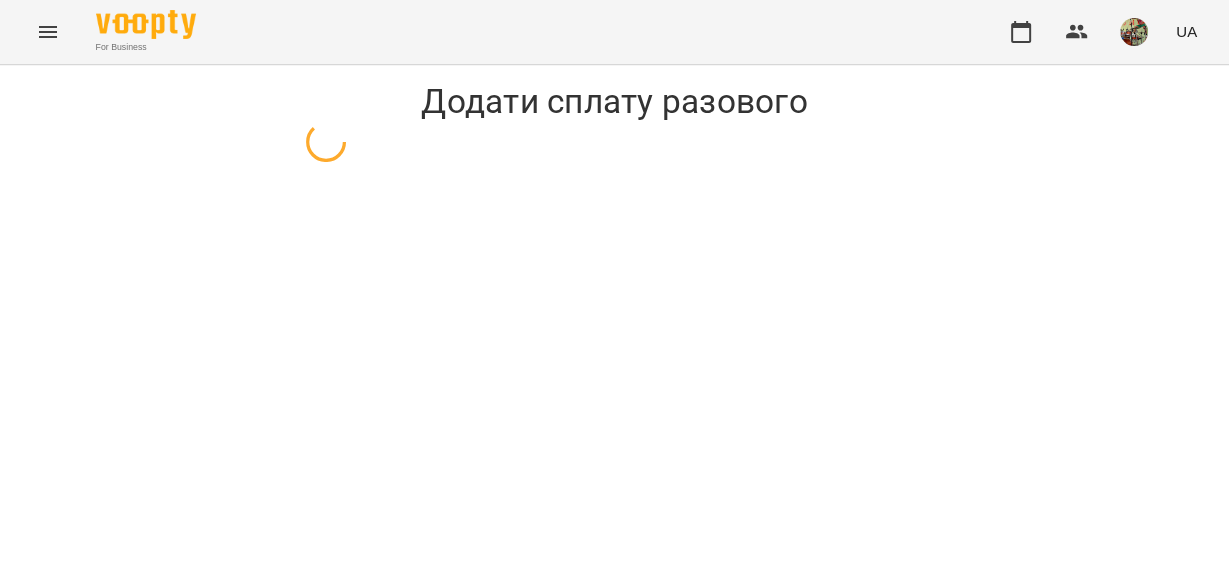 select on "**" 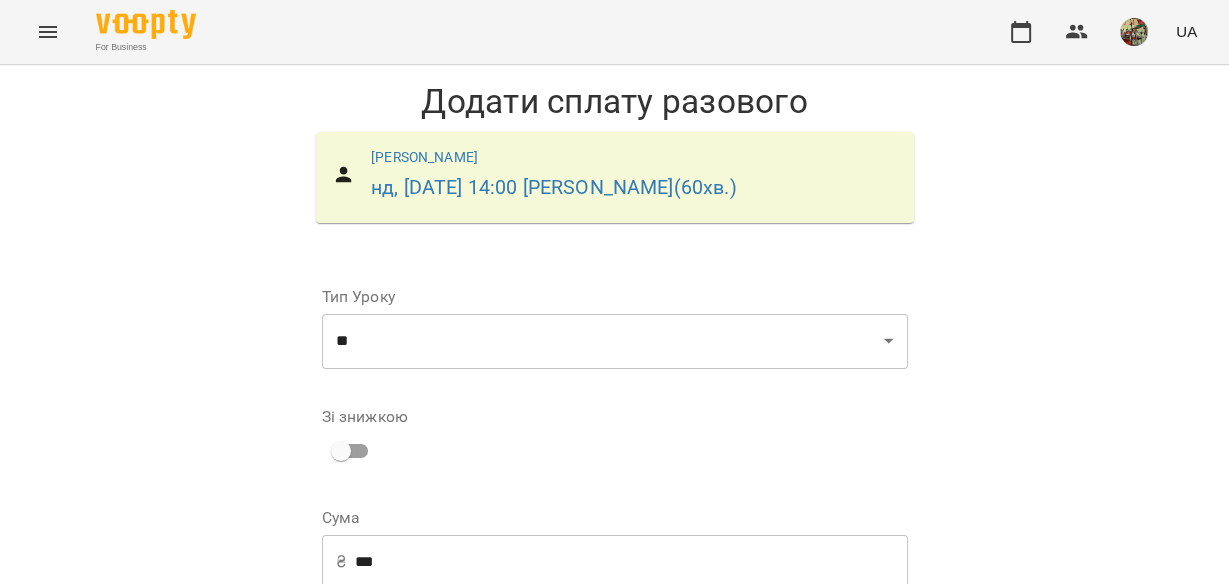 scroll, scrollTop: 375, scrollLeft: 0, axis: vertical 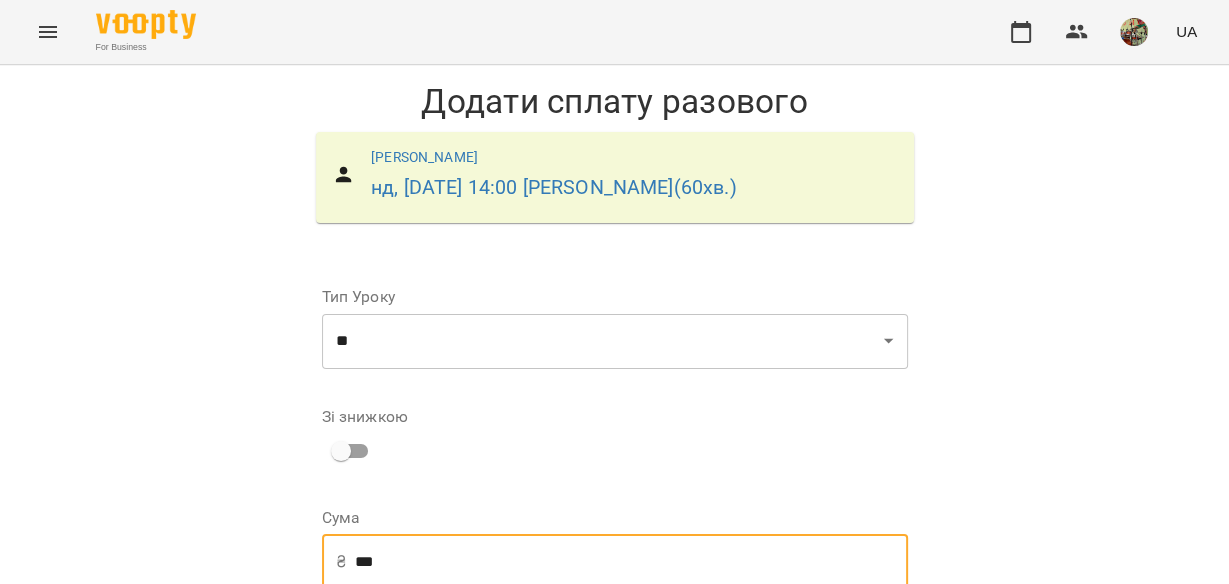 click on "***" at bounding box center (631, 562) 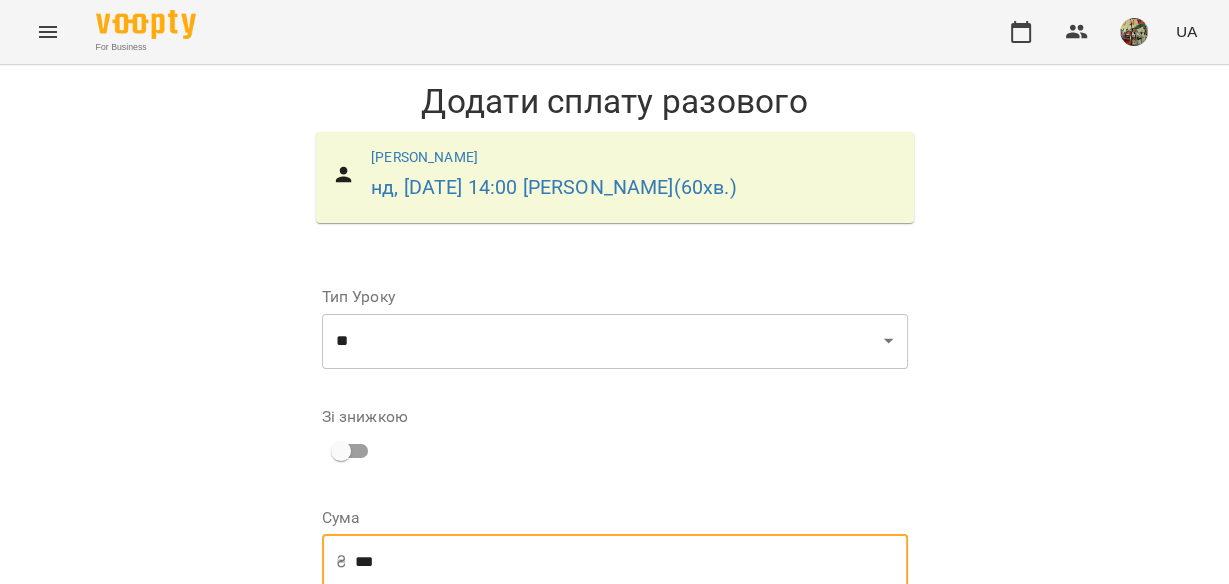 click on "**********" at bounding box center [614, 512] 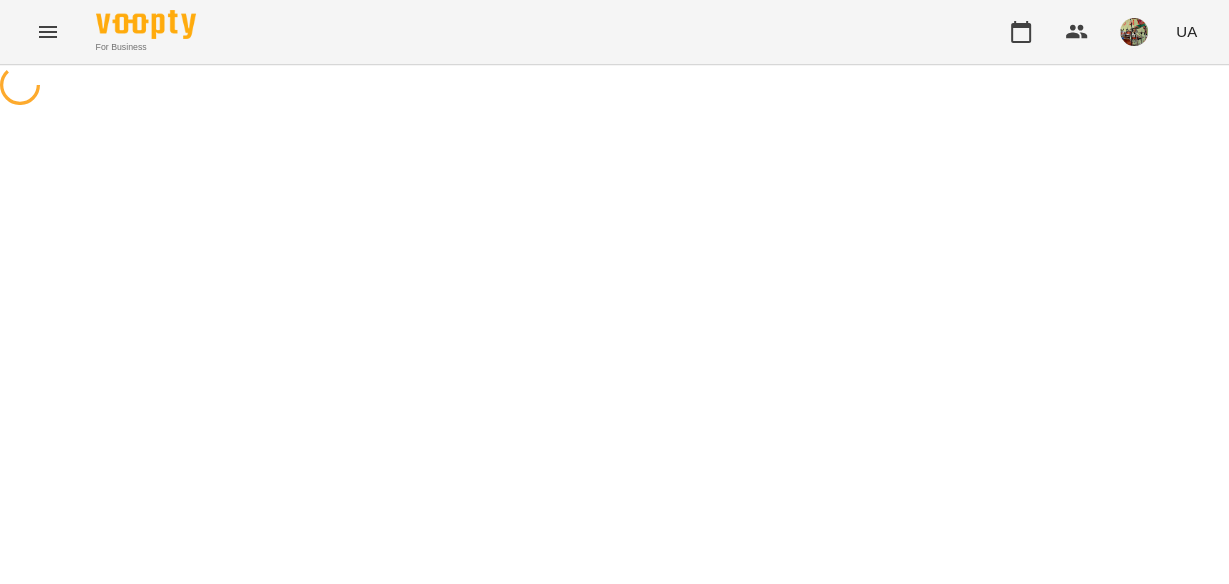 scroll, scrollTop: 0, scrollLeft: 0, axis: both 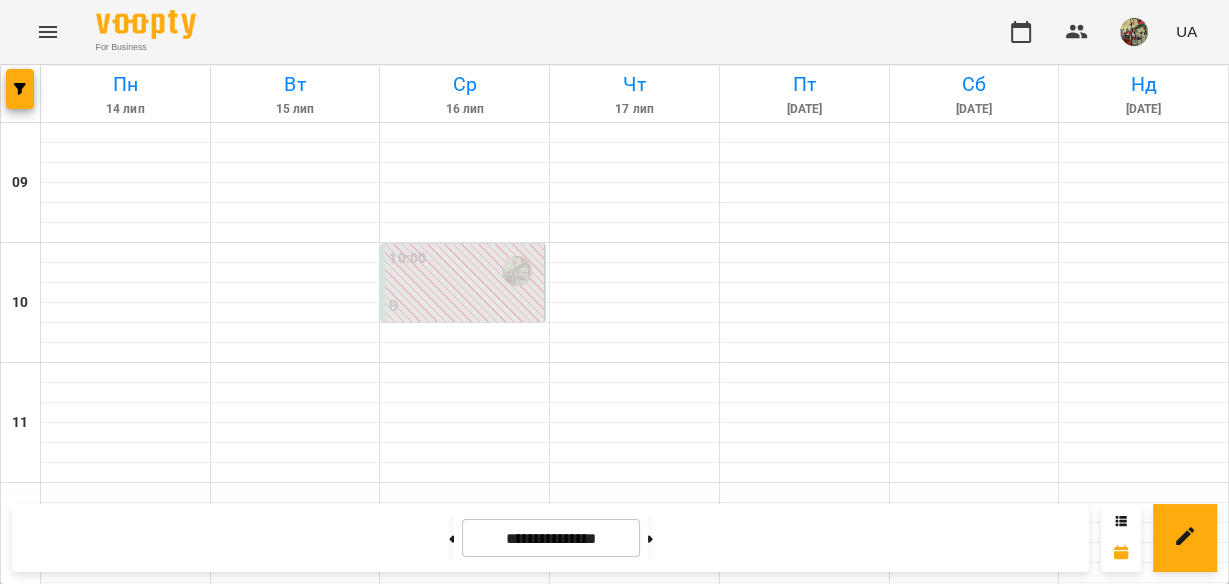 click on "[PERSON_NAME]" at bounding box center [1128, 785] 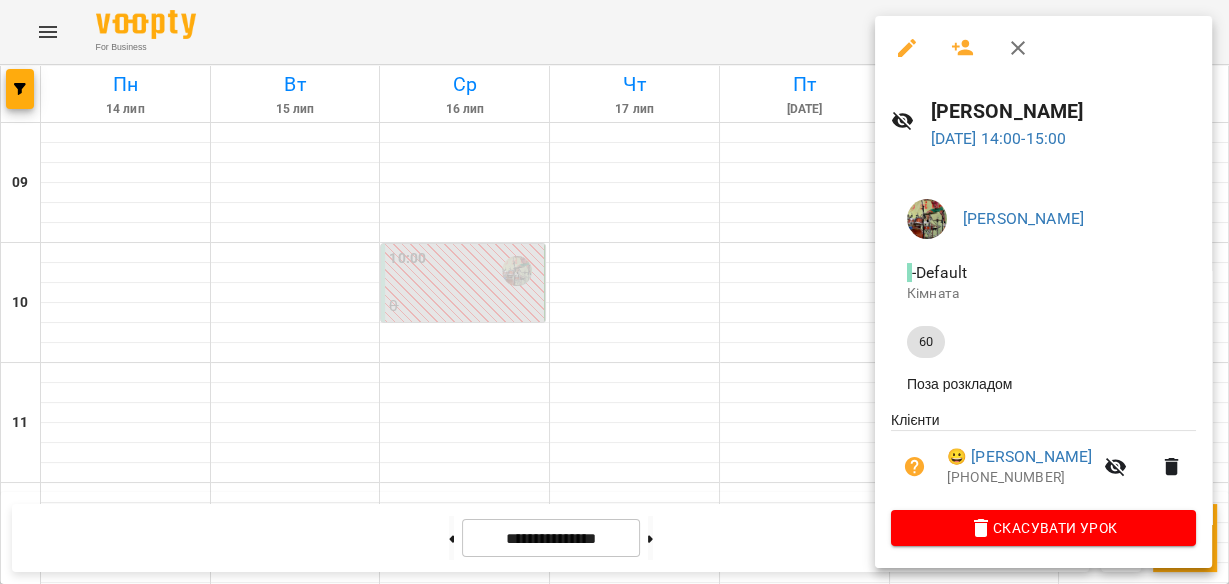 click on "60" at bounding box center [926, 342] 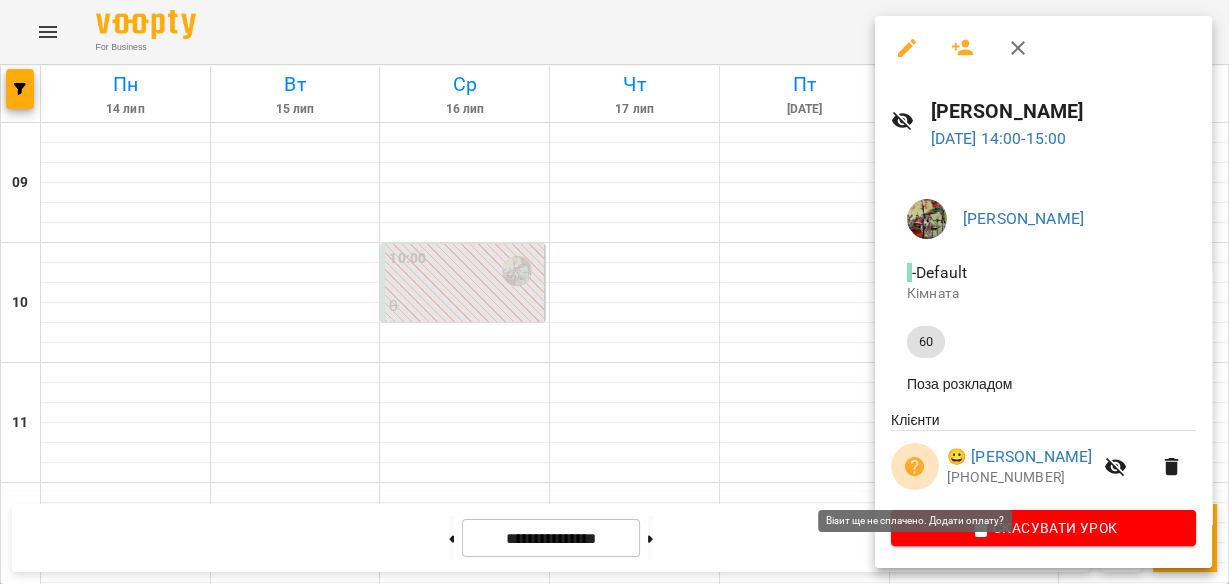click 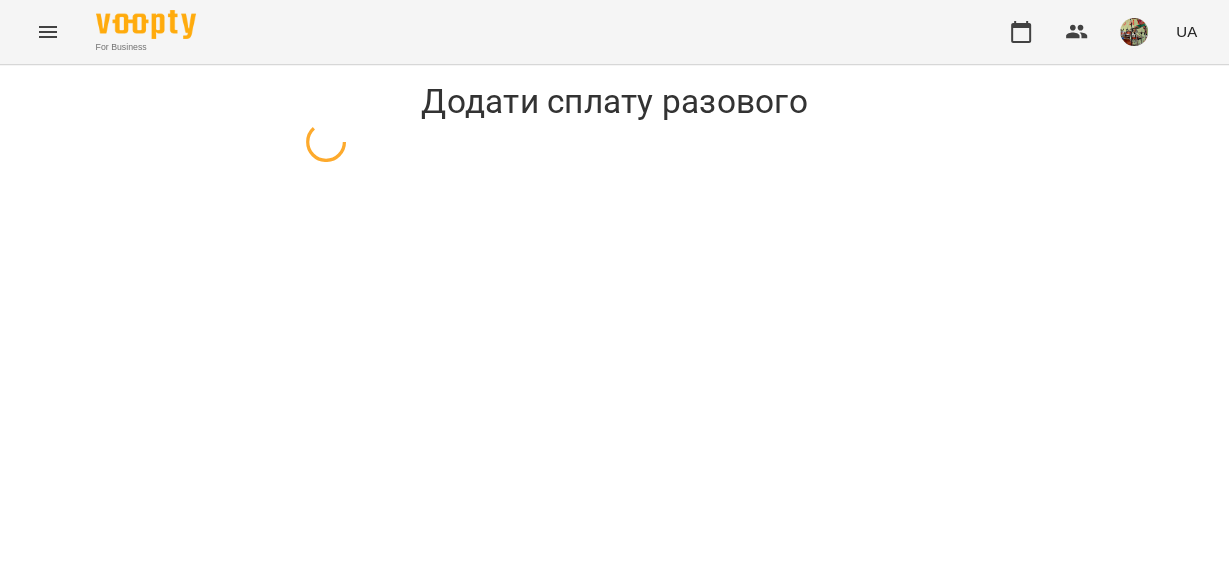 select on "**" 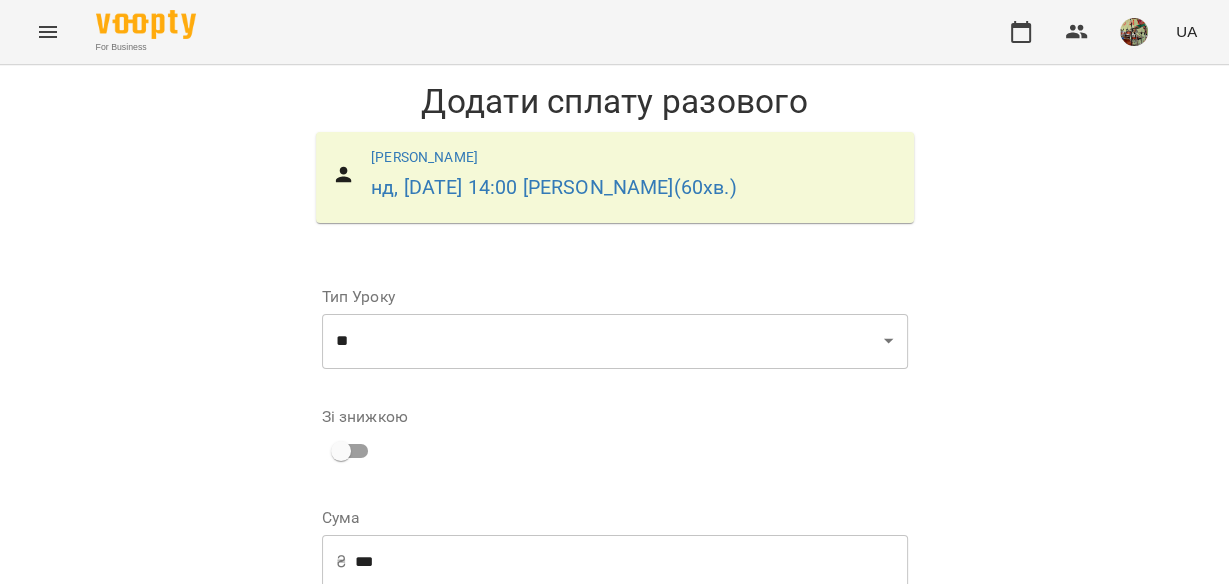 scroll, scrollTop: 135, scrollLeft: 0, axis: vertical 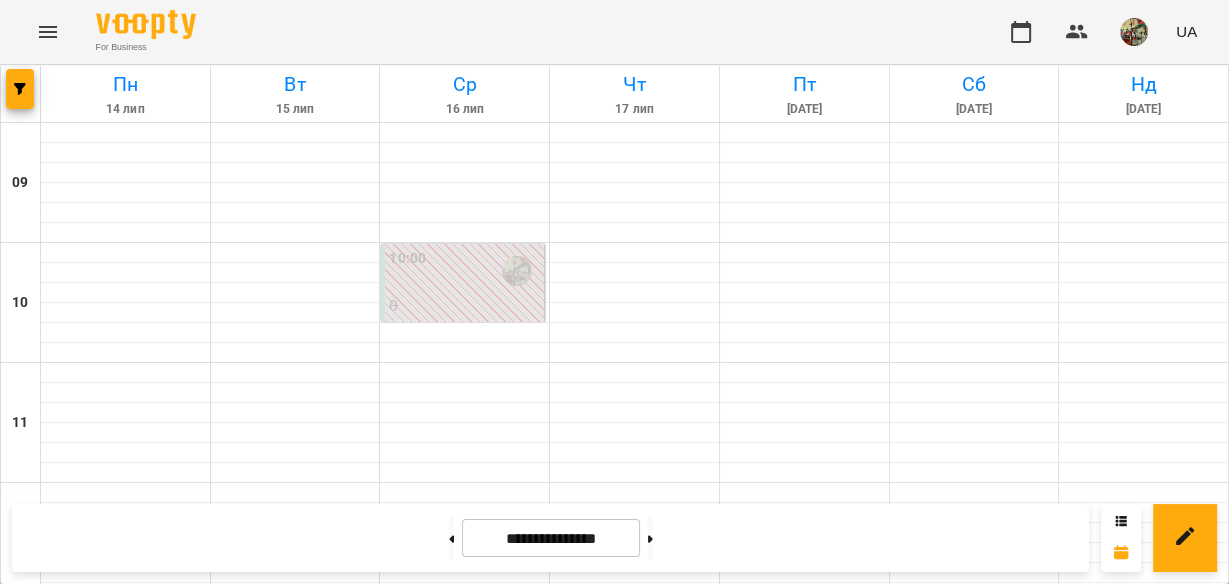 click on "14:00" at bounding box center [1143, 751] 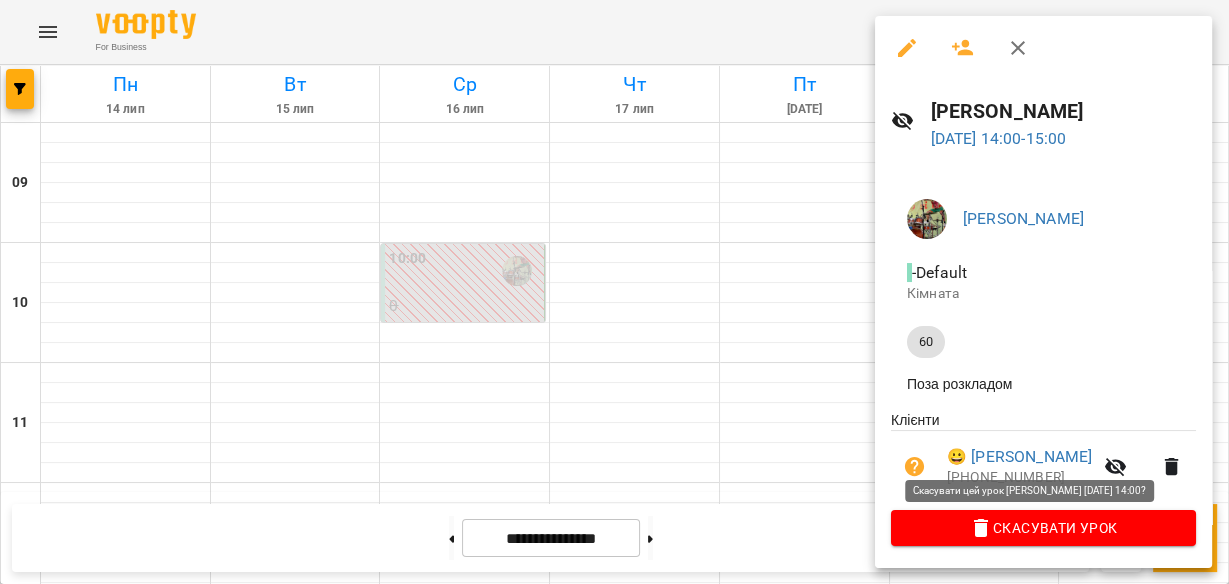 click on "Скасувати Урок" at bounding box center [1043, 528] 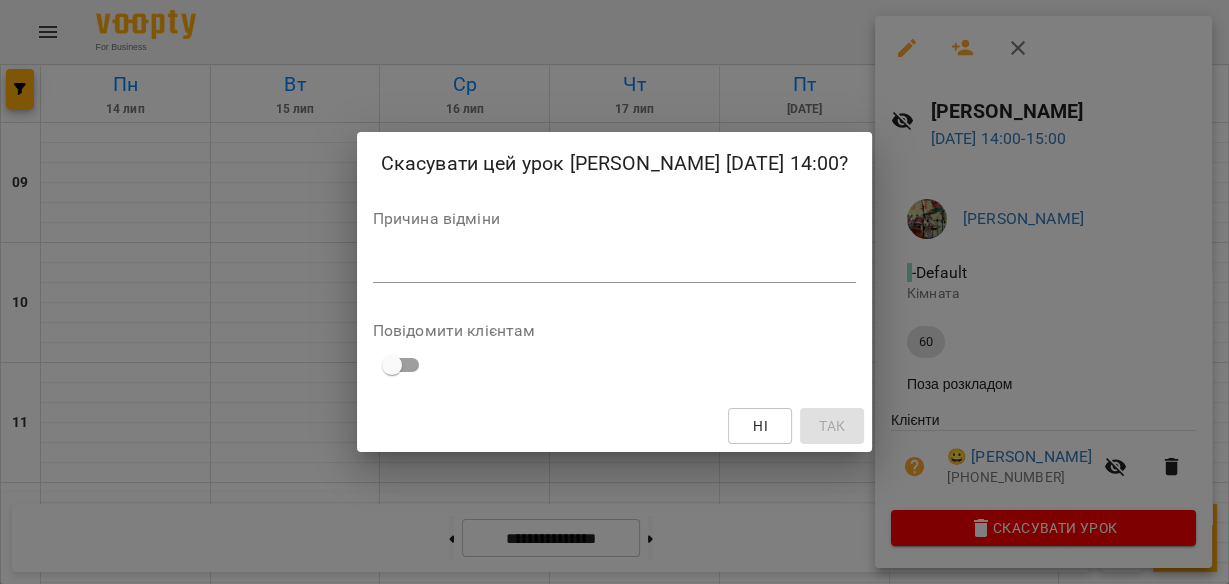click at bounding box center (615, 266) 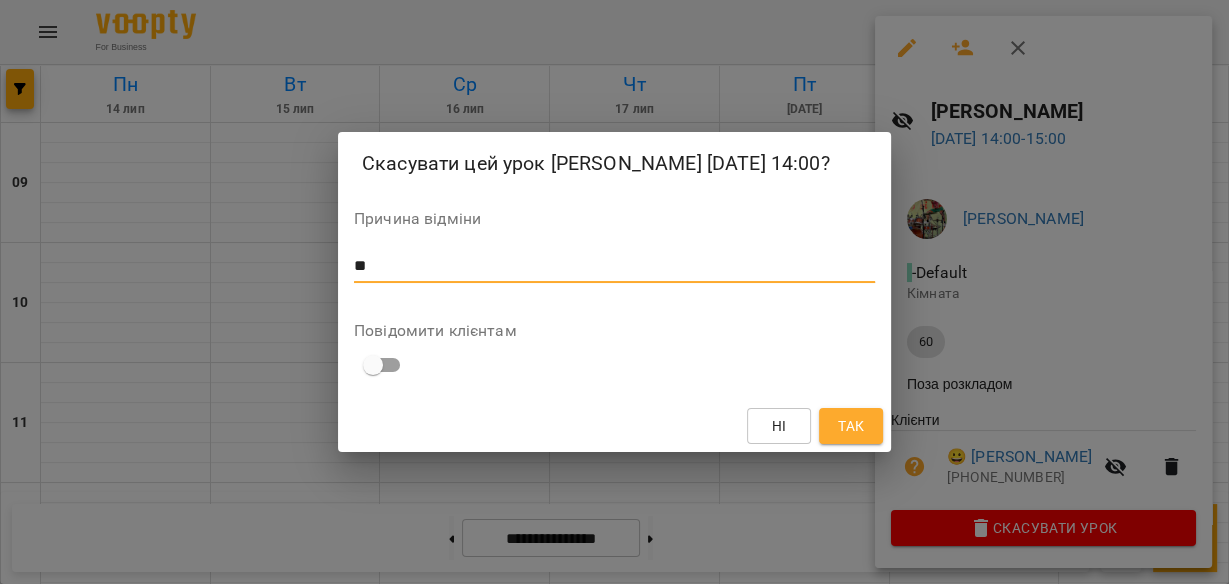 type on "**" 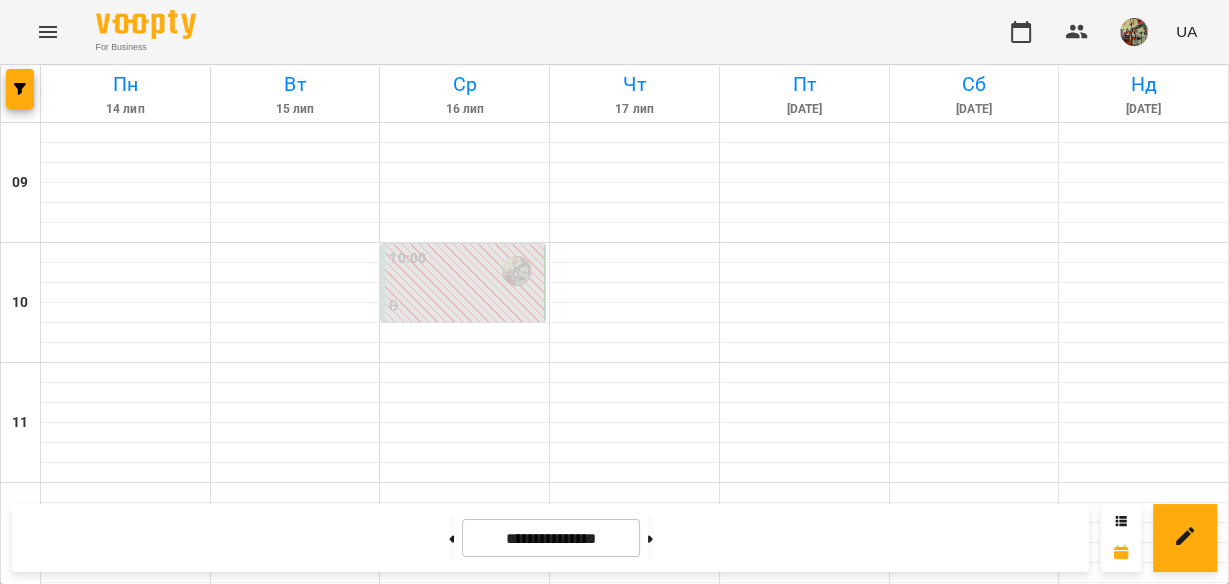 scroll, scrollTop: 80, scrollLeft: 0, axis: vertical 